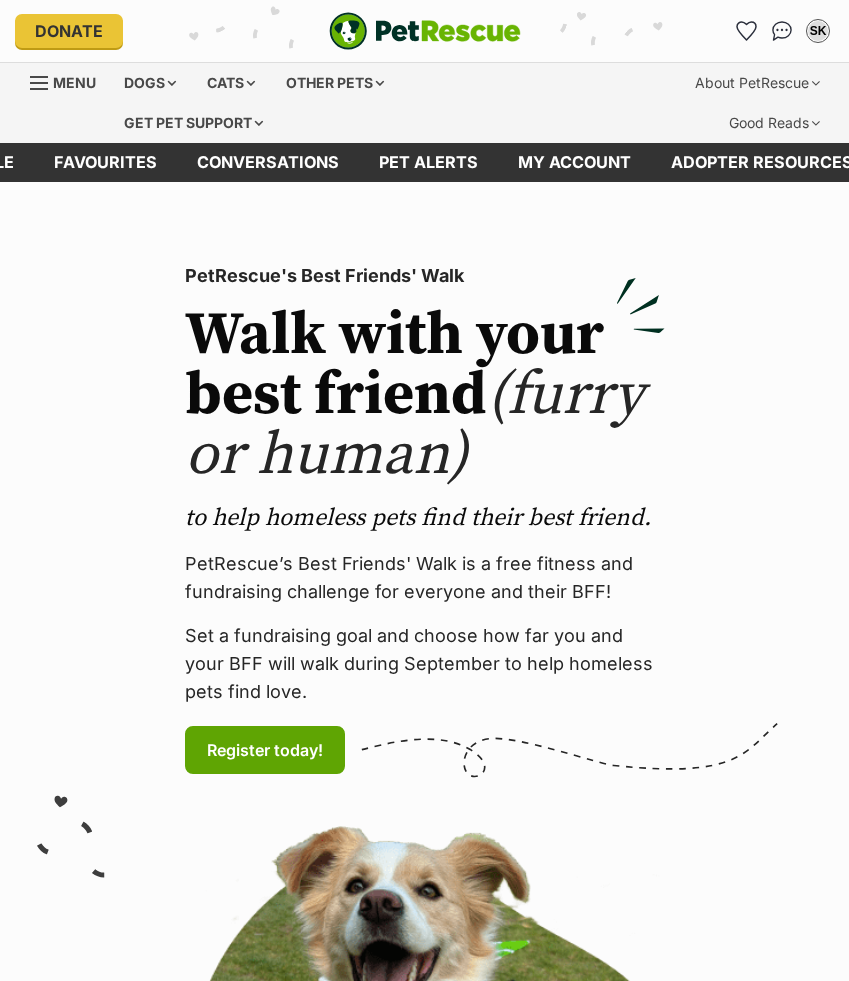 scroll, scrollTop: 0, scrollLeft: 0, axis: both 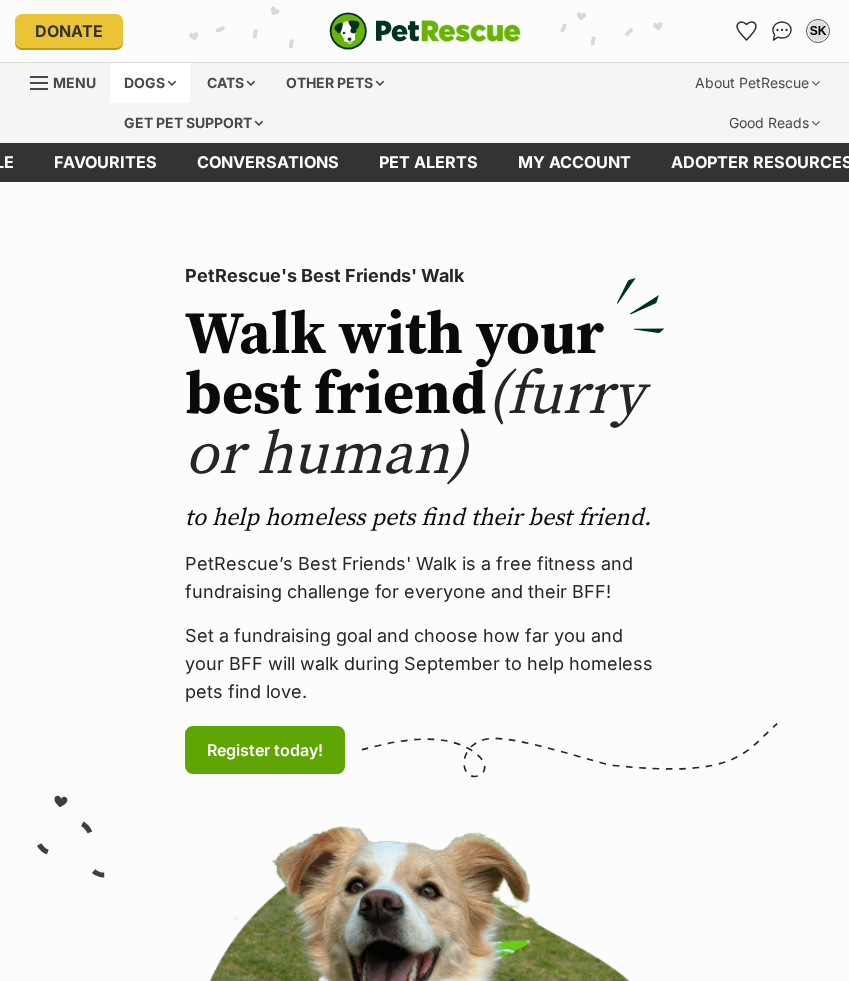click on "Dogs" at bounding box center [150, 83] 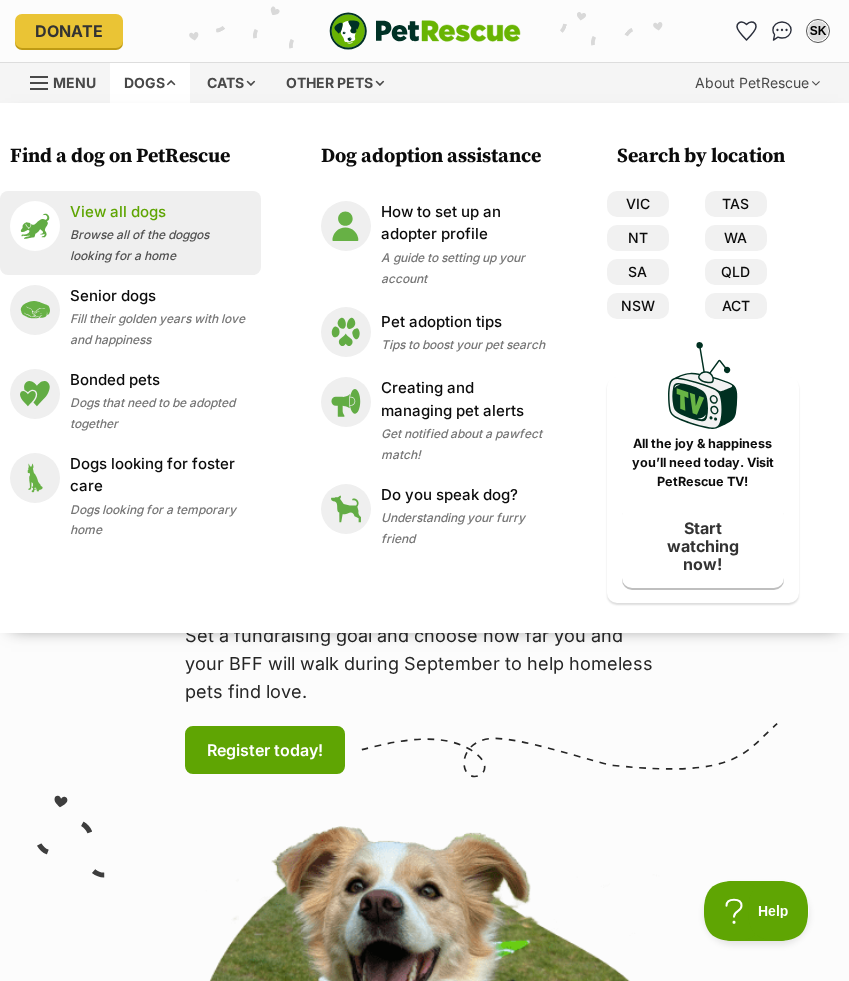 scroll, scrollTop: 0, scrollLeft: 0, axis: both 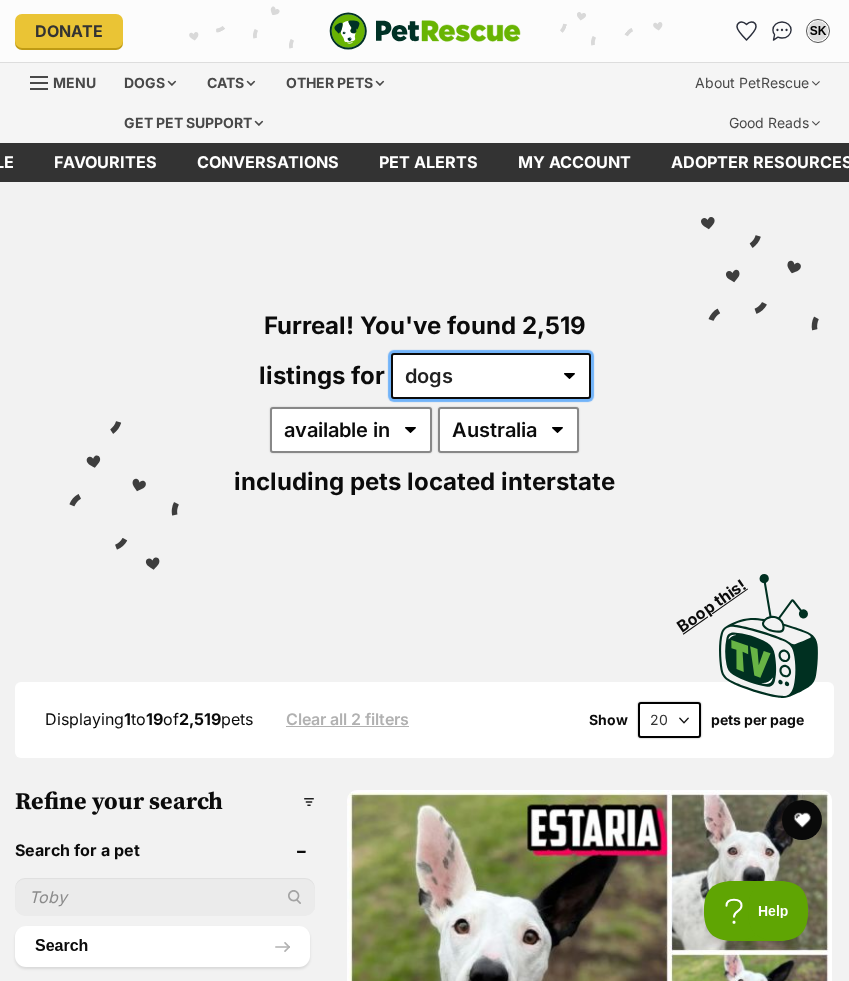 click on "any type of pet
cats
dogs
other pets" at bounding box center [491, 376] 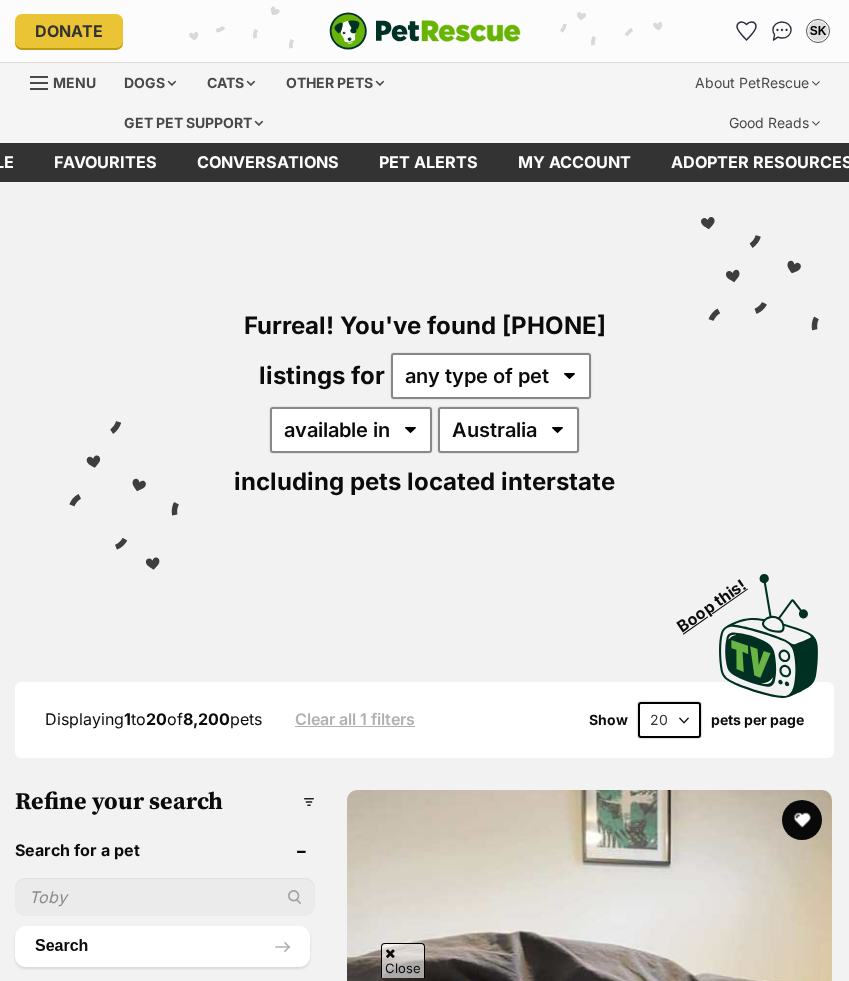 scroll, scrollTop: 561, scrollLeft: 0, axis: vertical 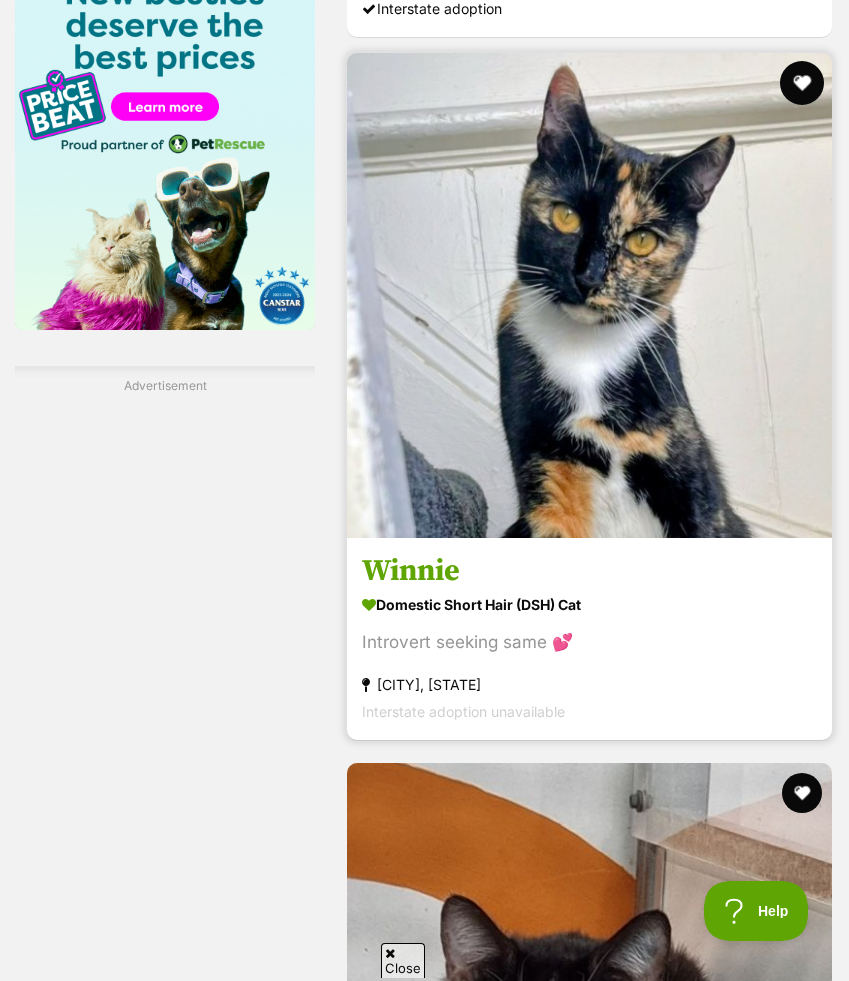 click at bounding box center (802, 83) 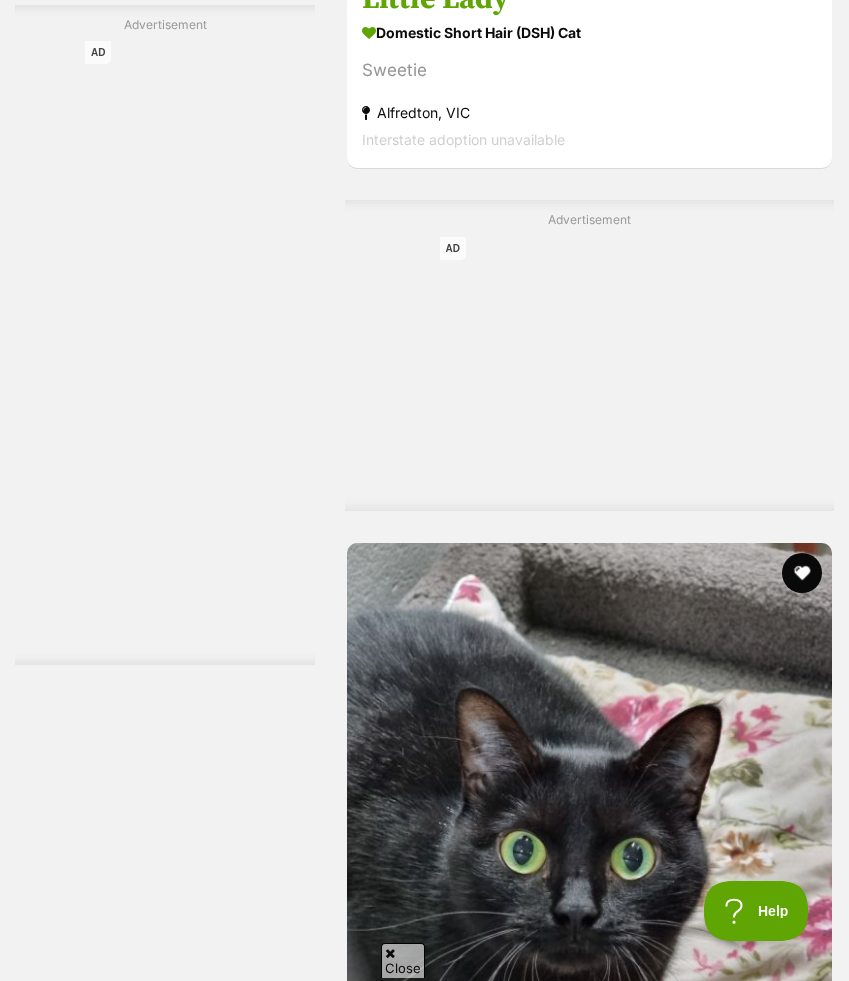 scroll, scrollTop: 5133, scrollLeft: 0, axis: vertical 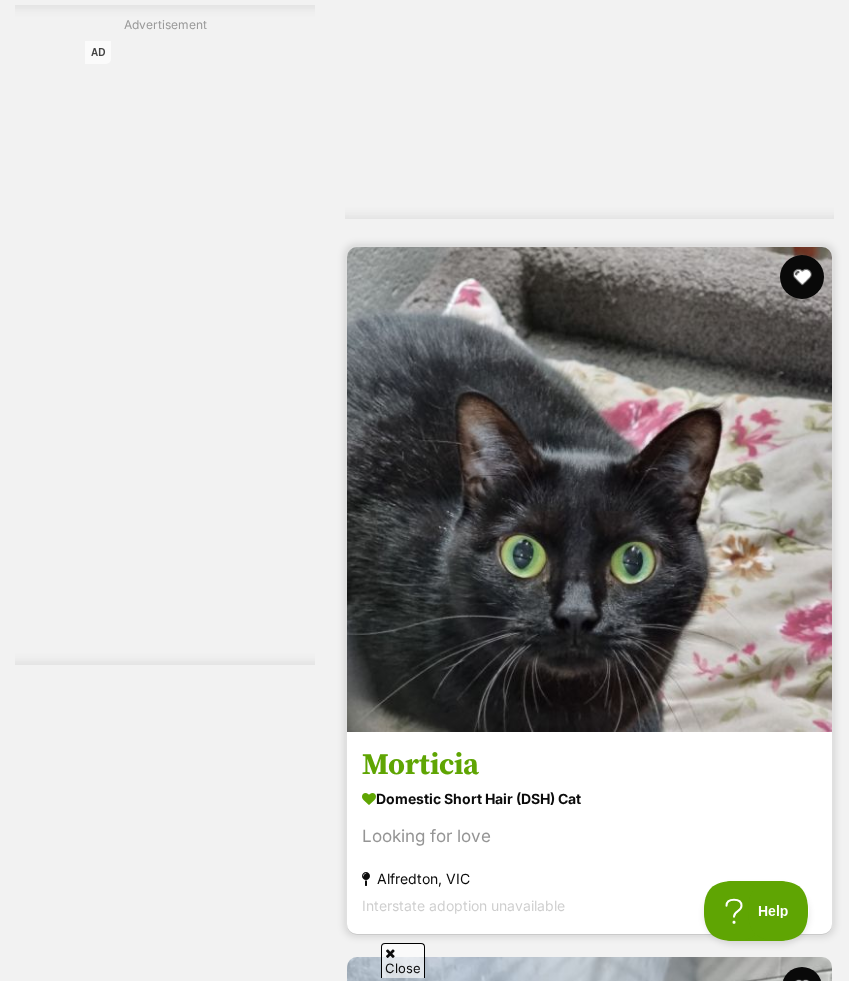click at bounding box center (802, 277) 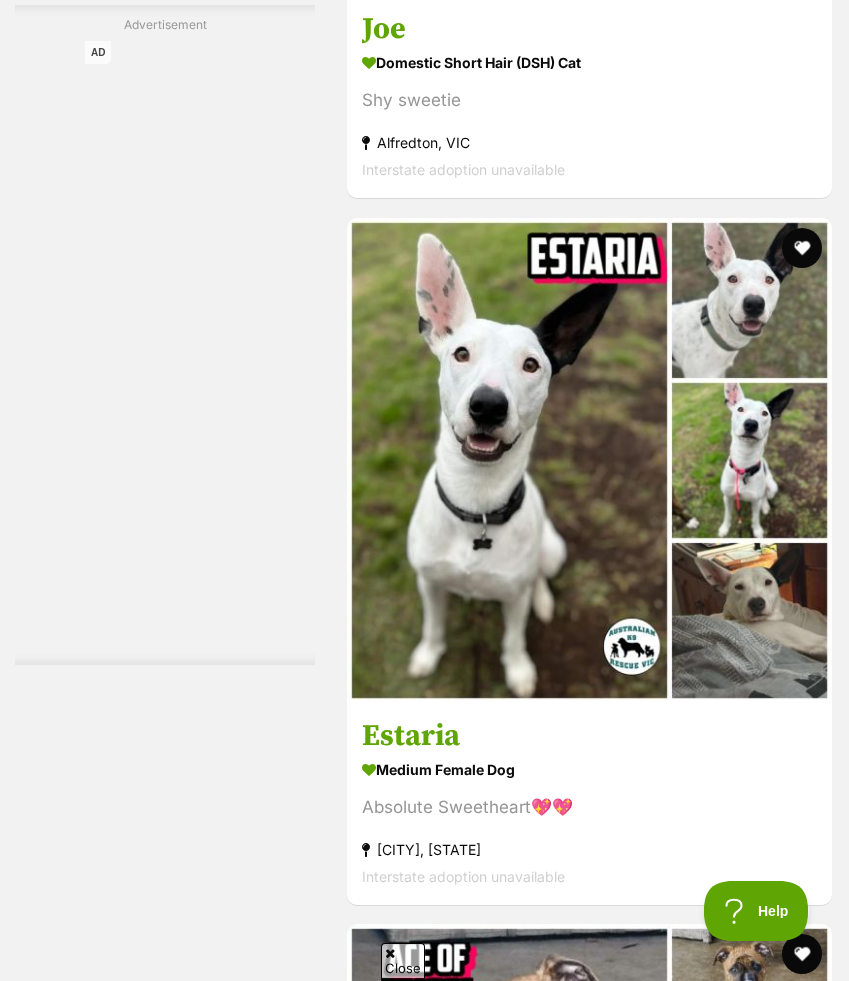 scroll, scrollTop: 7412, scrollLeft: 0, axis: vertical 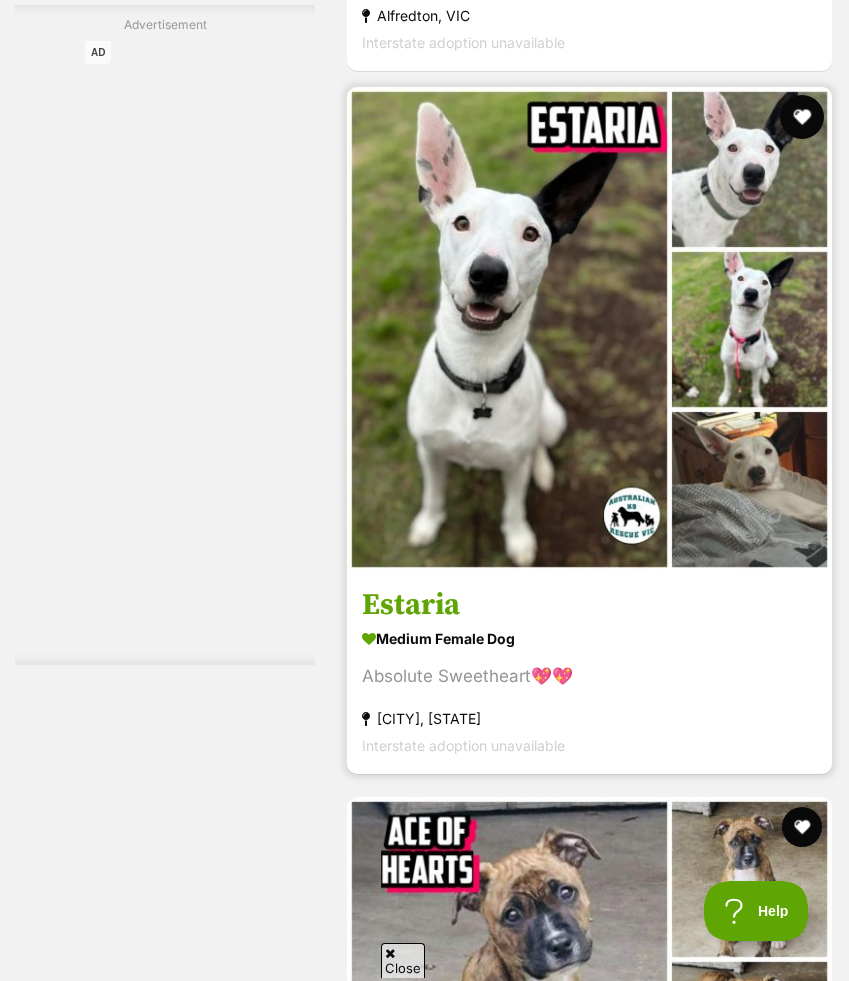 click at bounding box center (802, 117) 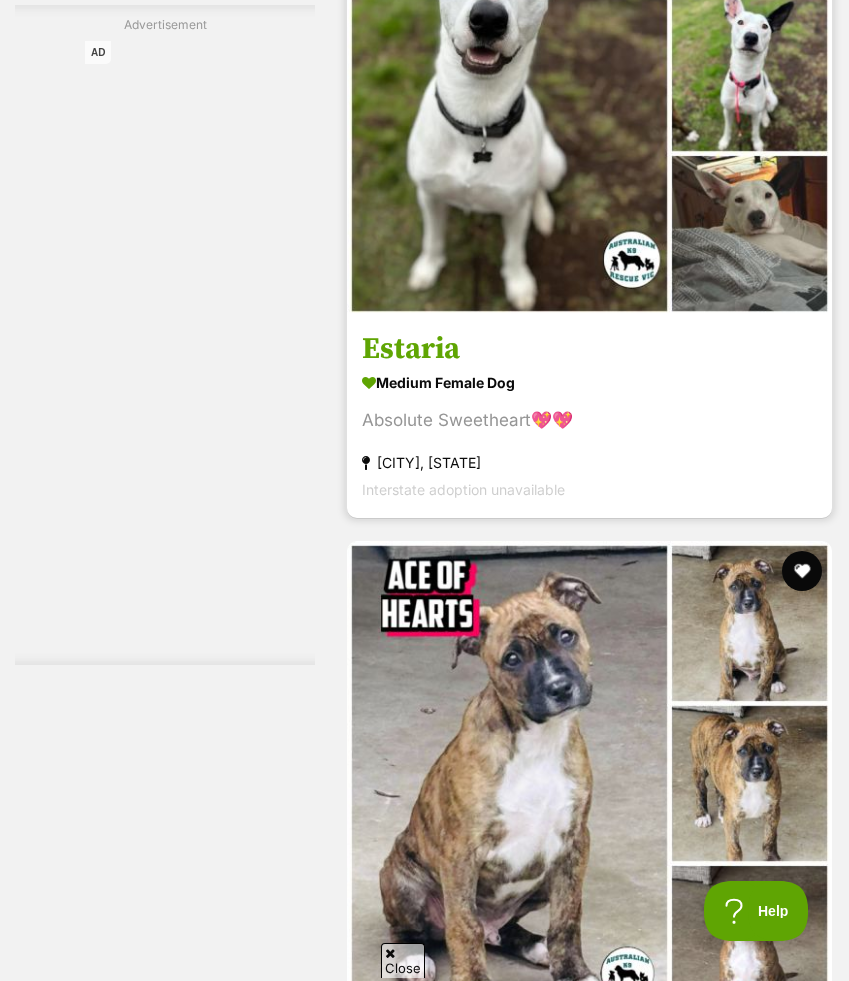scroll, scrollTop: 8007, scrollLeft: 0, axis: vertical 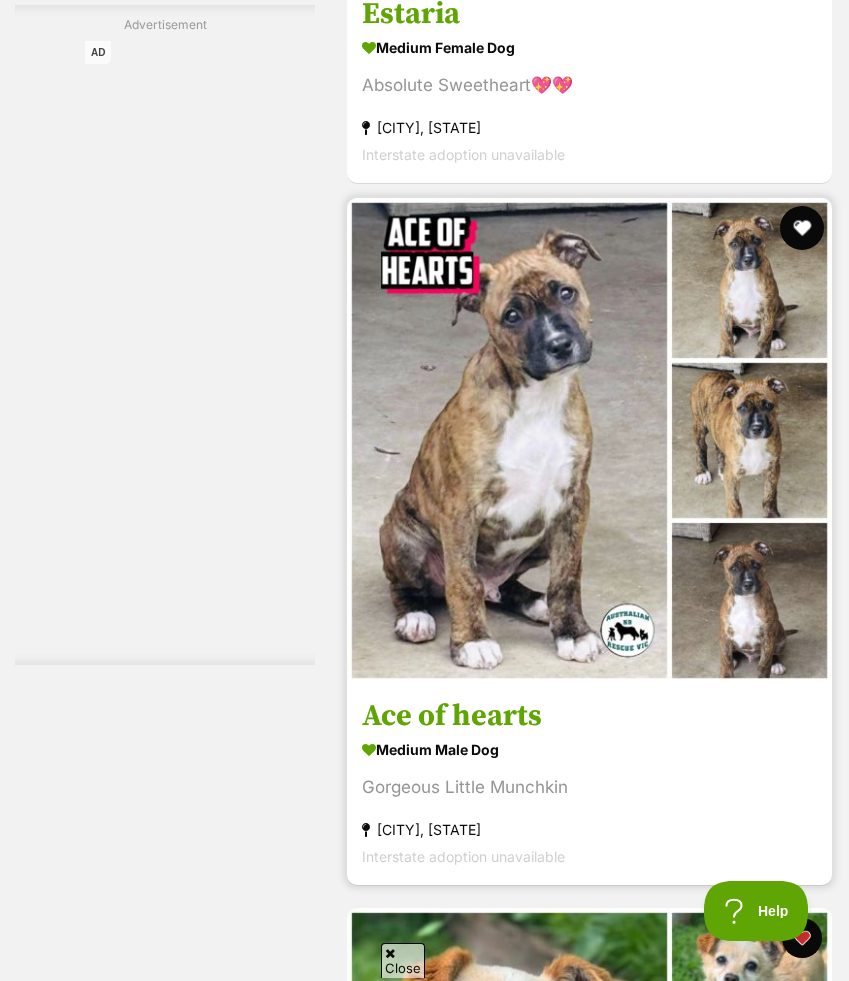click at bounding box center (802, 228) 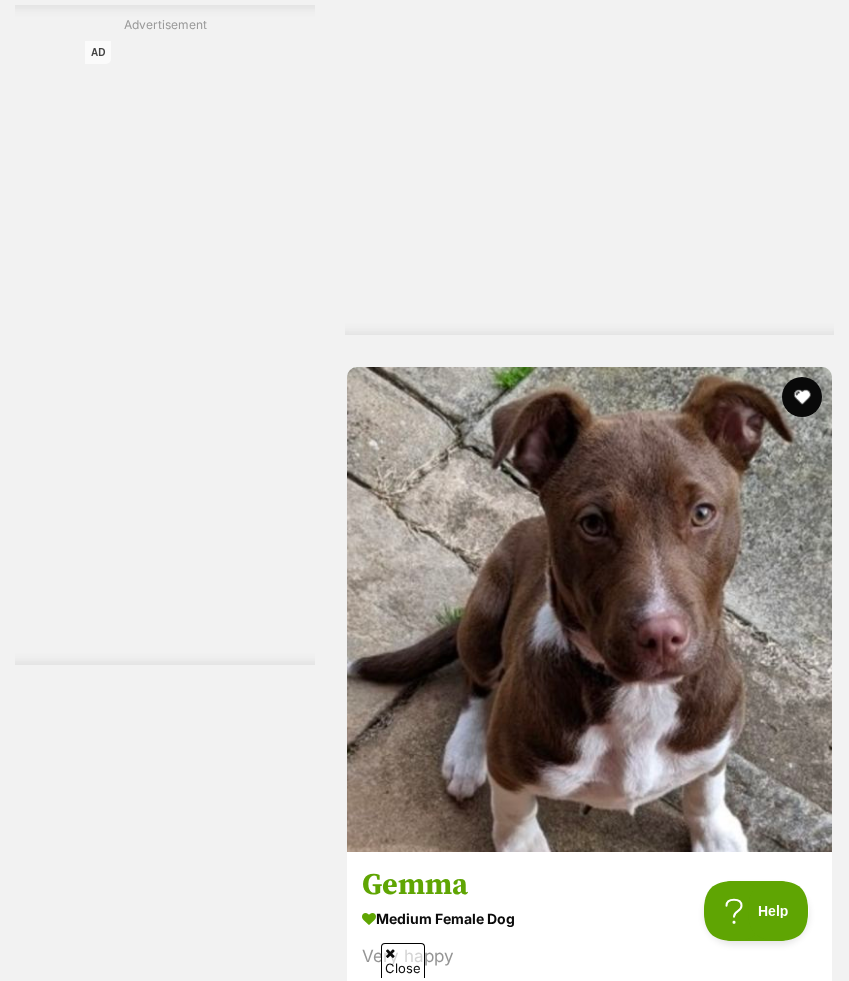 scroll, scrollTop: 14418, scrollLeft: 0, axis: vertical 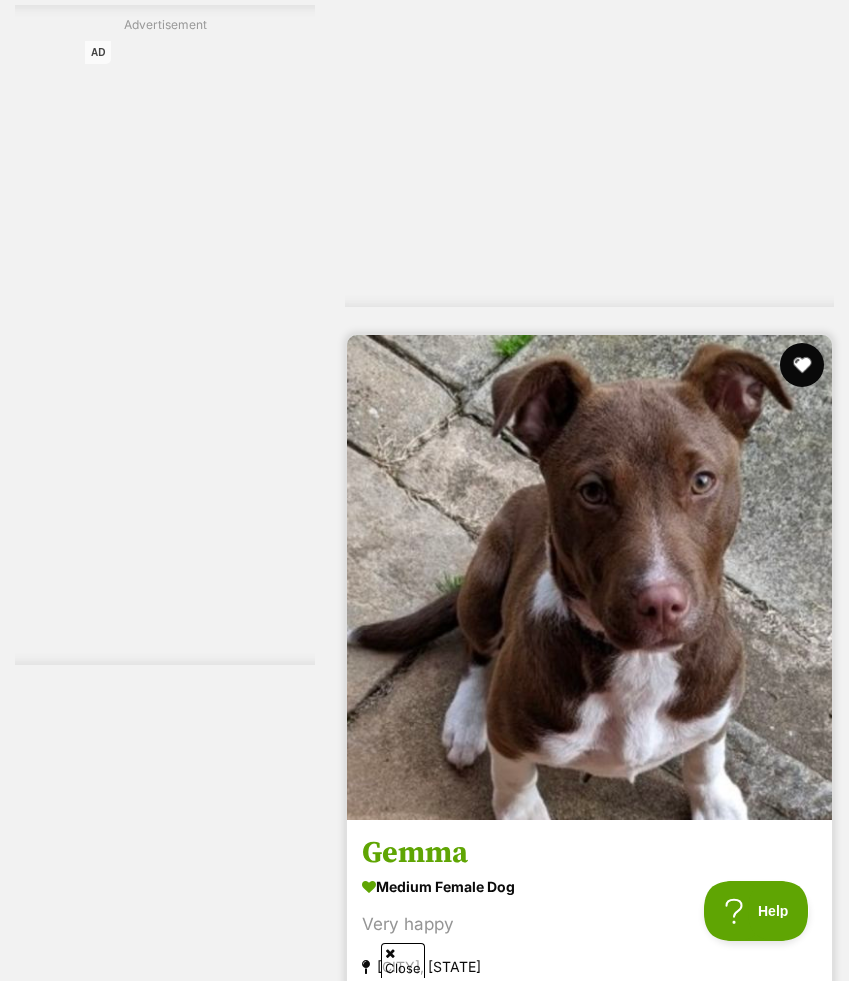 click at bounding box center [802, 365] 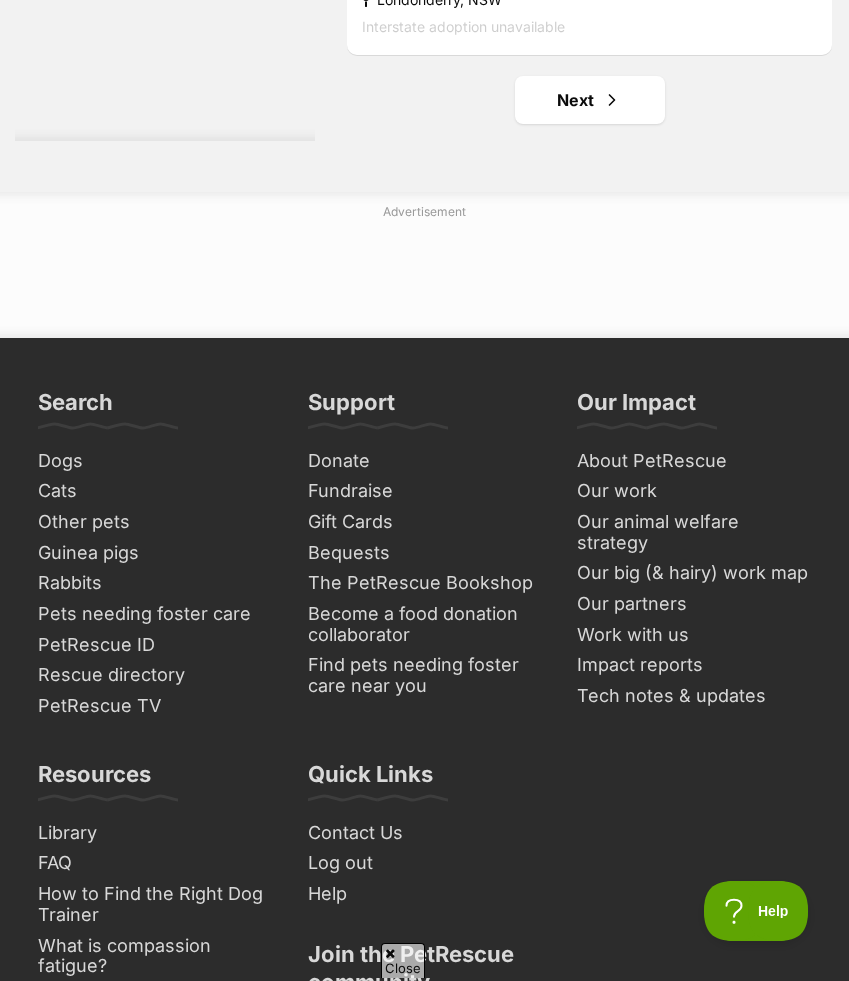 scroll, scrollTop: 16080, scrollLeft: 0, axis: vertical 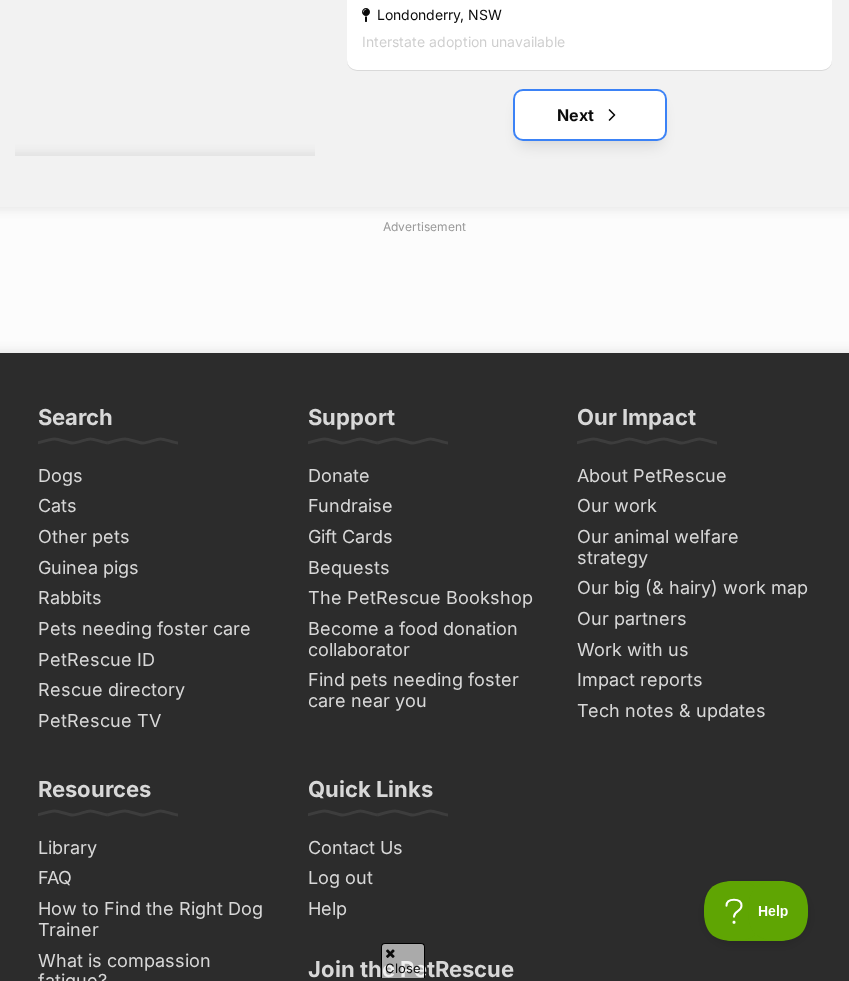 click on "Next" at bounding box center (590, 115) 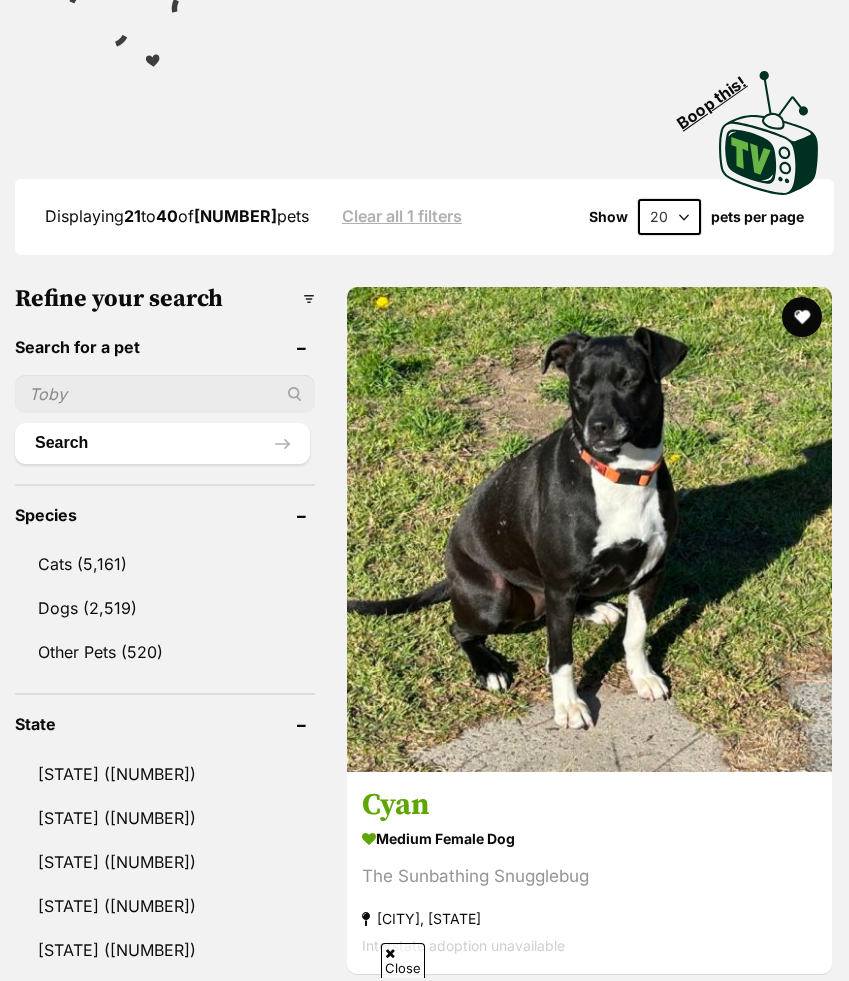 scroll, scrollTop: 503, scrollLeft: 0, axis: vertical 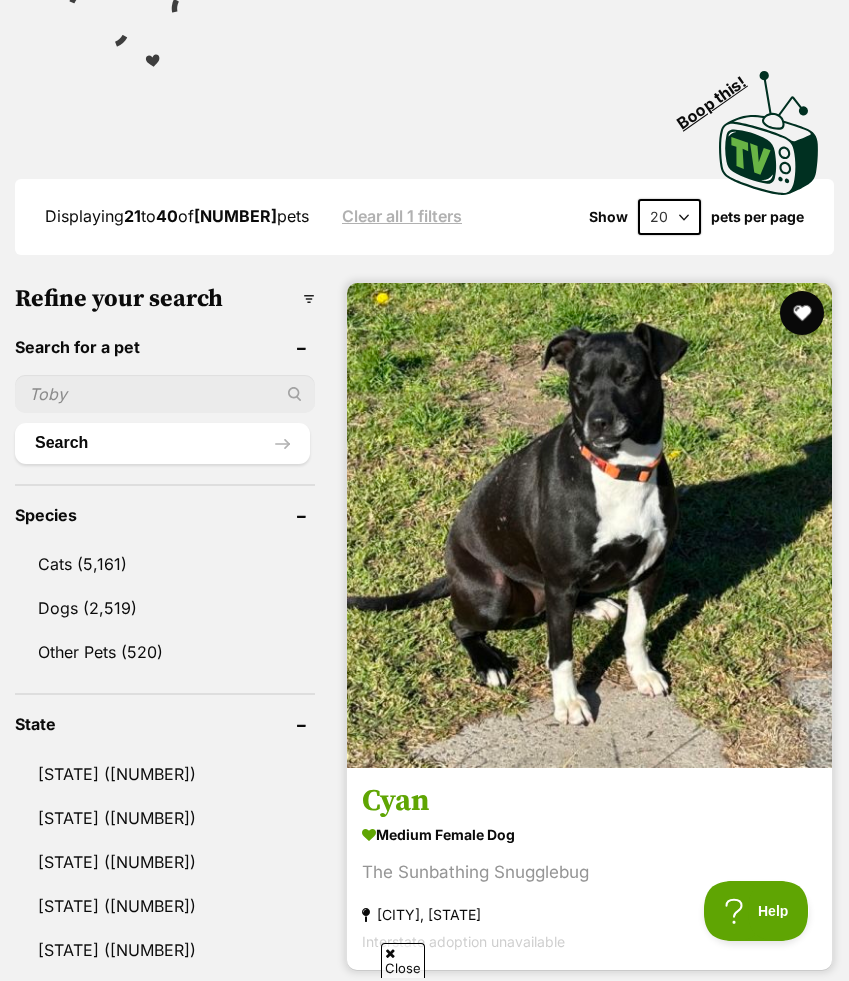 click at bounding box center [802, 313] 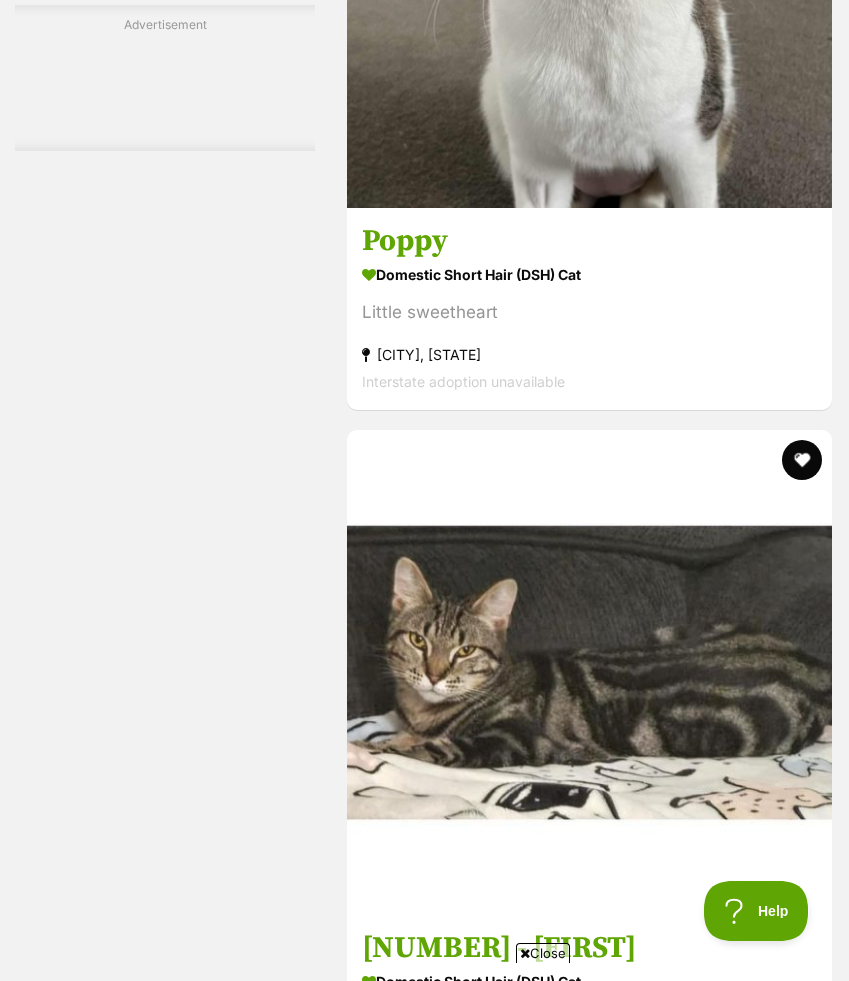 scroll, scrollTop: 4287, scrollLeft: 0, axis: vertical 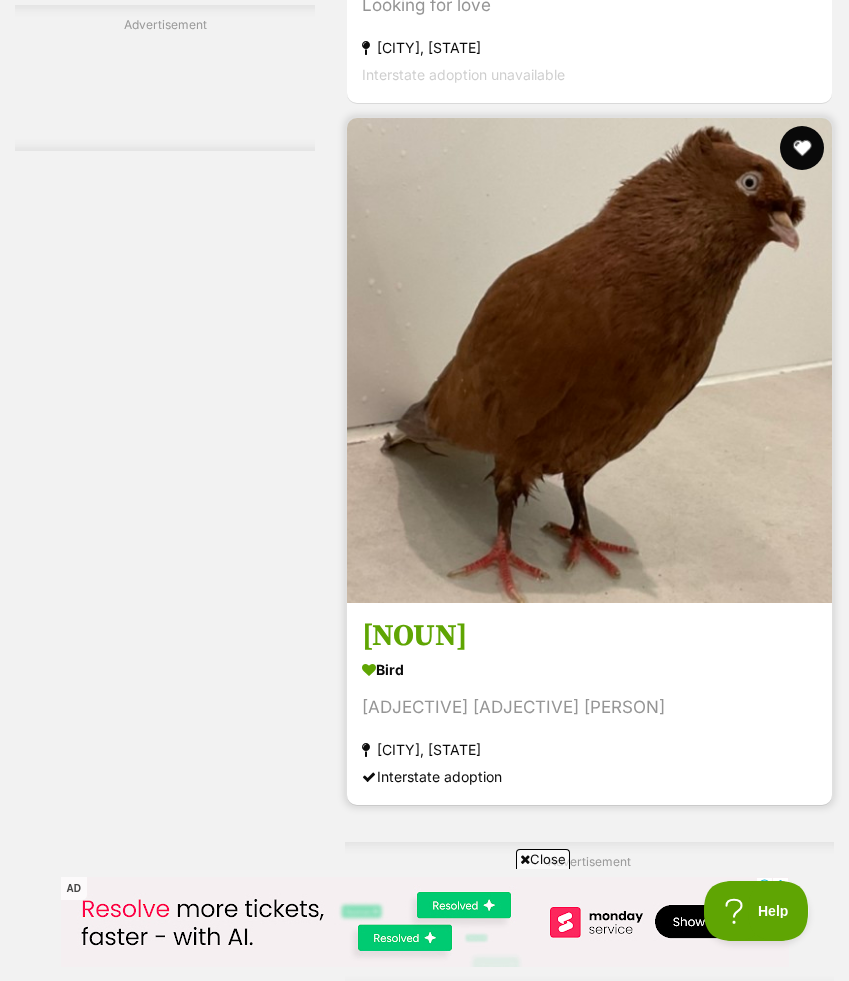 click at bounding box center [802, 148] 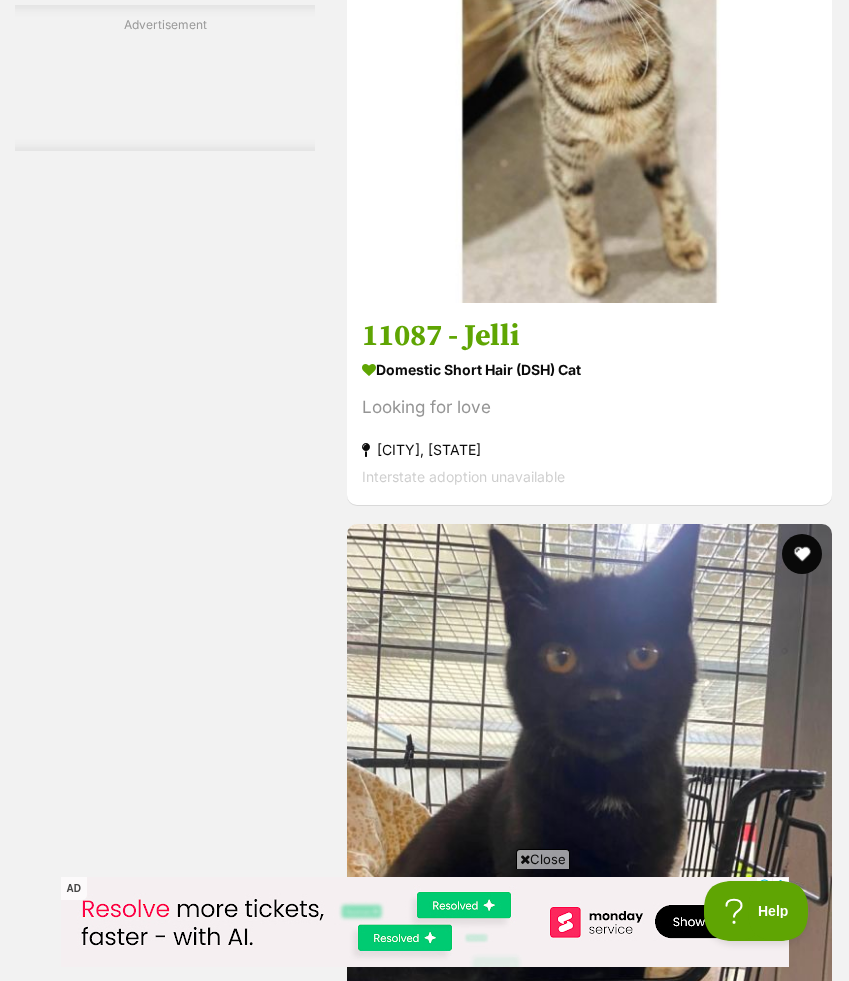 scroll, scrollTop: 11637, scrollLeft: 0, axis: vertical 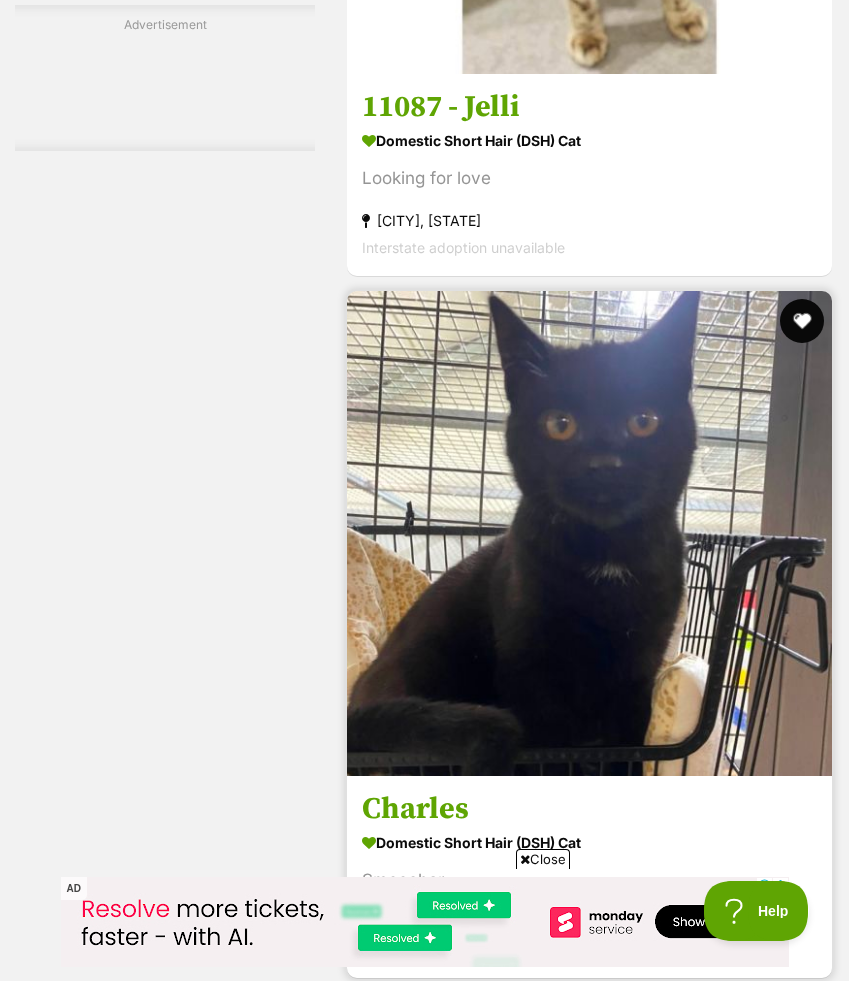 click at bounding box center (802, 321) 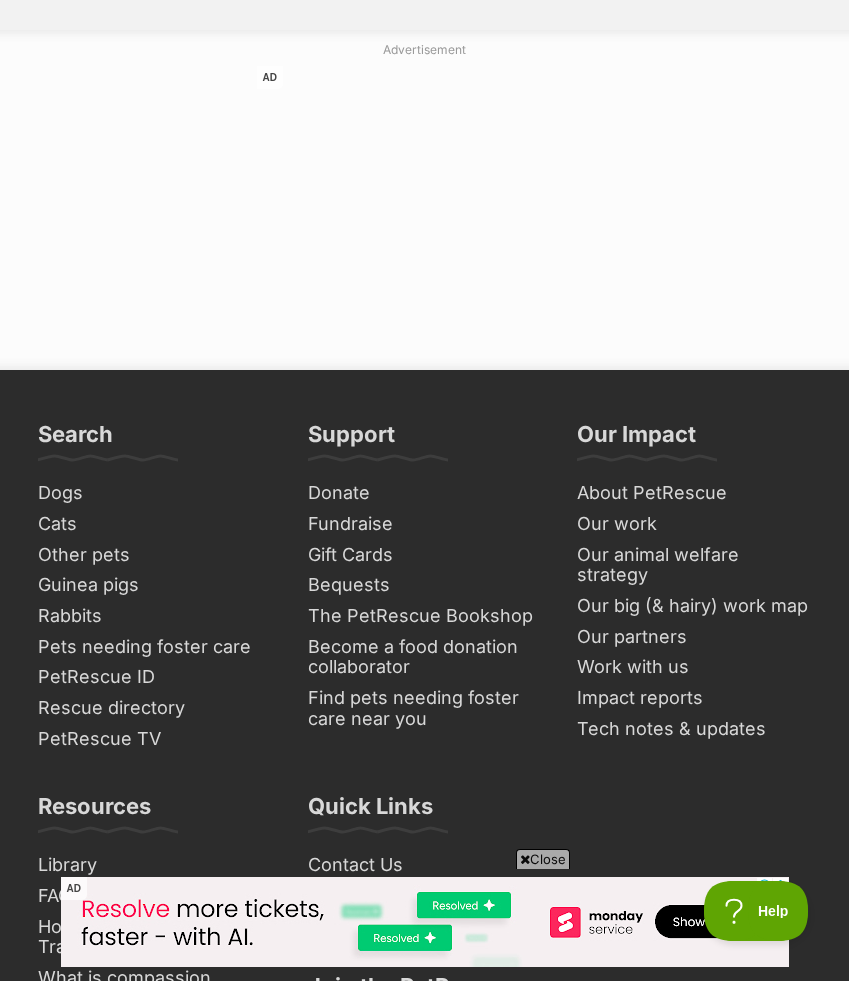 scroll, scrollTop: 15949, scrollLeft: 0, axis: vertical 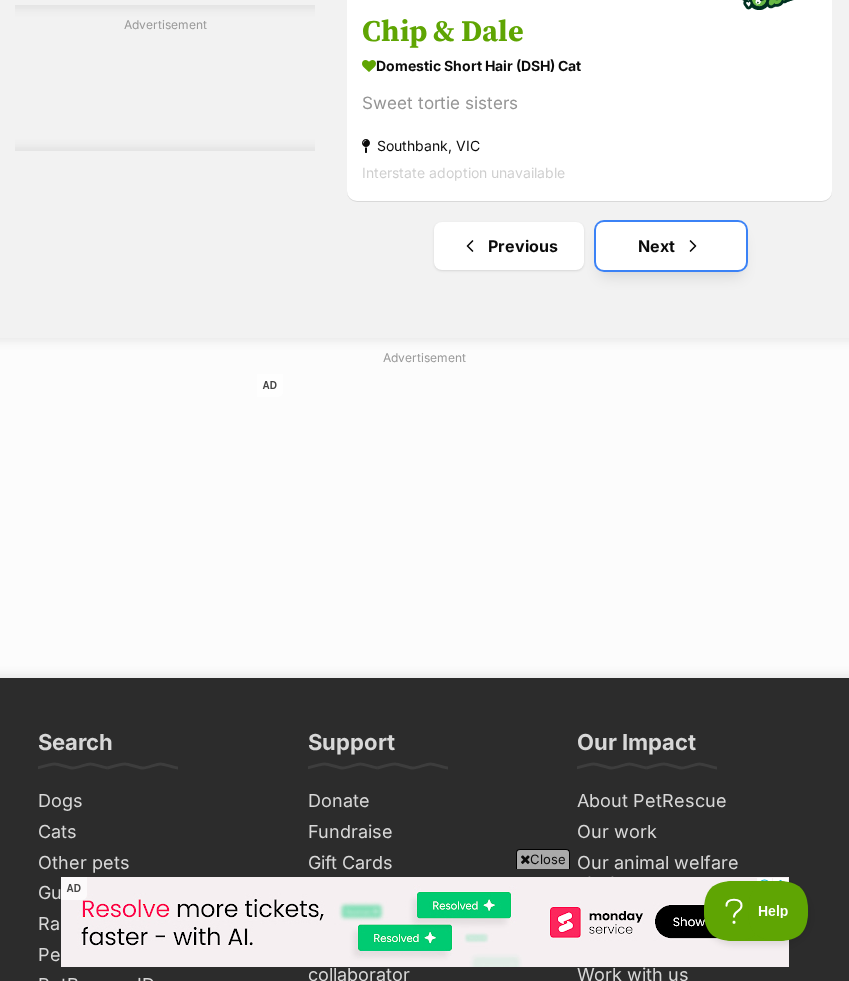 click on "Next" at bounding box center (671, 246) 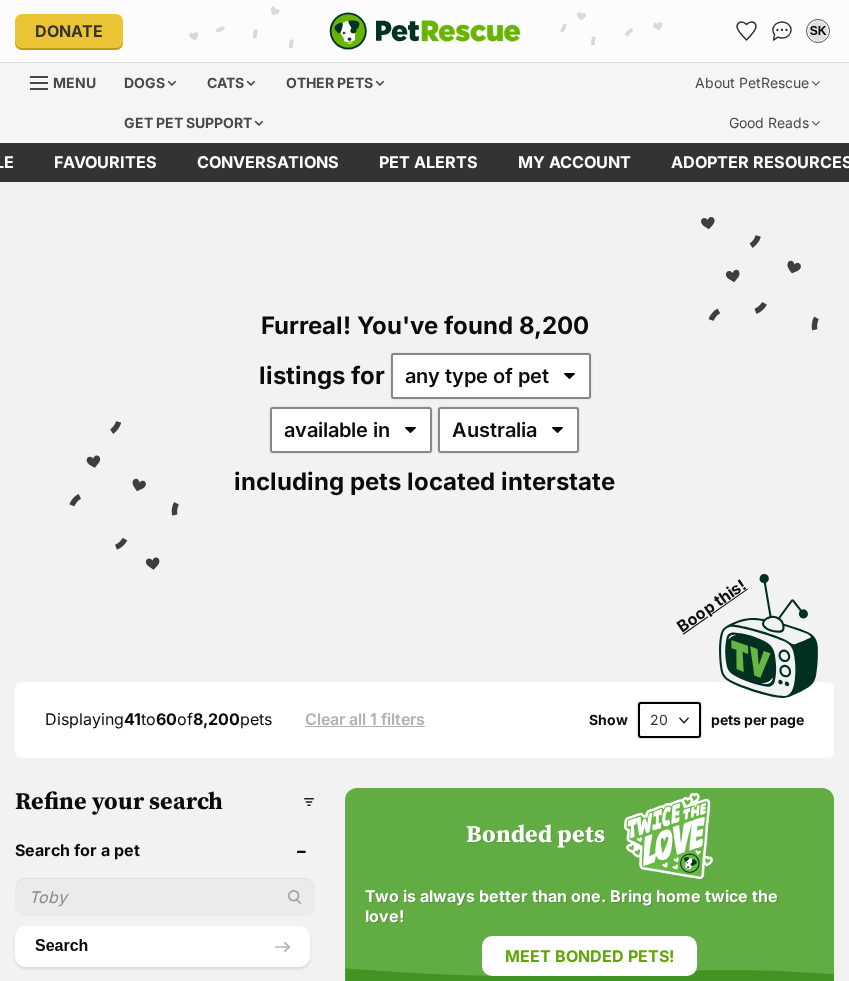 scroll, scrollTop: 743, scrollLeft: 0, axis: vertical 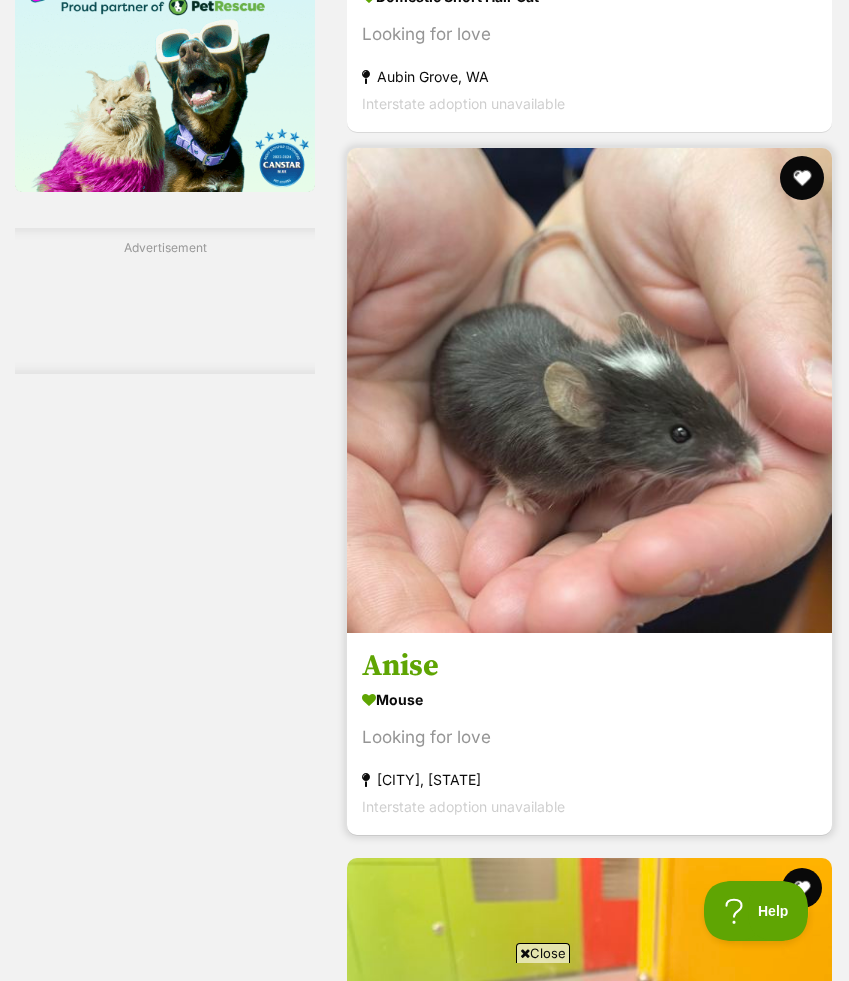 click at bounding box center (802, 178) 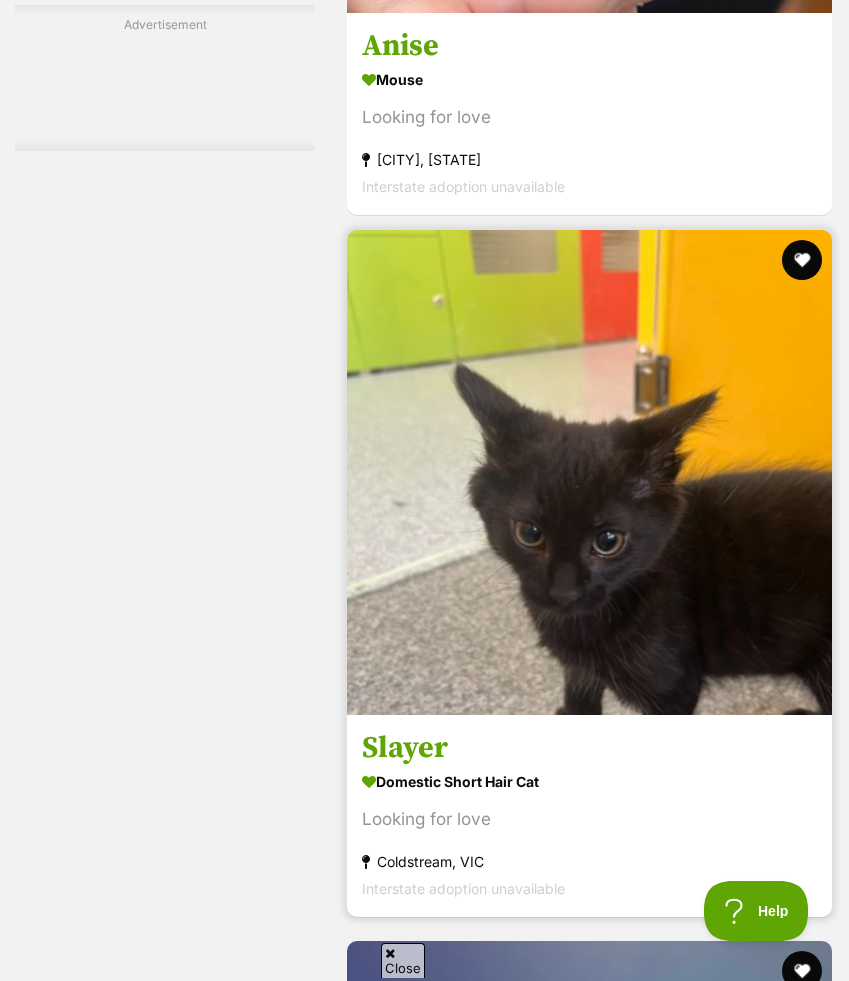 scroll, scrollTop: 3640, scrollLeft: 0, axis: vertical 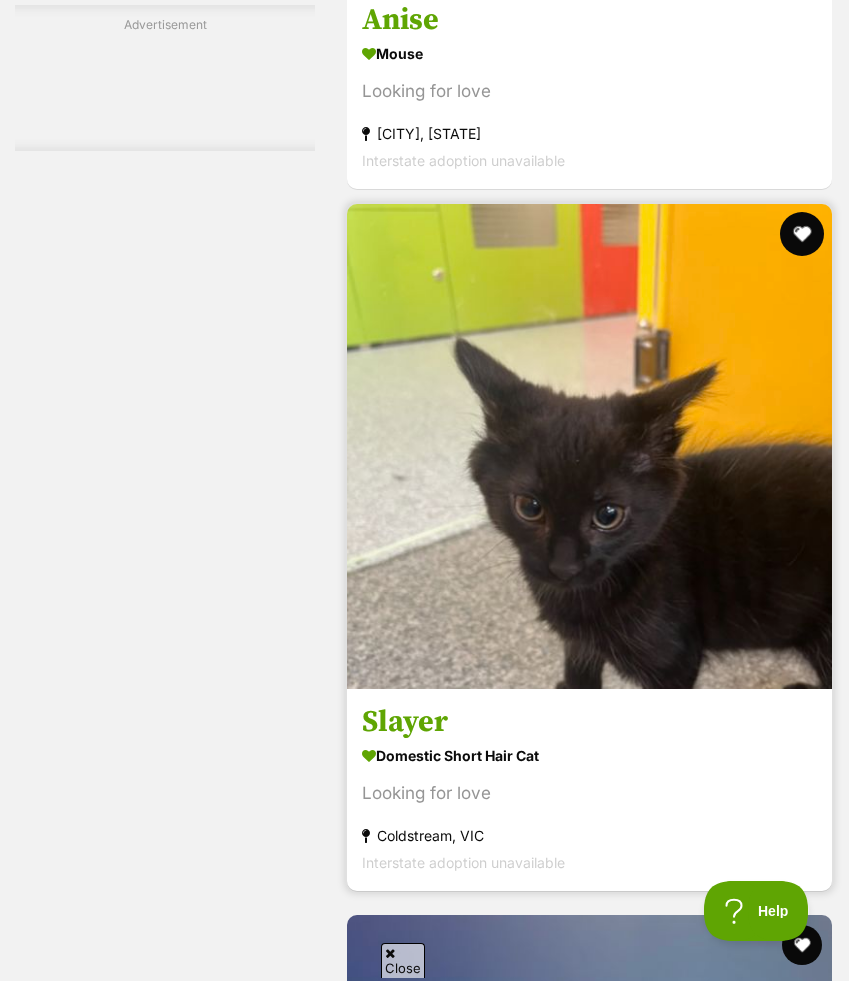 click at bounding box center (802, 234) 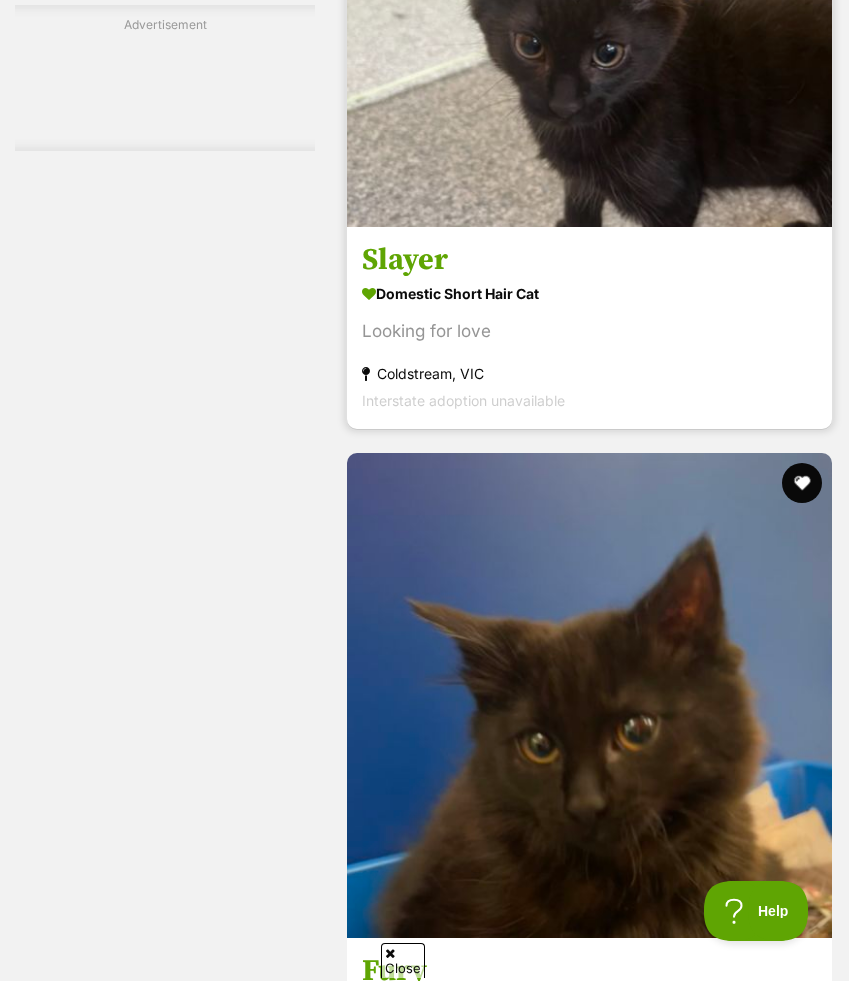 scroll, scrollTop: 4378, scrollLeft: 0, axis: vertical 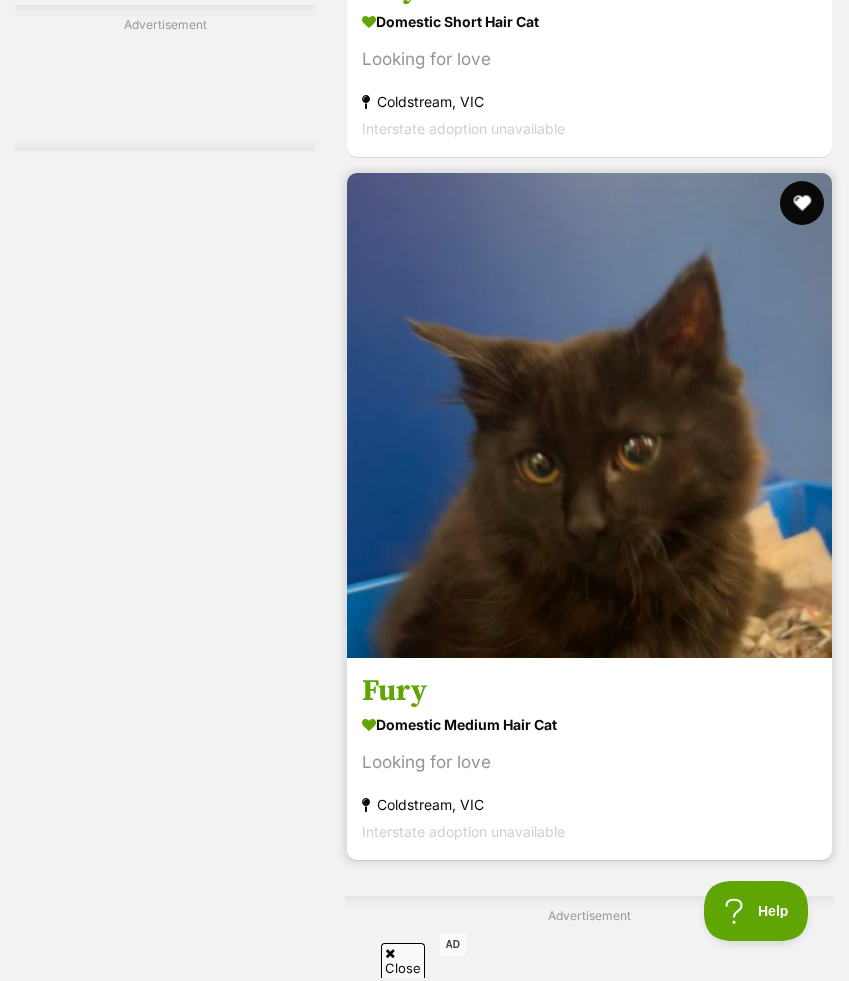 click at bounding box center (802, 203) 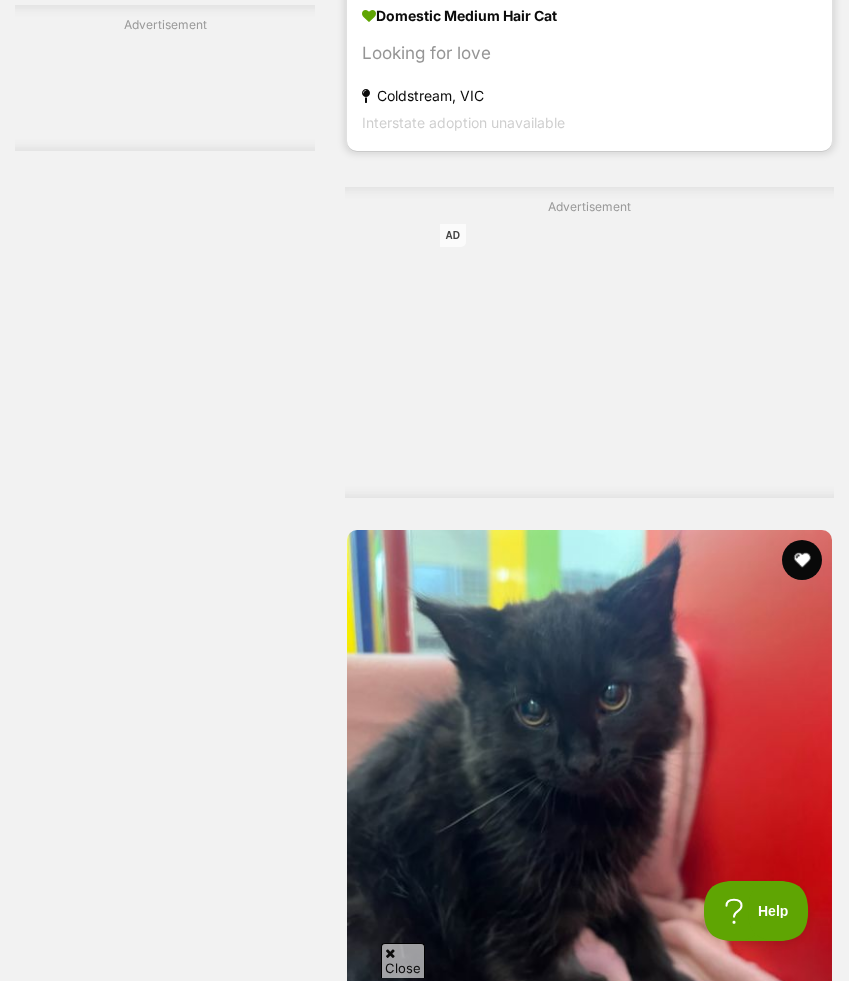 scroll, scrollTop: 5317, scrollLeft: 0, axis: vertical 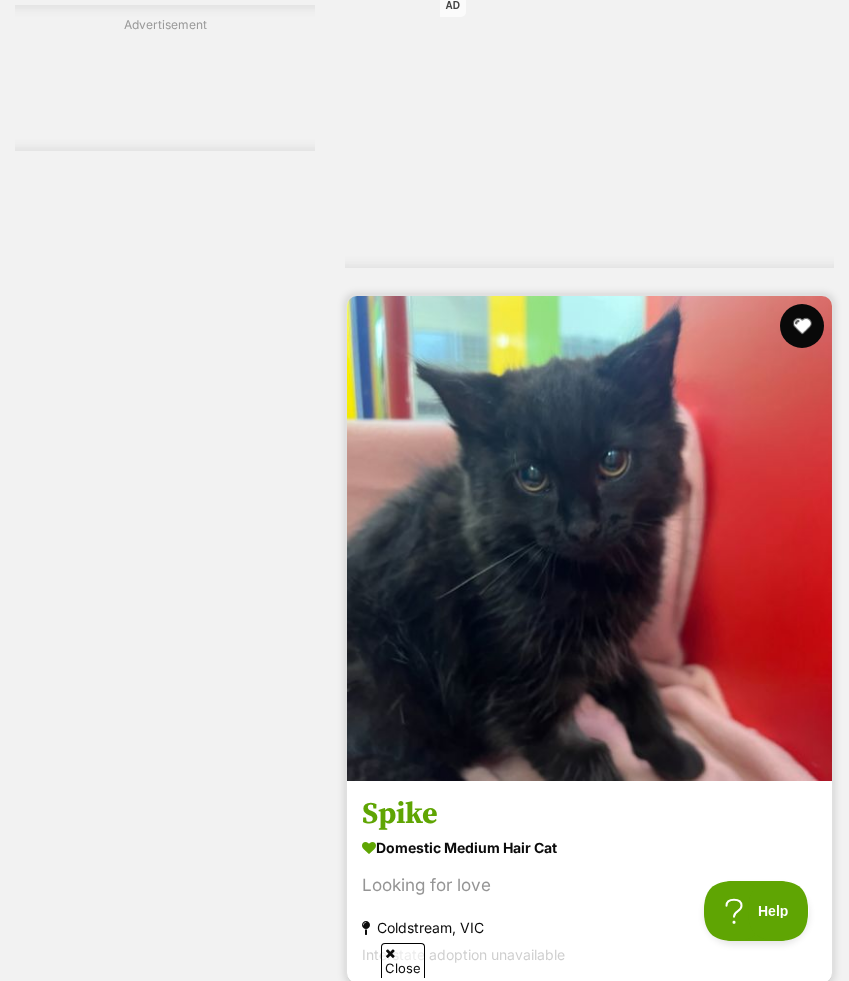 click at bounding box center (802, 326) 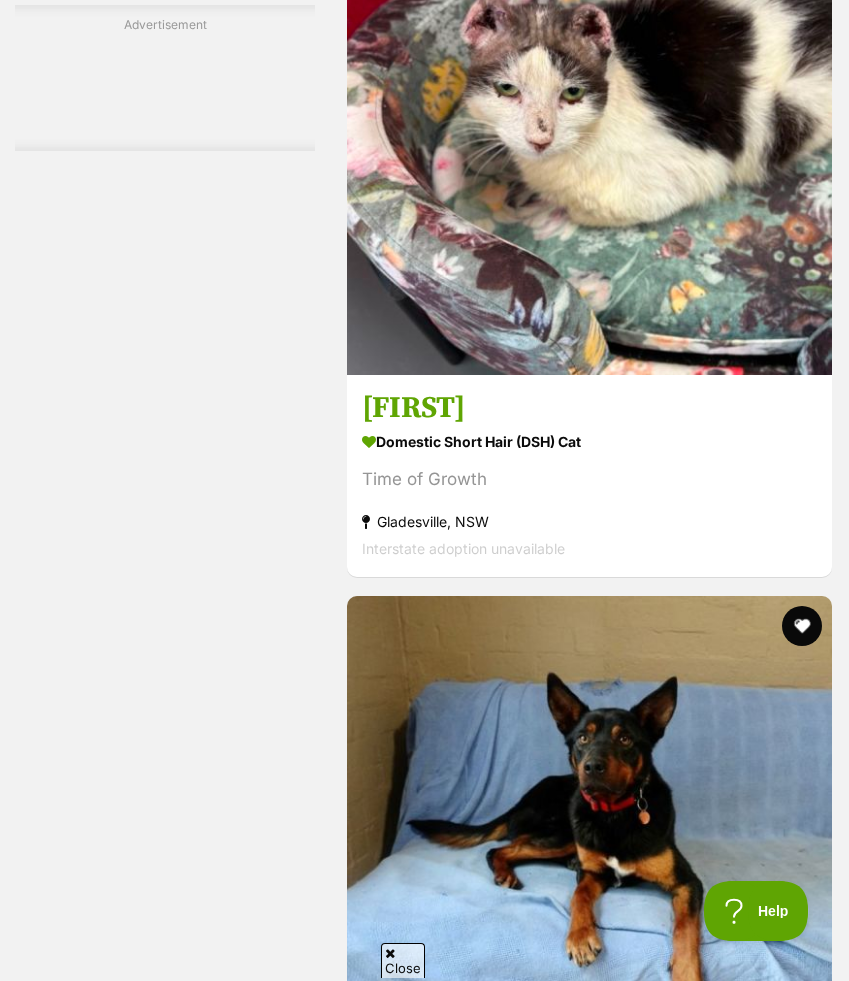 scroll, scrollTop: 12985, scrollLeft: 0, axis: vertical 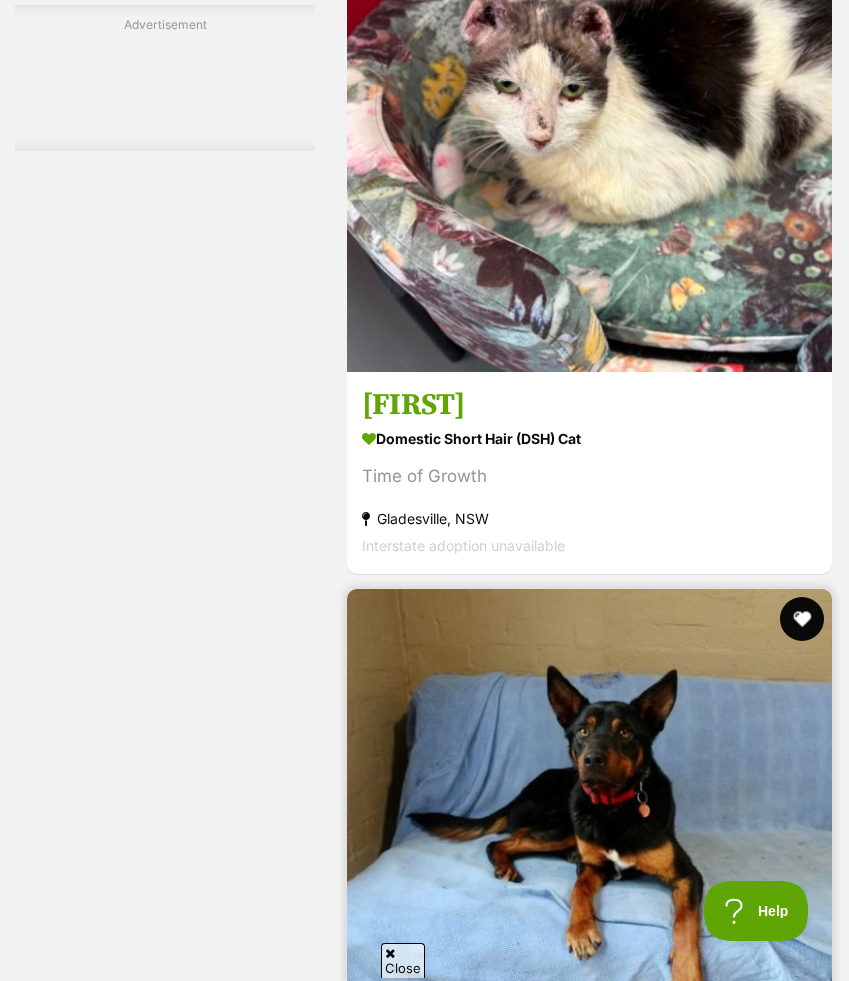 click at bounding box center [802, 619] 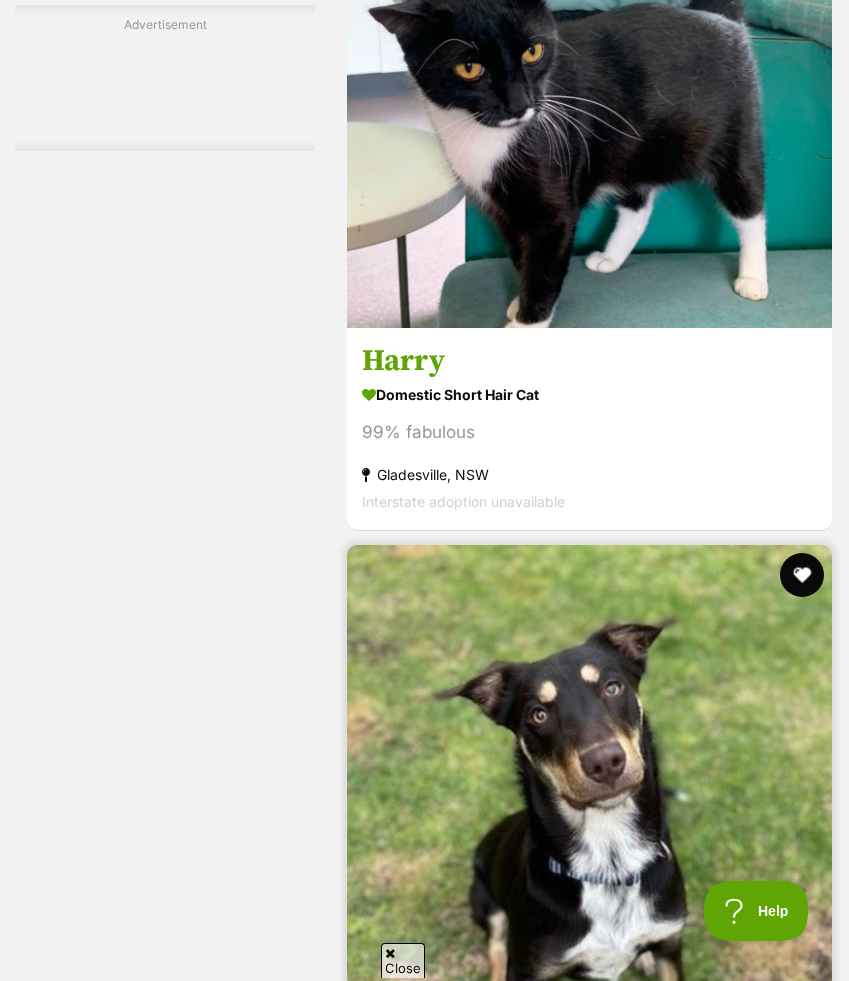 click at bounding box center [802, 575] 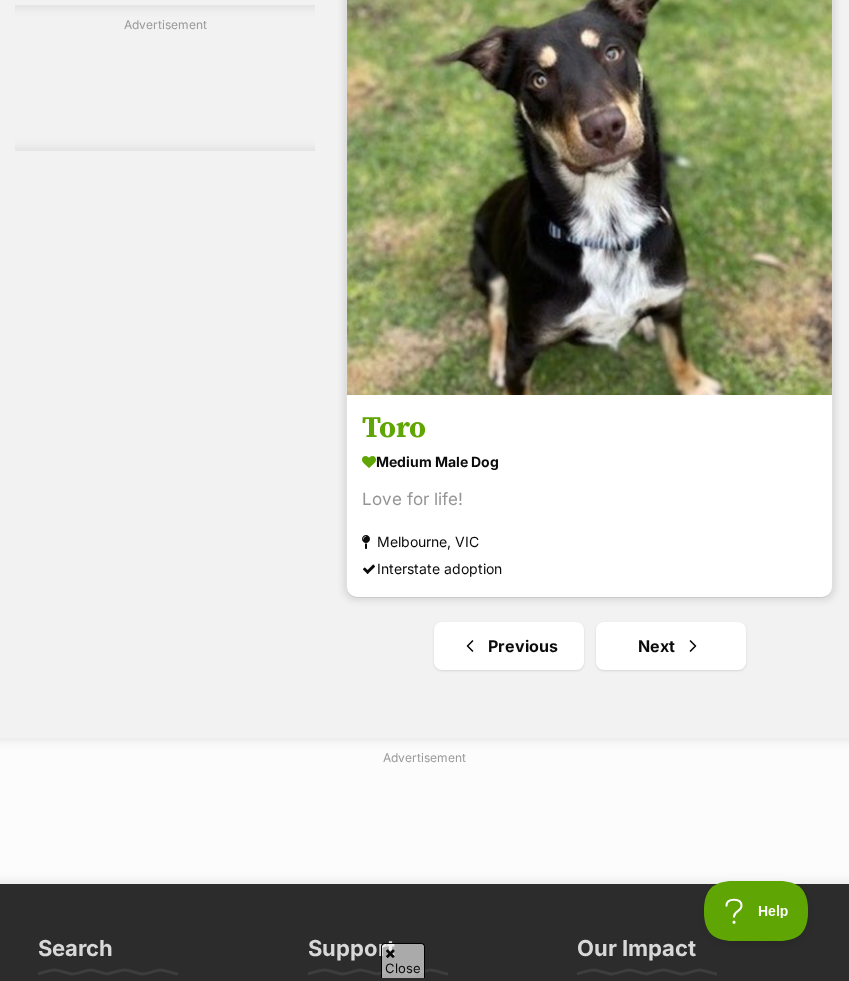 scroll, scrollTop: 15788, scrollLeft: 0, axis: vertical 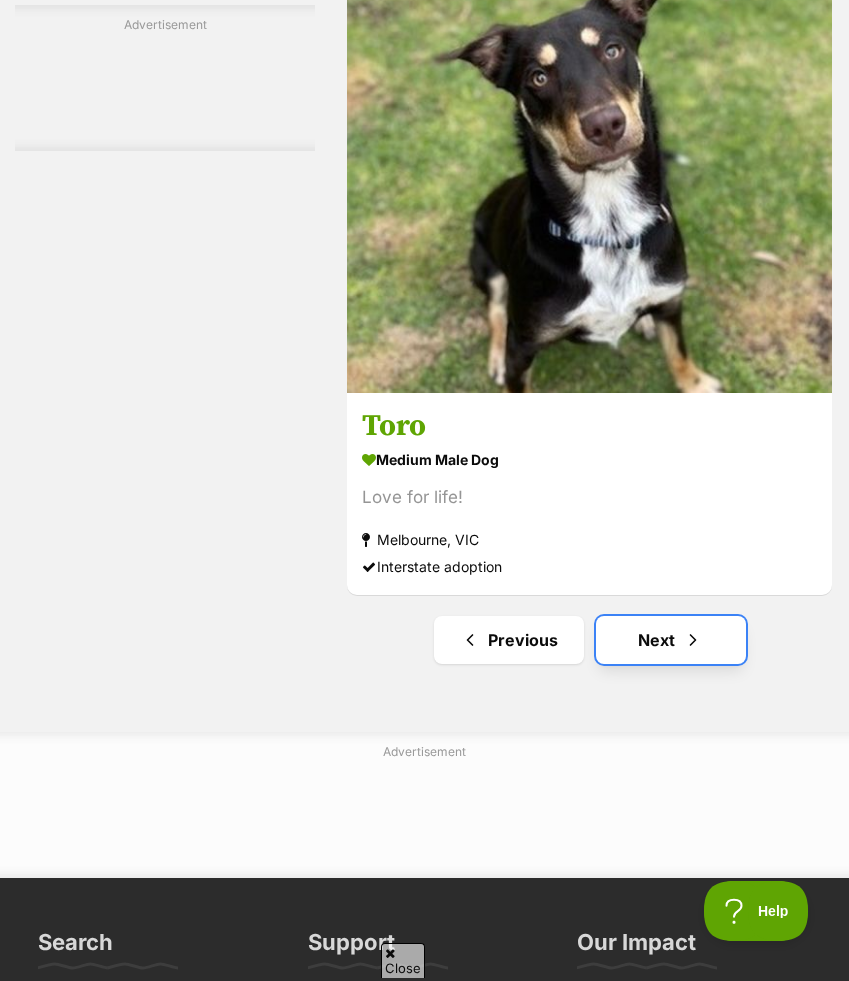 click on "Next" at bounding box center [671, 640] 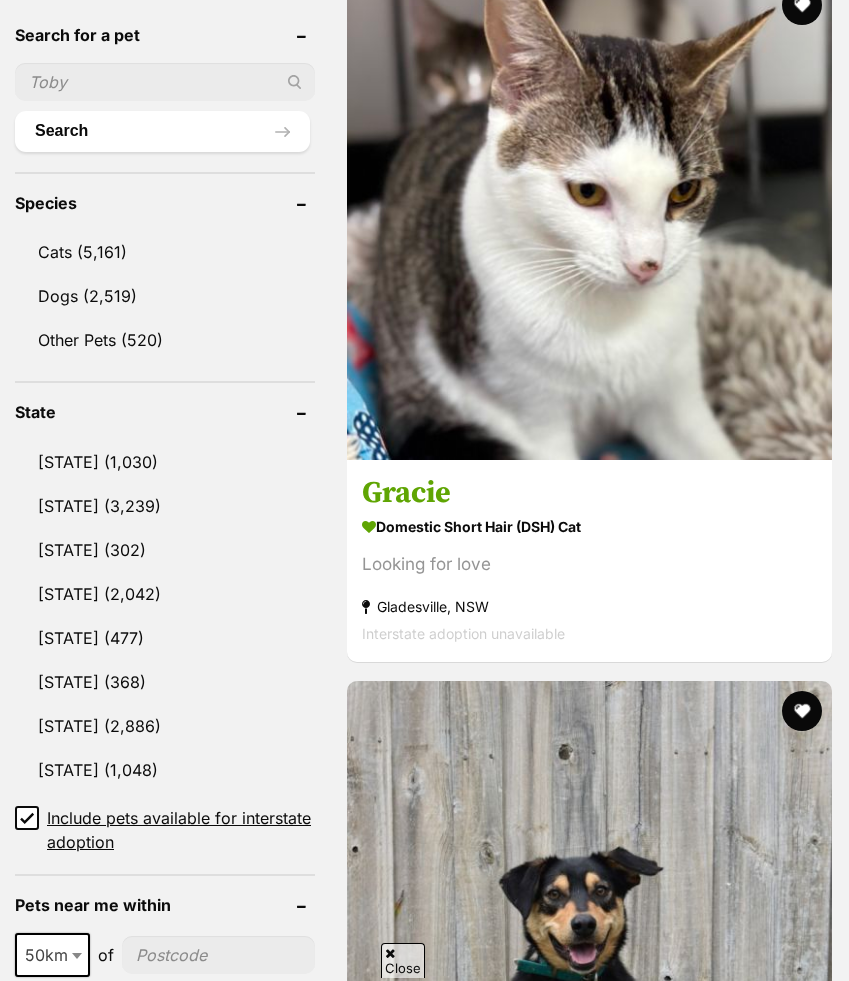 scroll, scrollTop: 1292, scrollLeft: 0, axis: vertical 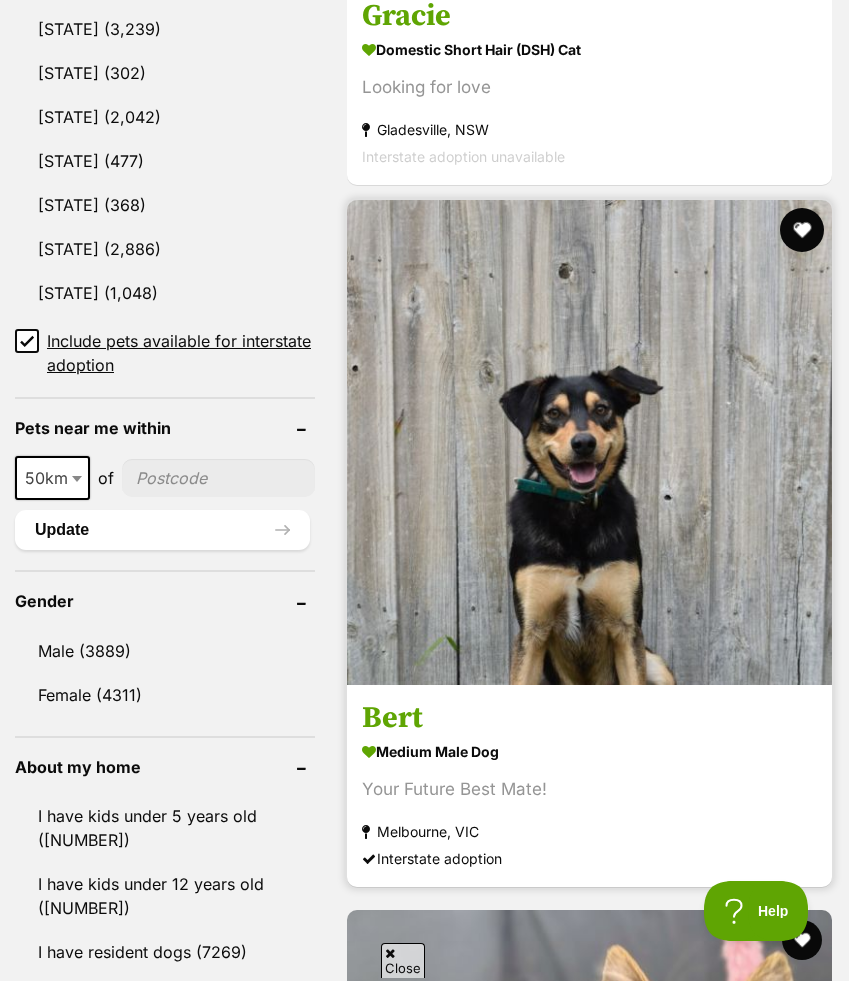 click at bounding box center (802, 230) 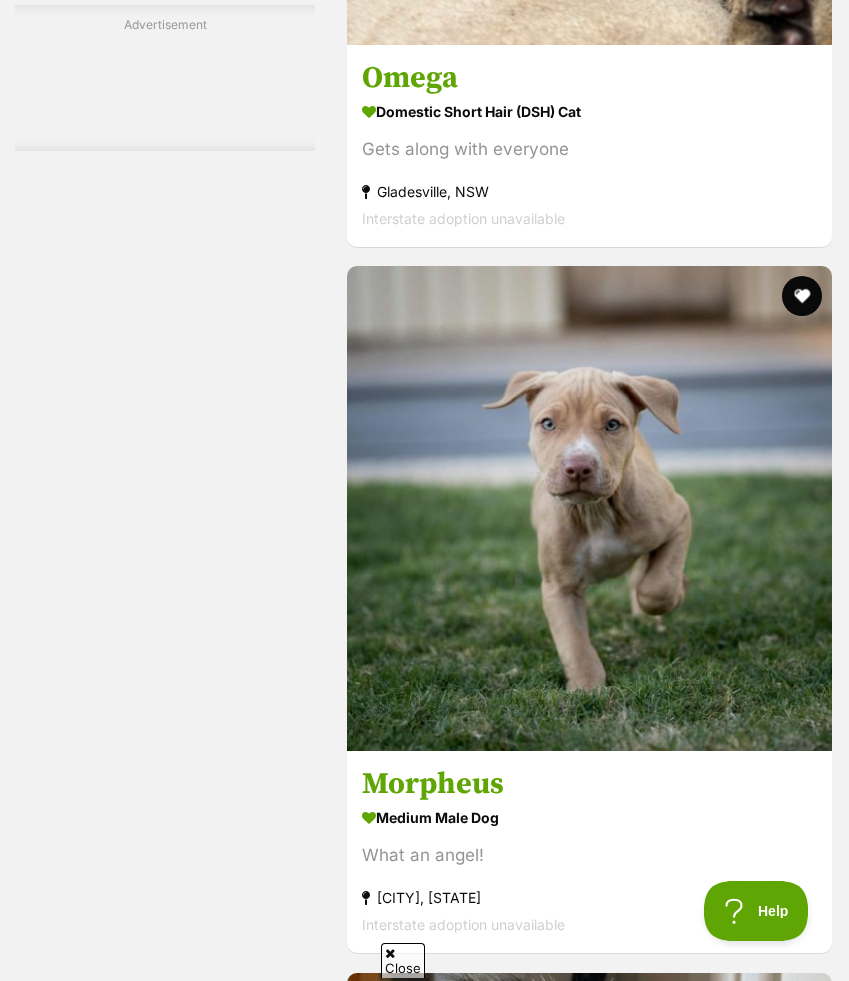 scroll, scrollTop: 5755, scrollLeft: 0, axis: vertical 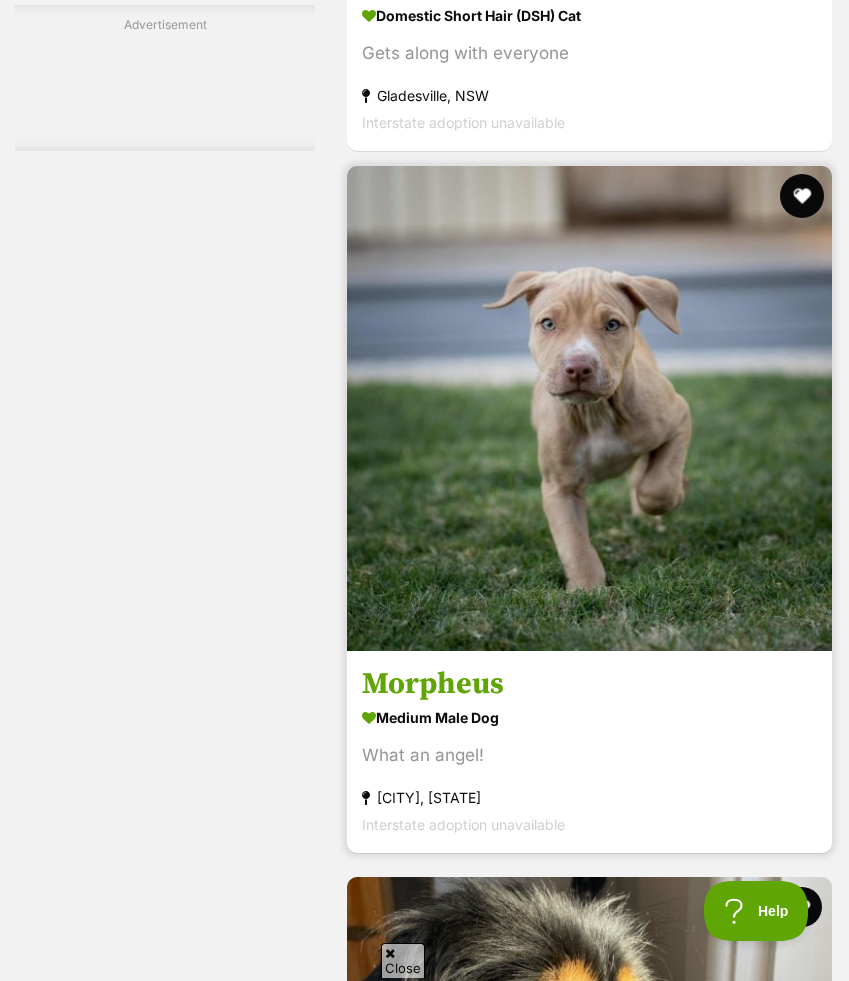 click at bounding box center (802, 196) 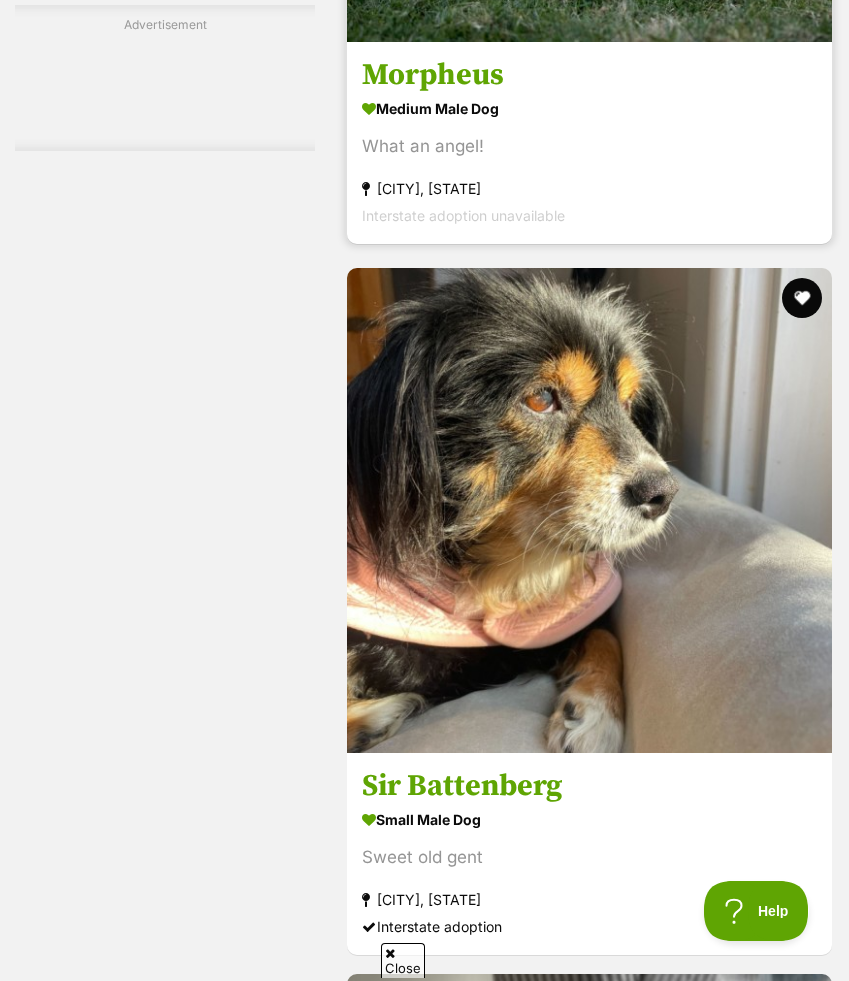 scroll, scrollTop: 6450, scrollLeft: 0, axis: vertical 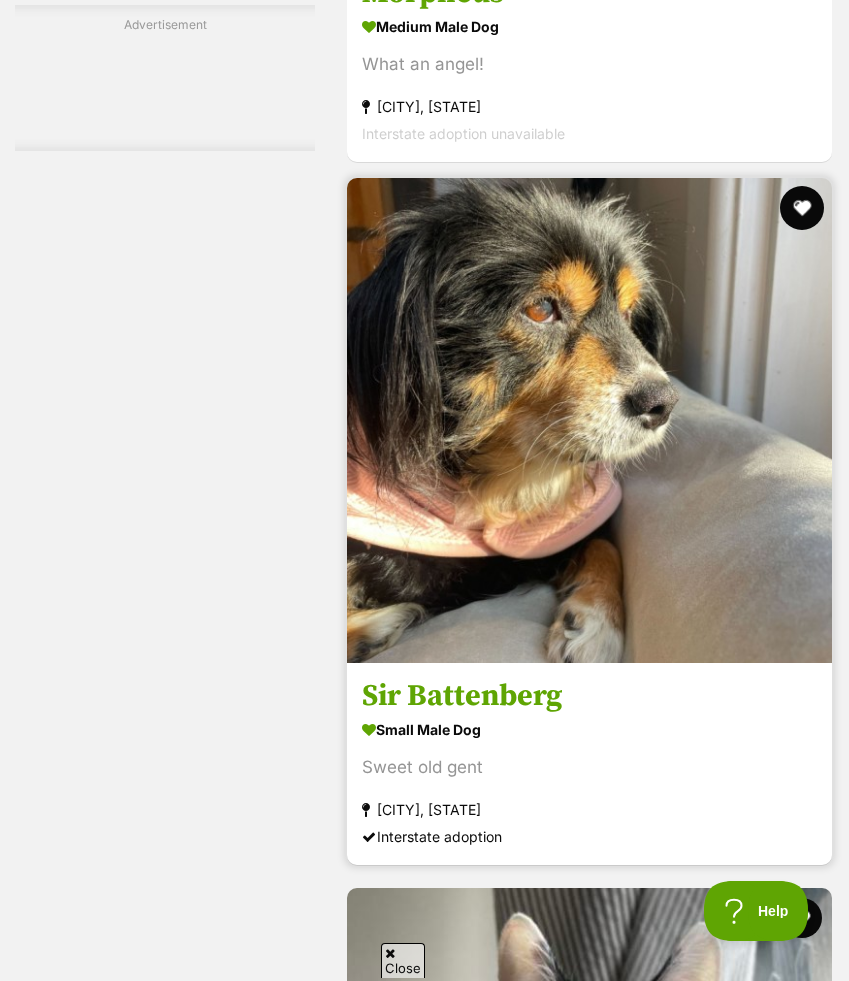 click at bounding box center (802, 208) 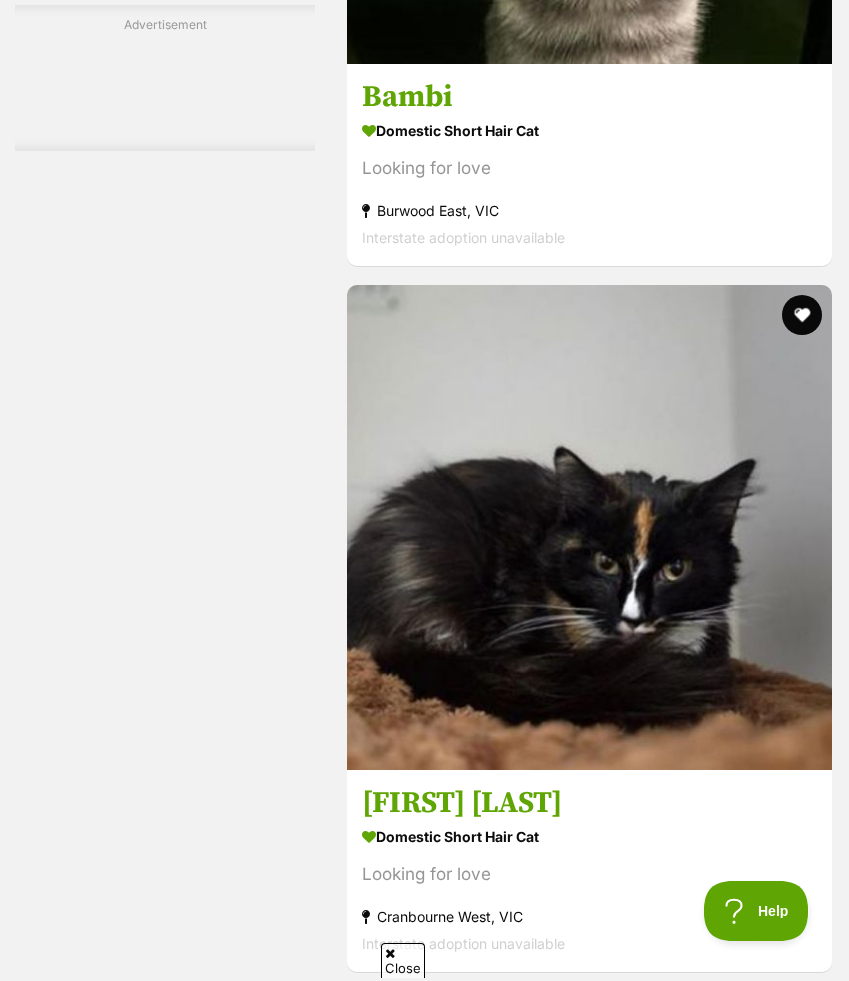 scroll, scrollTop: 14502, scrollLeft: 0, axis: vertical 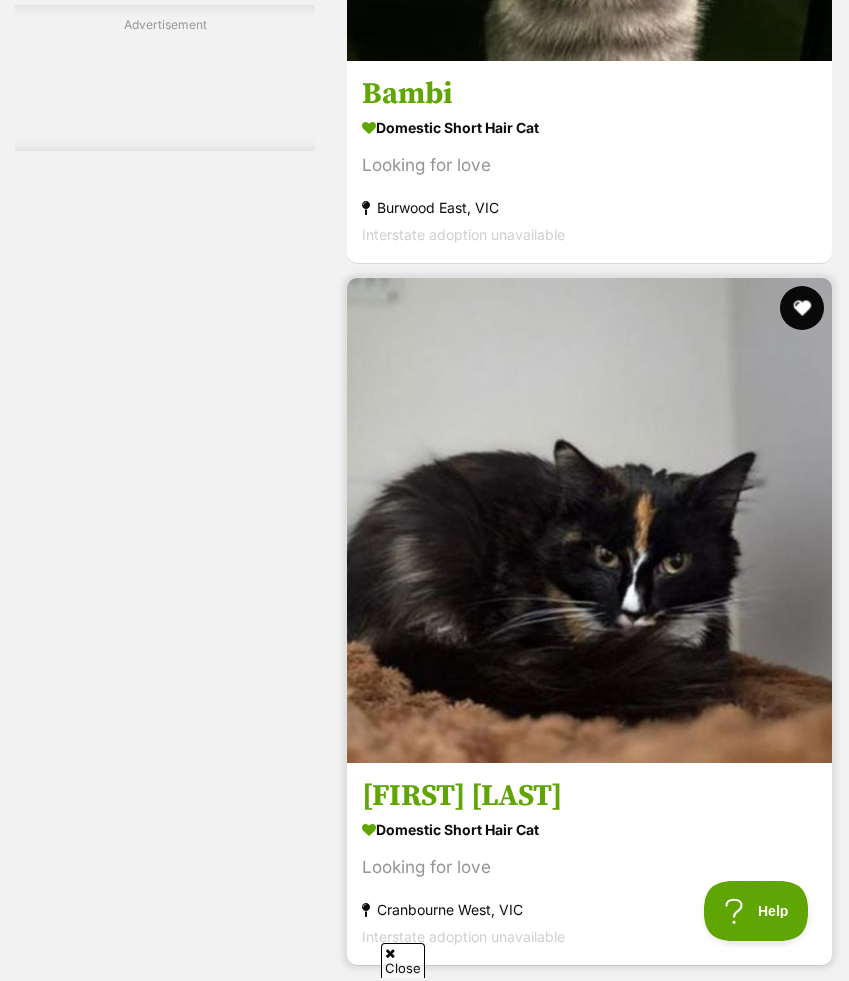 click at bounding box center (802, 308) 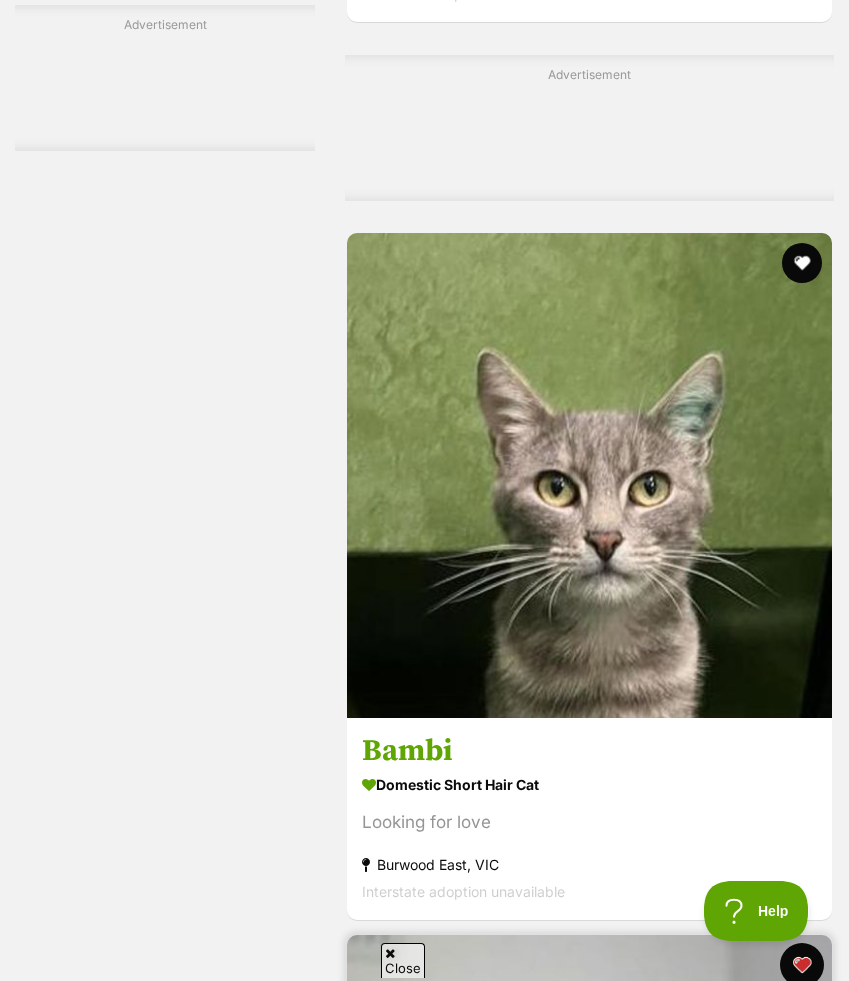scroll, scrollTop: 13822, scrollLeft: 0, axis: vertical 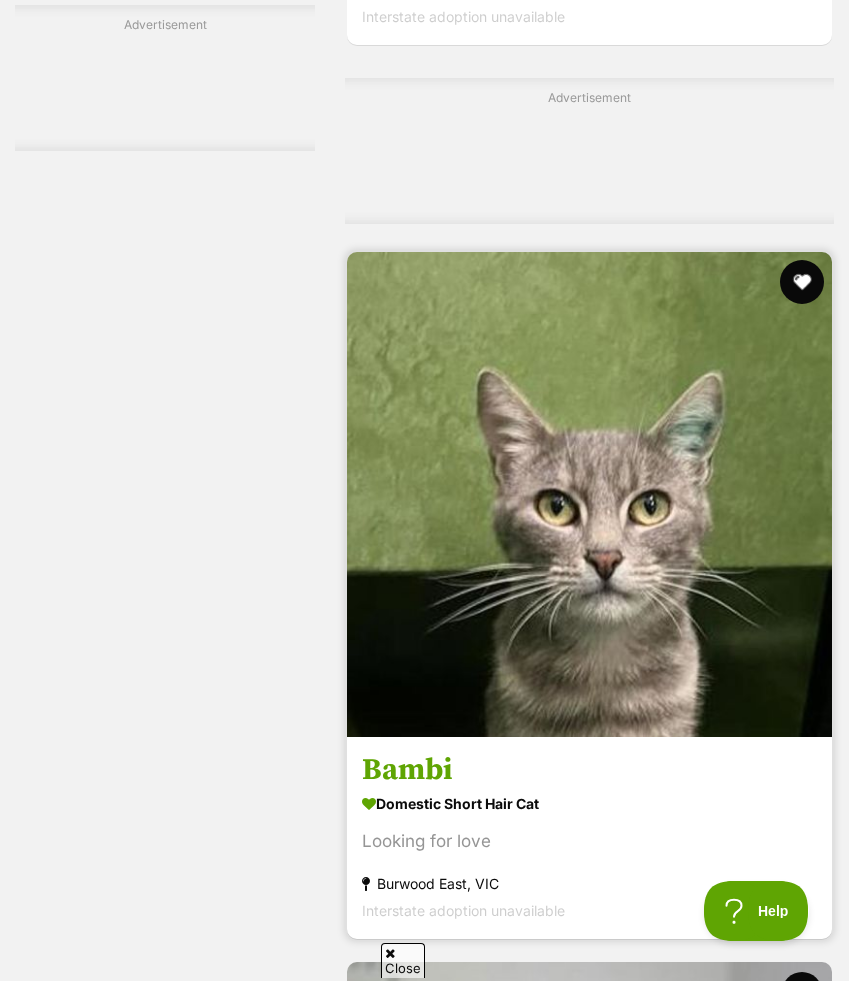 click at bounding box center [802, 282] 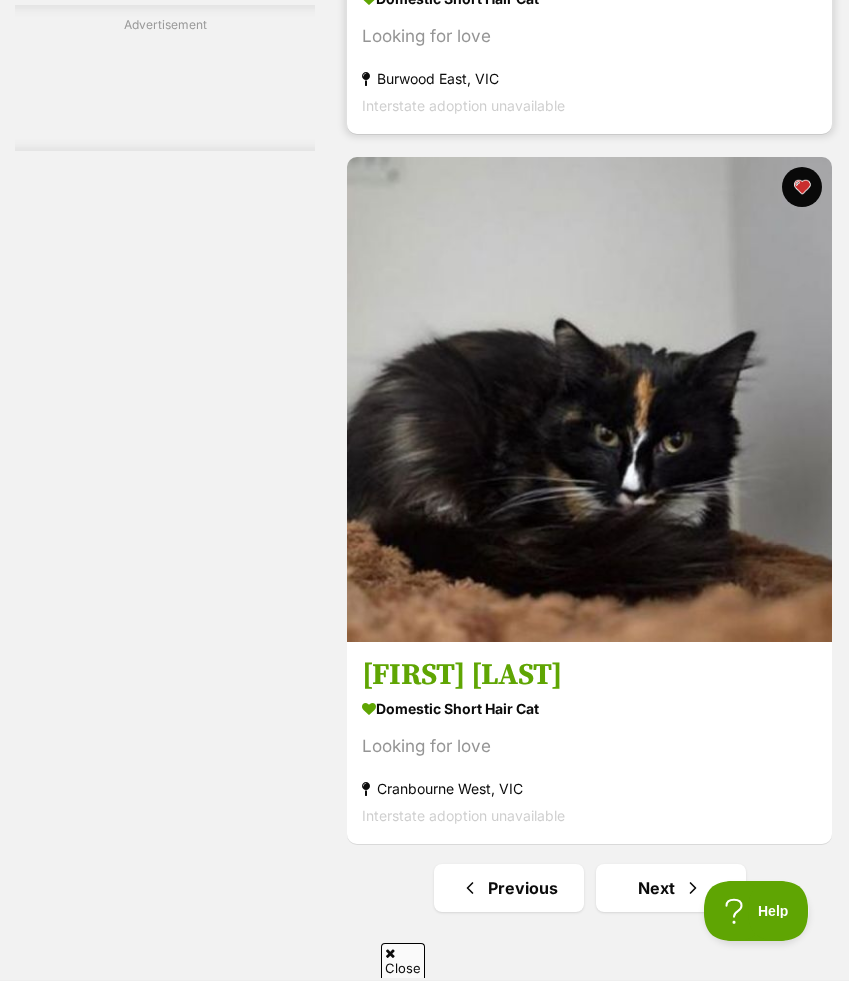 scroll, scrollTop: 15082, scrollLeft: 0, axis: vertical 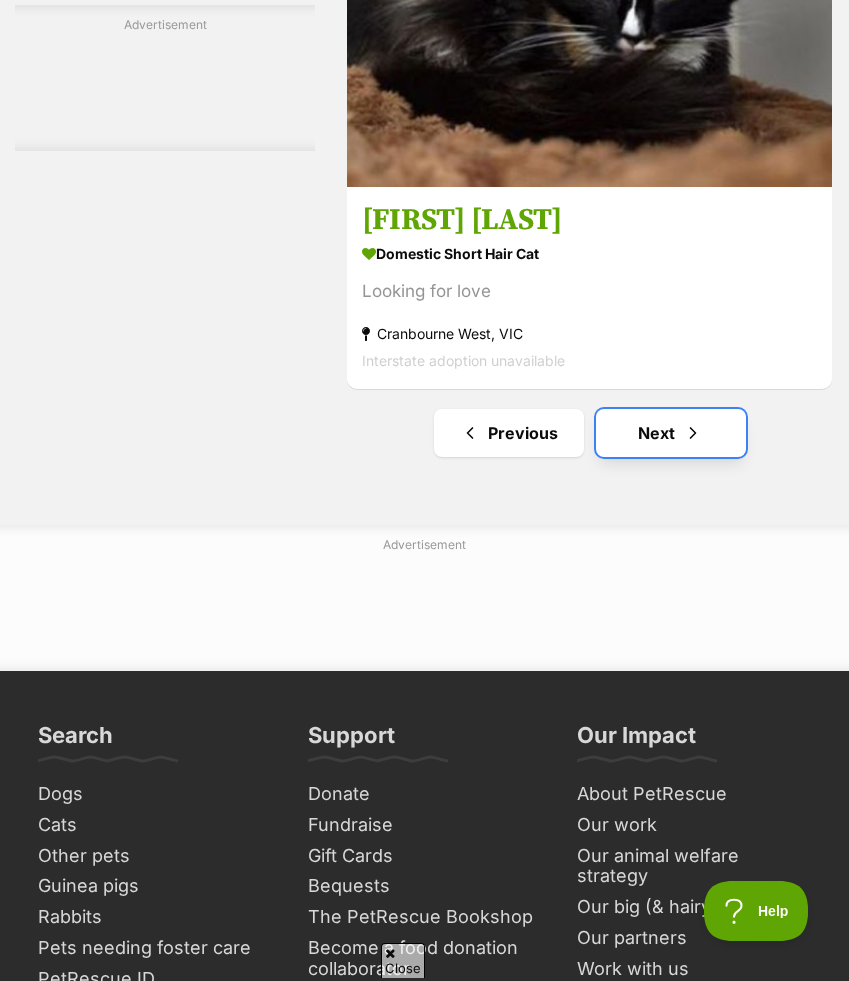click on "Next" at bounding box center (671, 433) 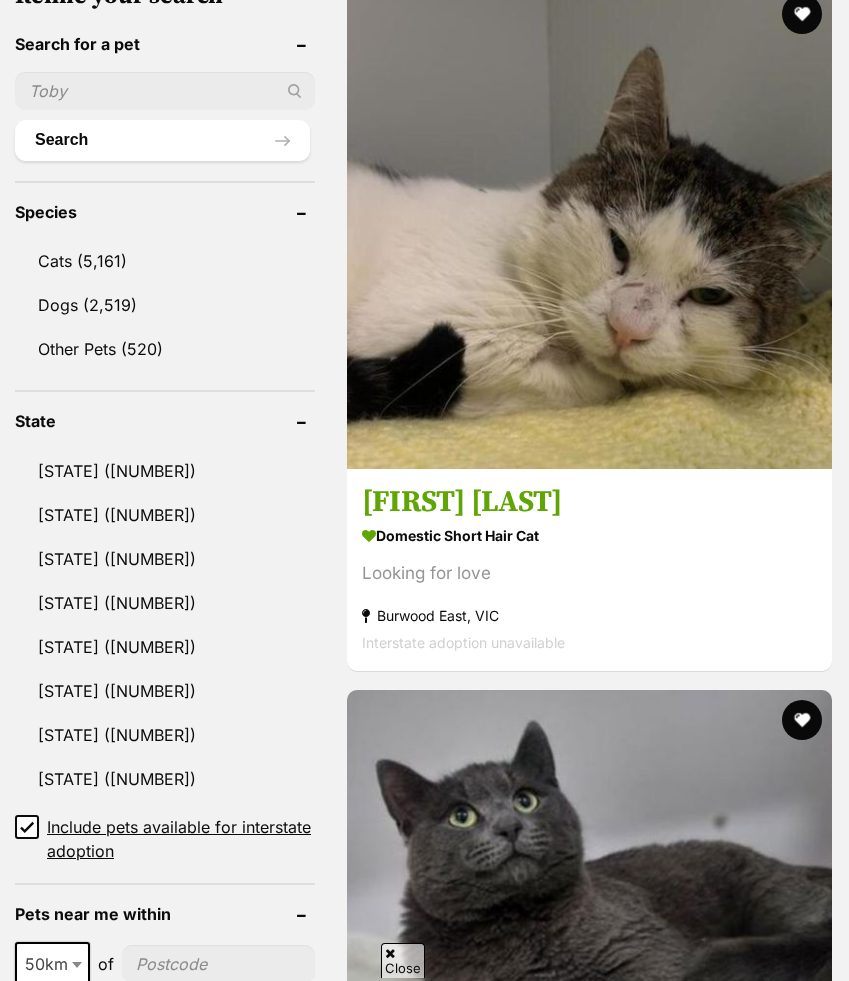 scroll, scrollTop: 0, scrollLeft: 0, axis: both 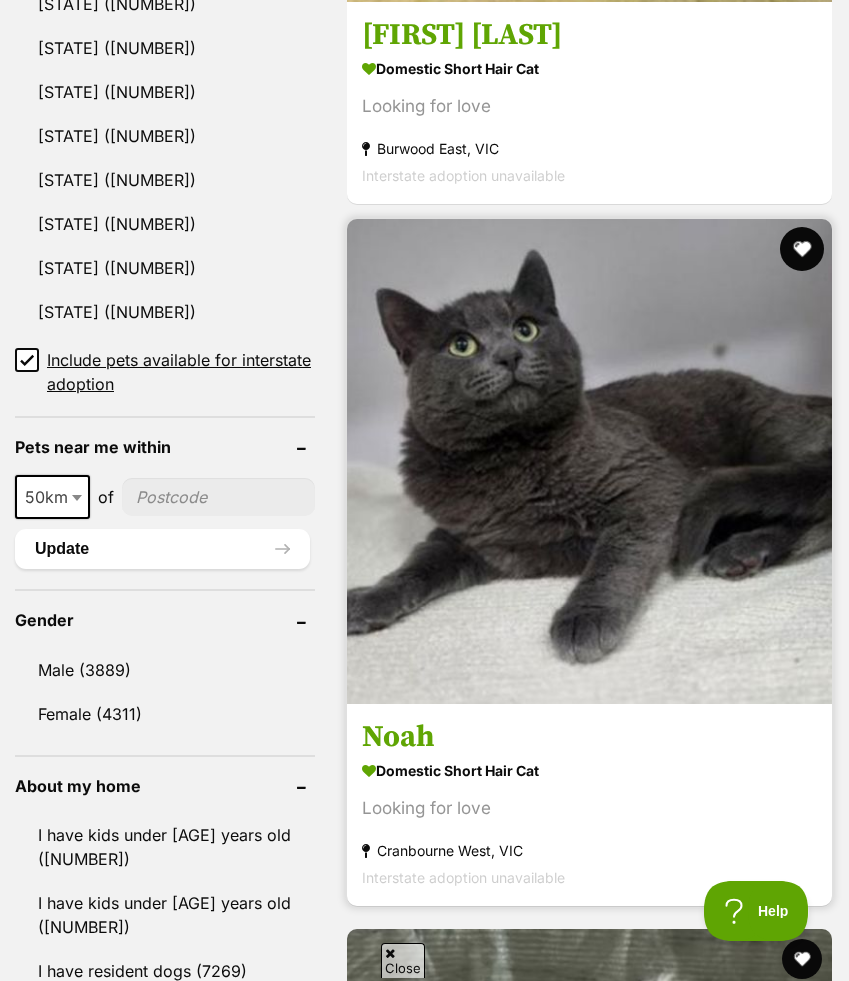 click at bounding box center (802, 249) 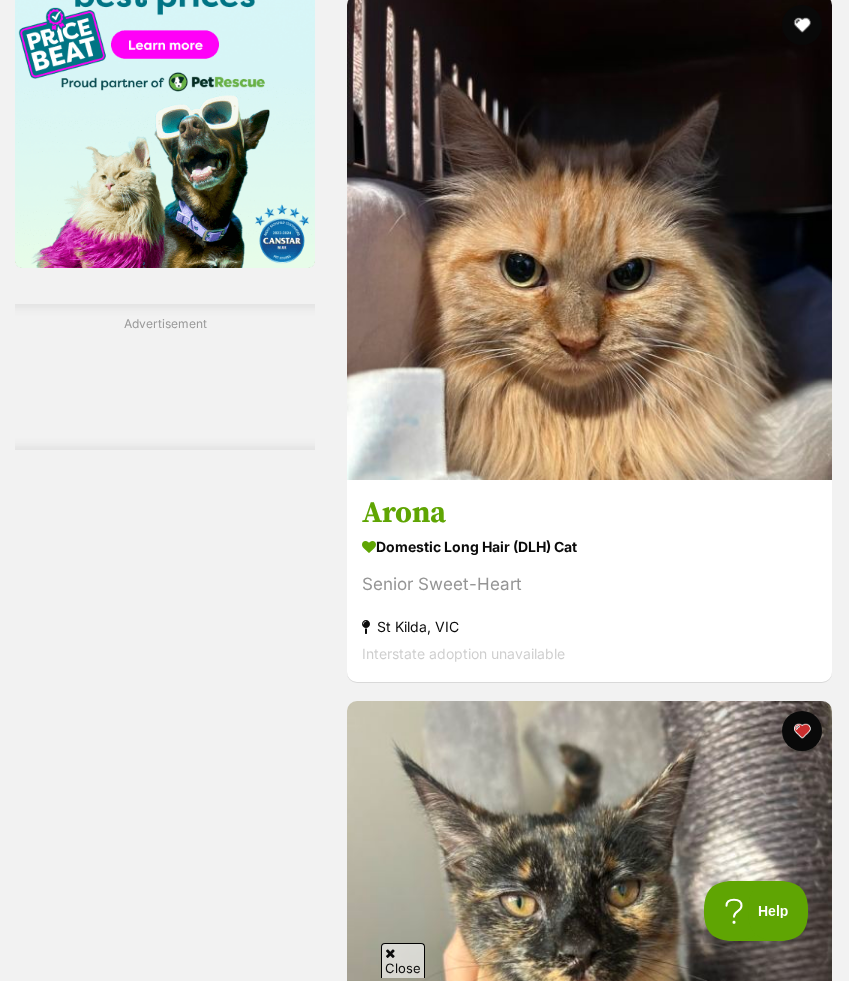 scroll, scrollTop: 2797, scrollLeft: 0, axis: vertical 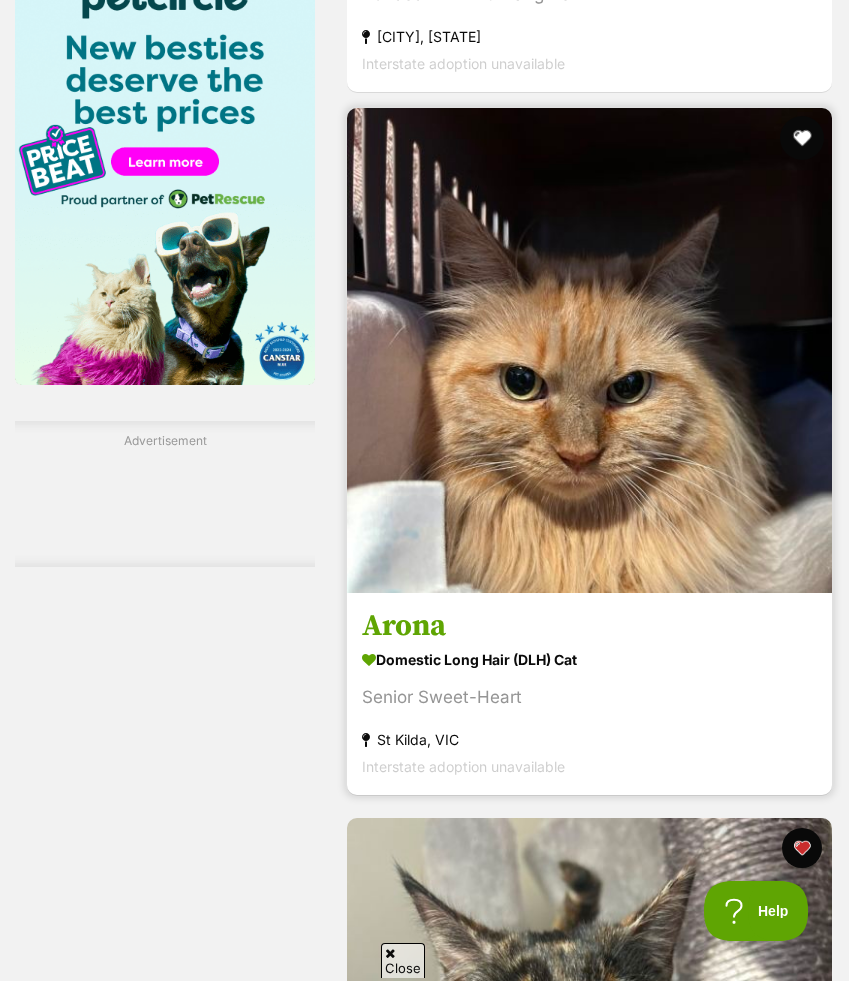 click at bounding box center (802, 138) 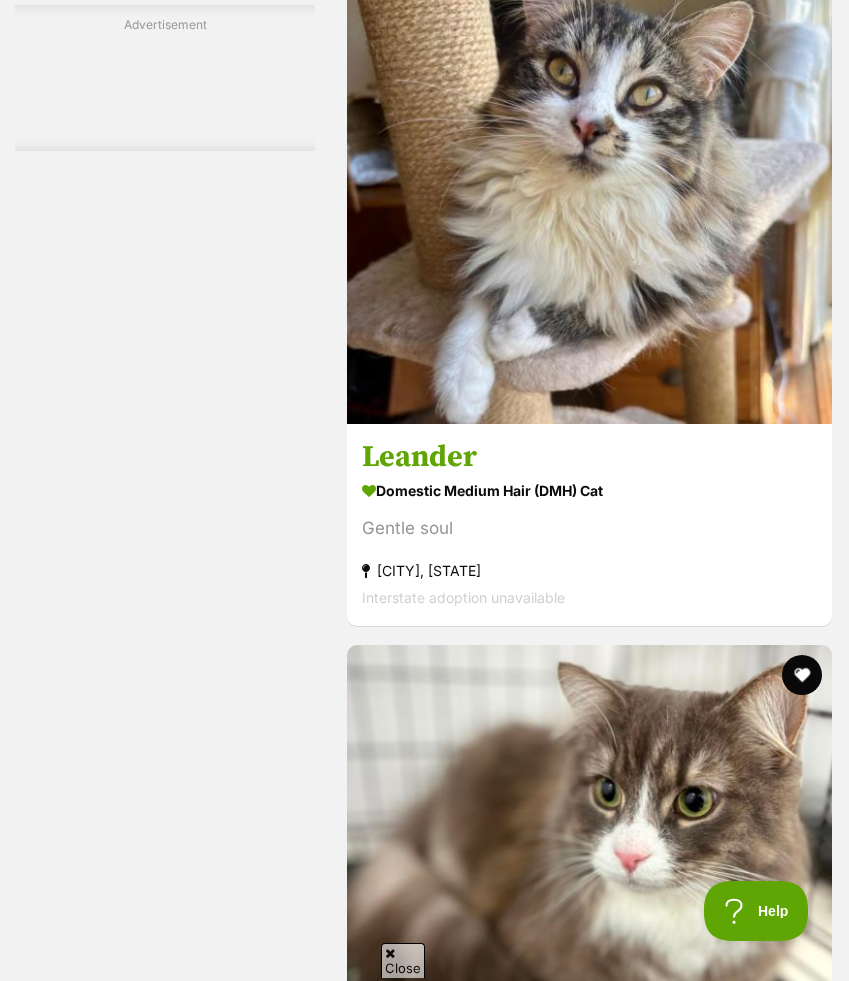 scroll, scrollTop: 7083, scrollLeft: 0, axis: vertical 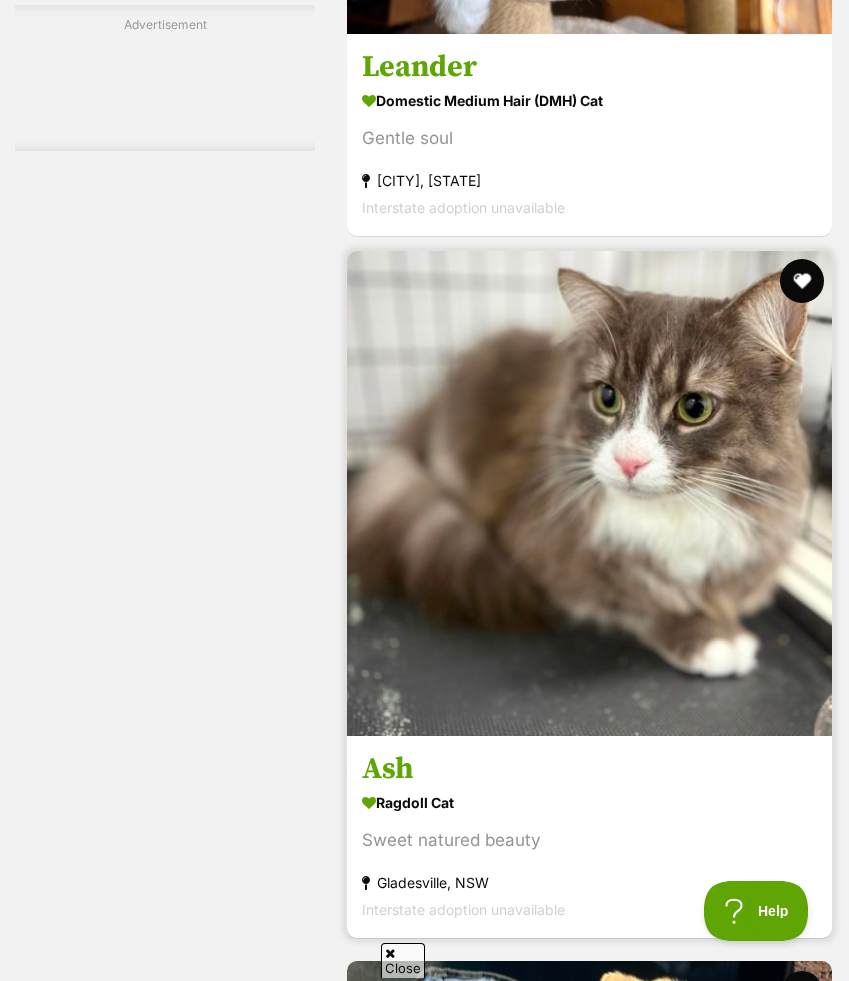 click at bounding box center [802, 281] 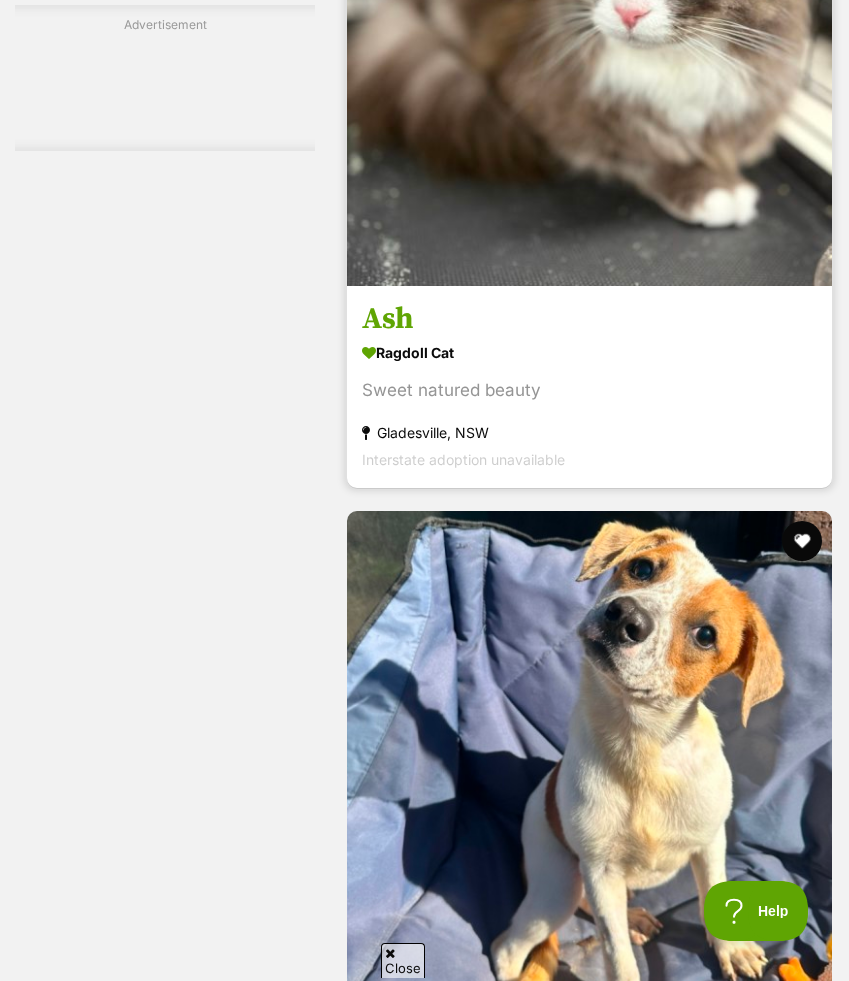 scroll, scrollTop: 7652, scrollLeft: 0, axis: vertical 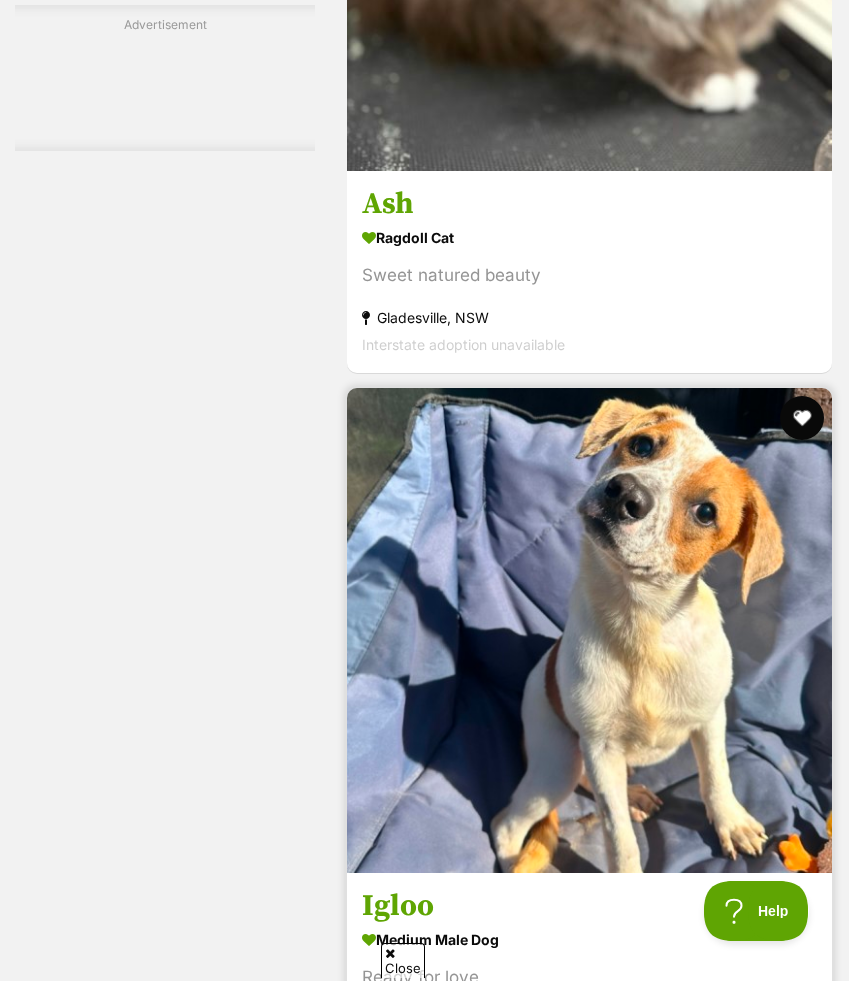 click at bounding box center (802, 418) 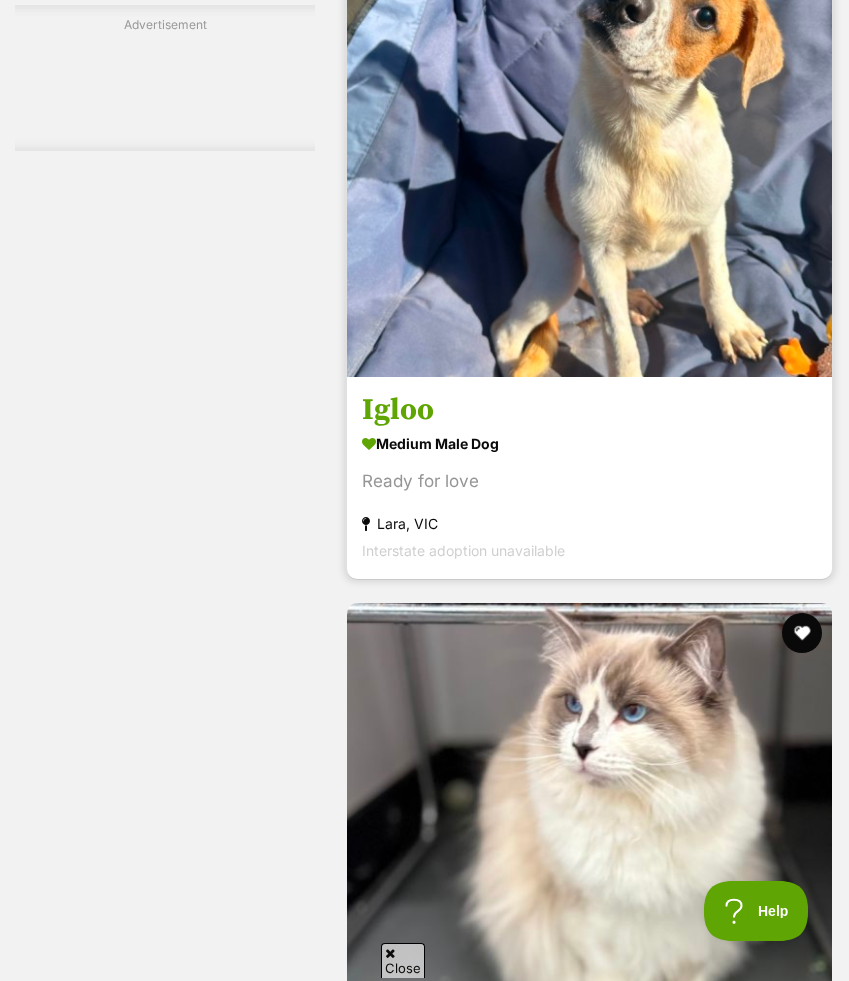 scroll, scrollTop: 8486, scrollLeft: 0, axis: vertical 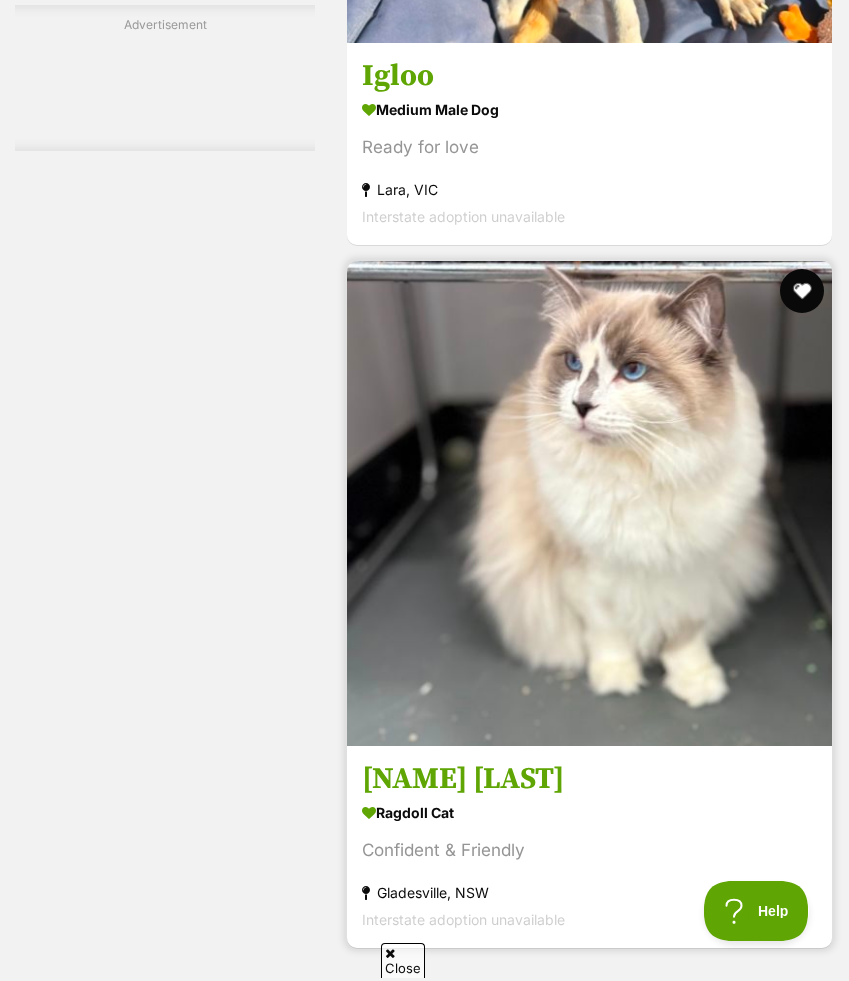 click at bounding box center [802, 291] 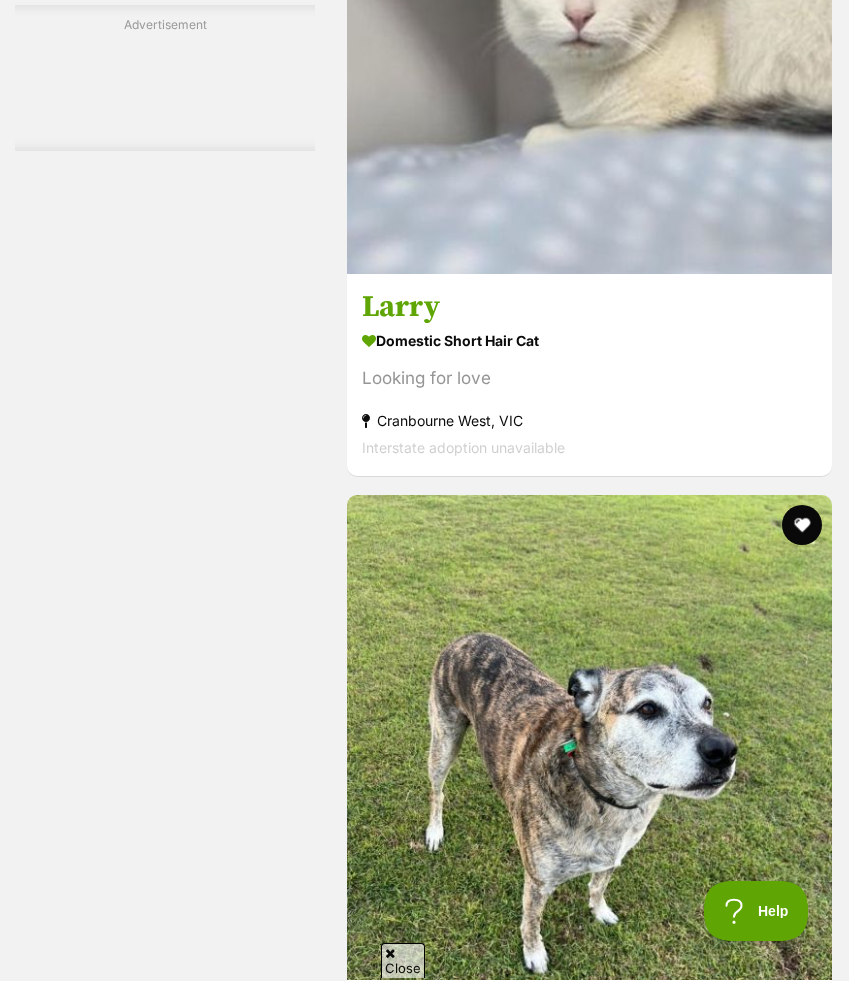 scroll, scrollTop: 11303, scrollLeft: 0, axis: vertical 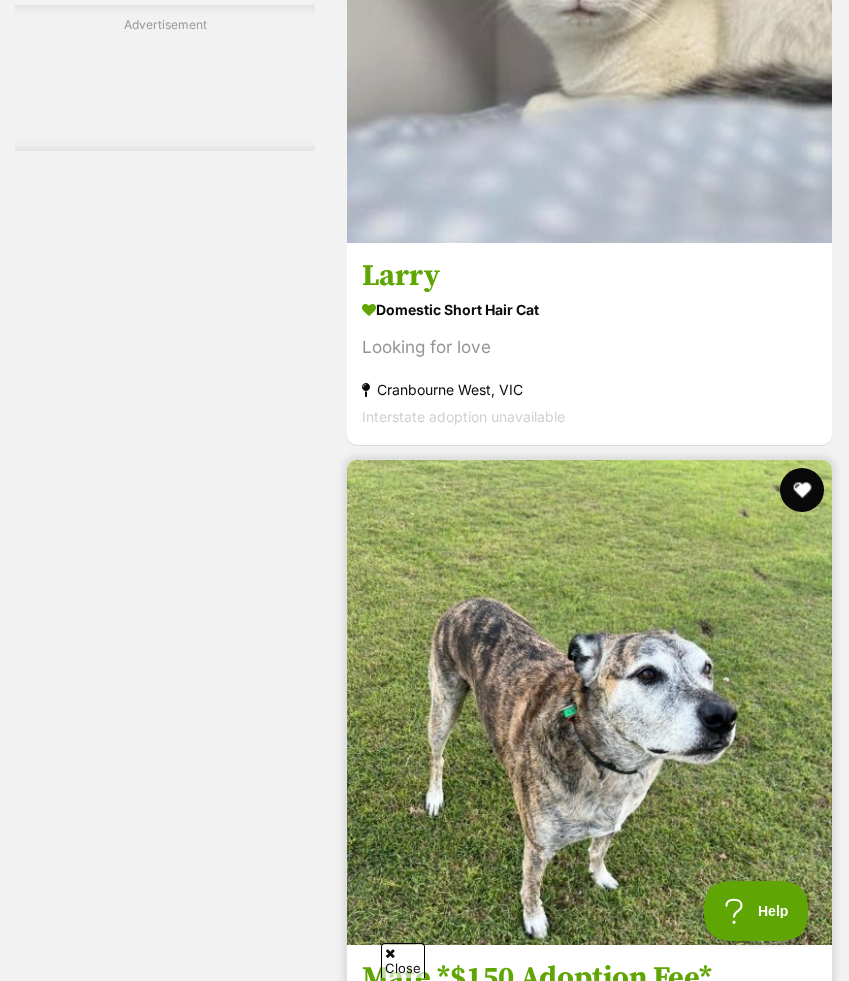 click at bounding box center (802, 490) 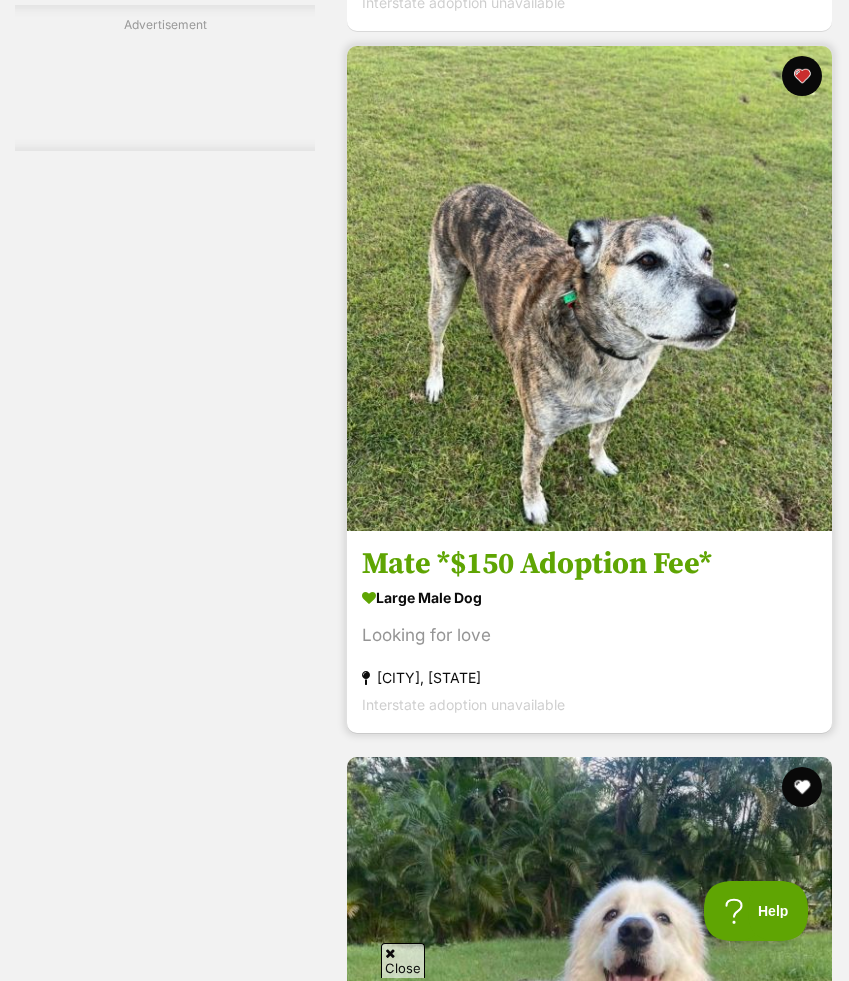 scroll, scrollTop: 11948, scrollLeft: 0, axis: vertical 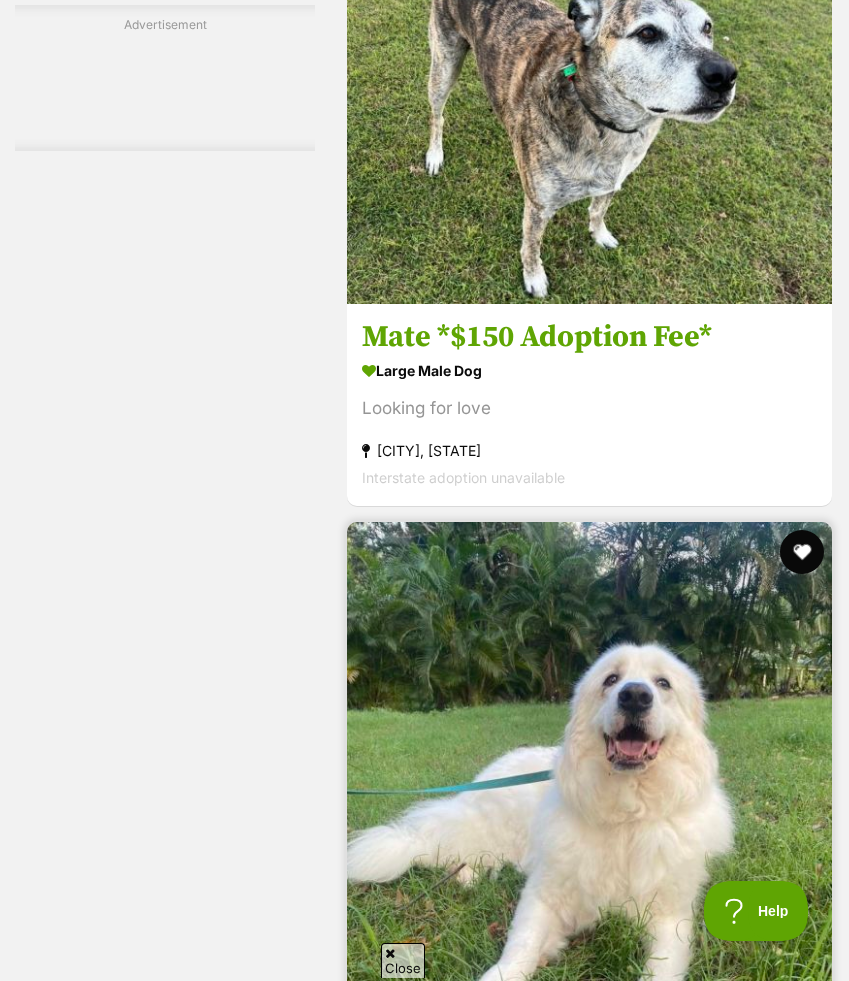 click at bounding box center (802, 552) 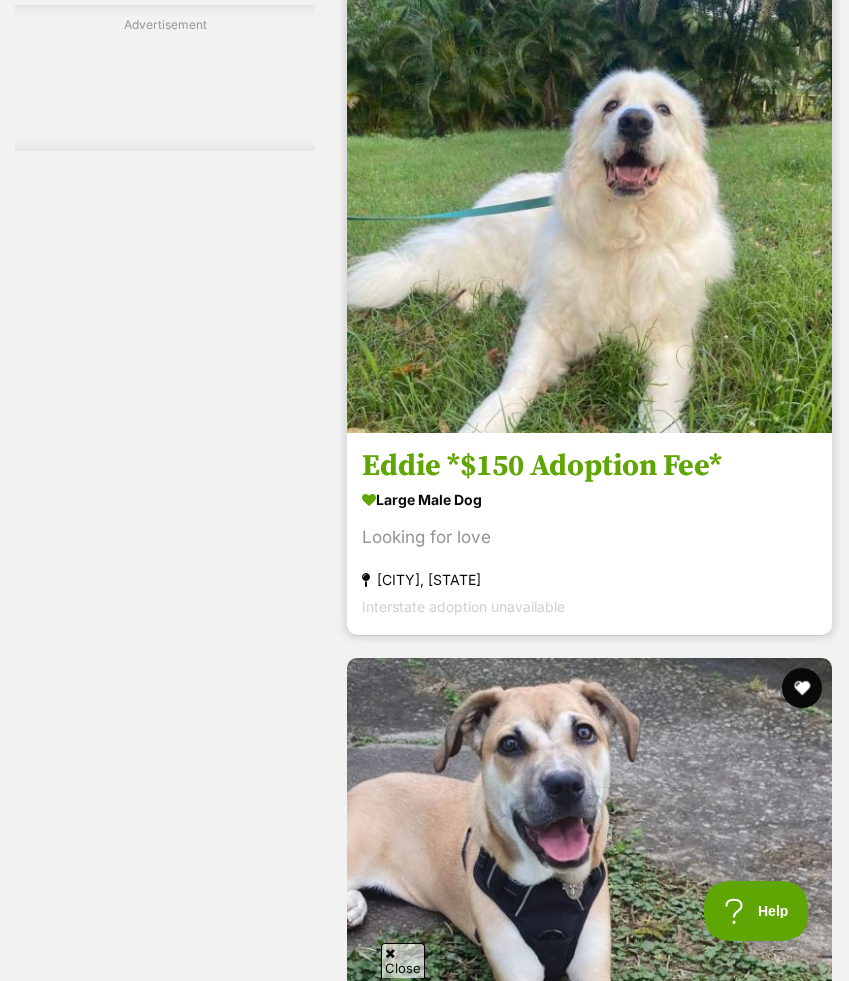 scroll, scrollTop: 12647, scrollLeft: 0, axis: vertical 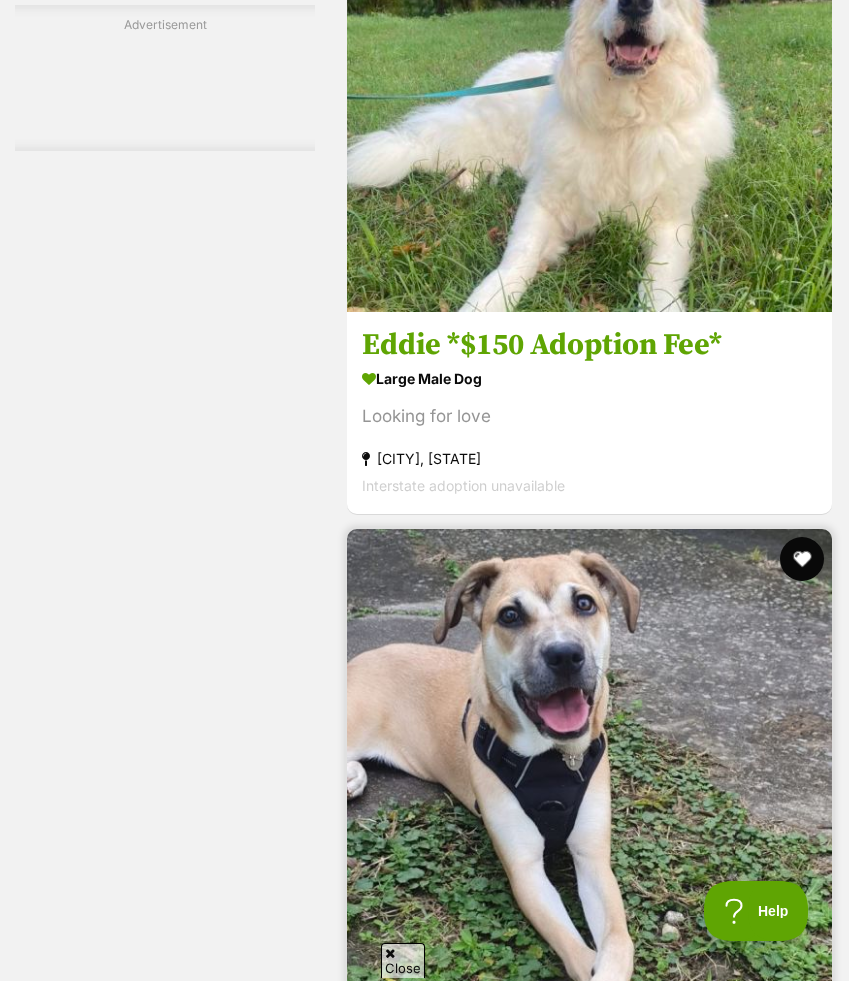 click at bounding box center (802, 559) 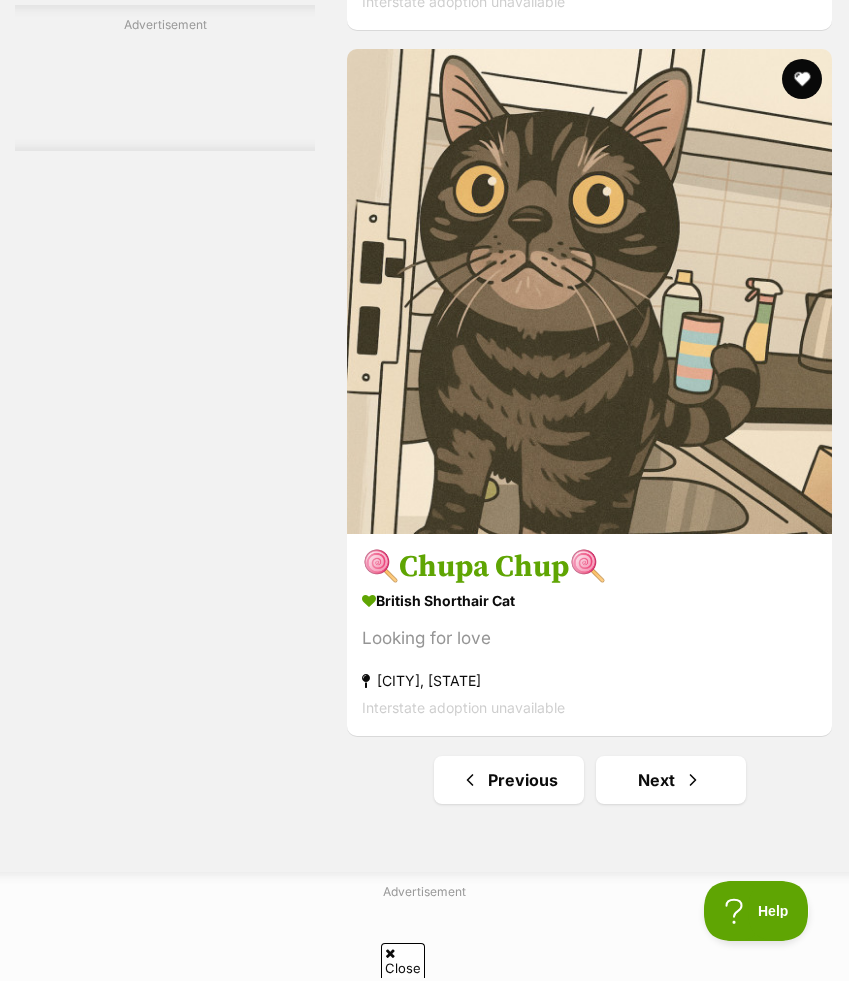 scroll, scrollTop: 14920, scrollLeft: 0, axis: vertical 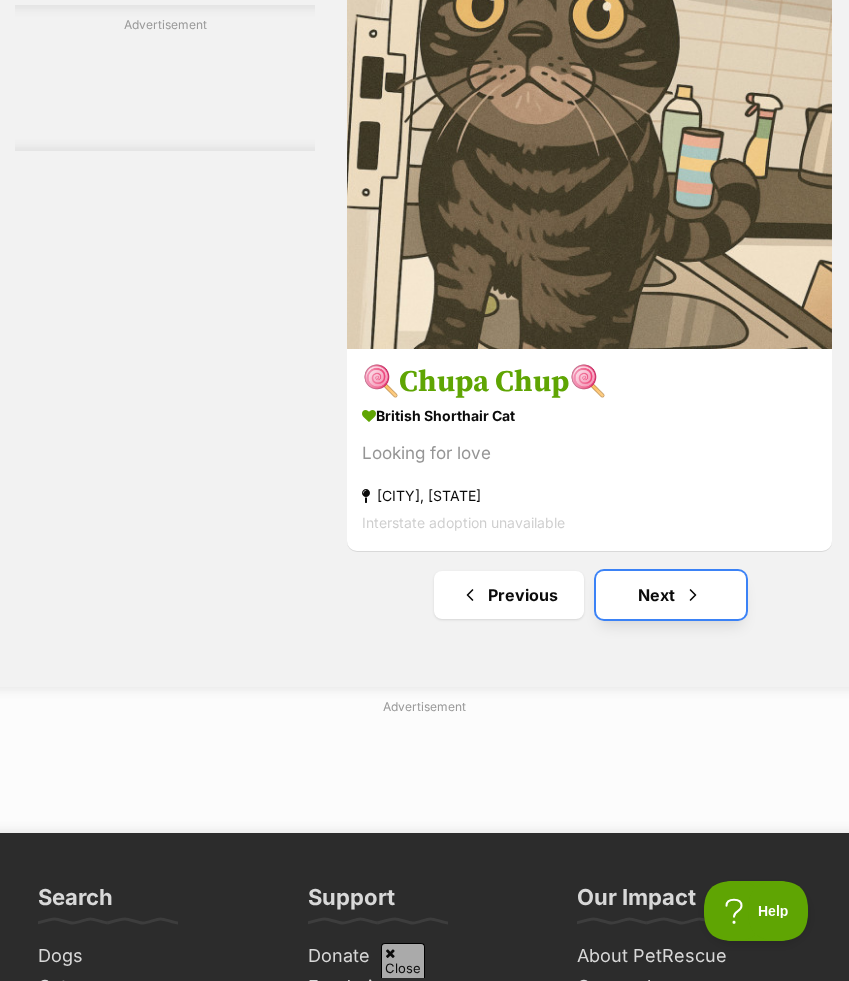 click on "Next" at bounding box center (671, 595) 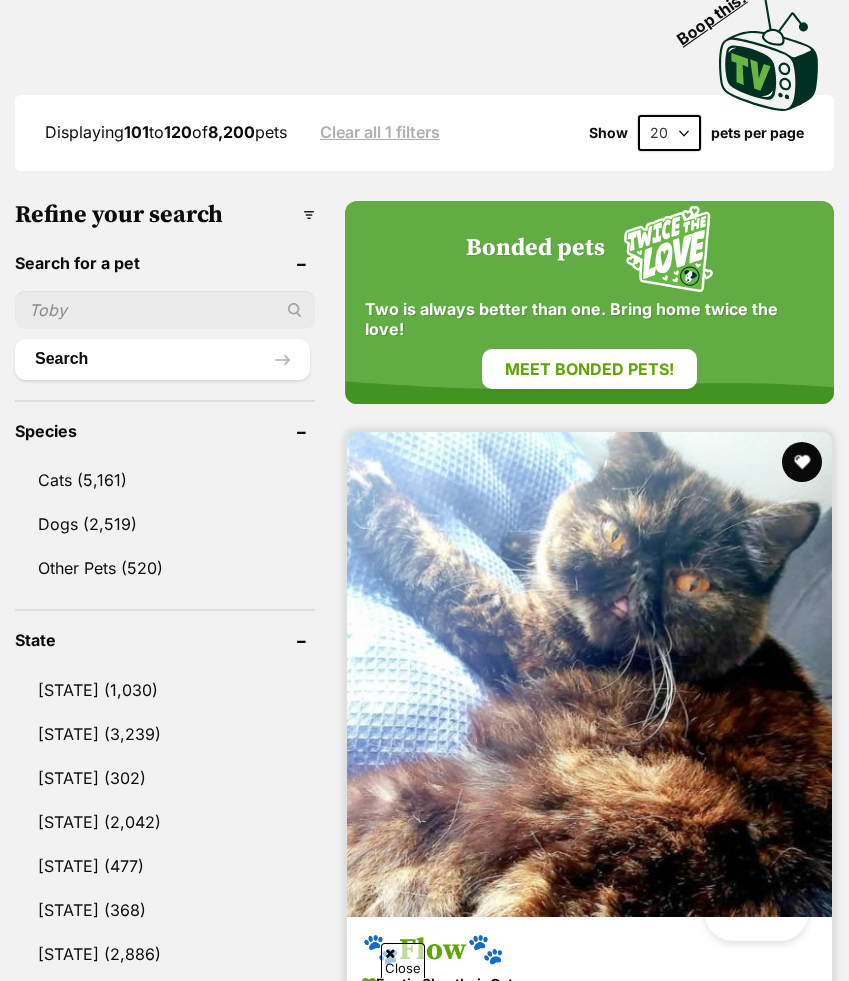 scroll, scrollTop: 588, scrollLeft: 0, axis: vertical 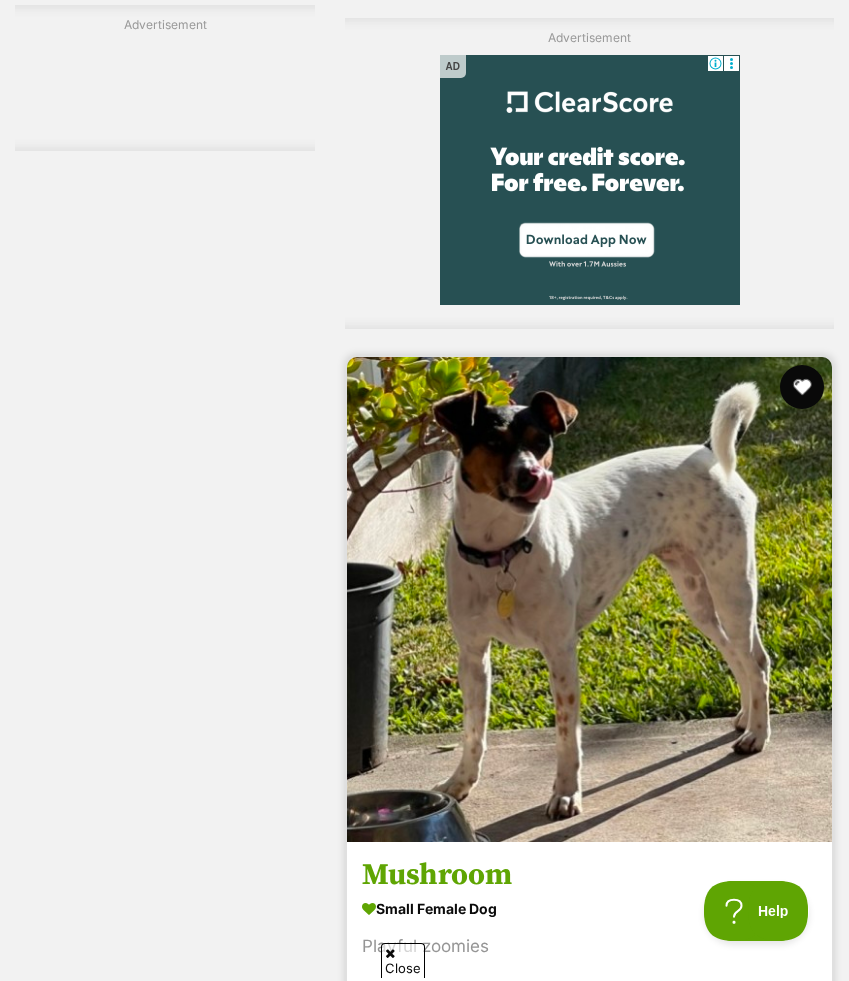 click at bounding box center (802, 387) 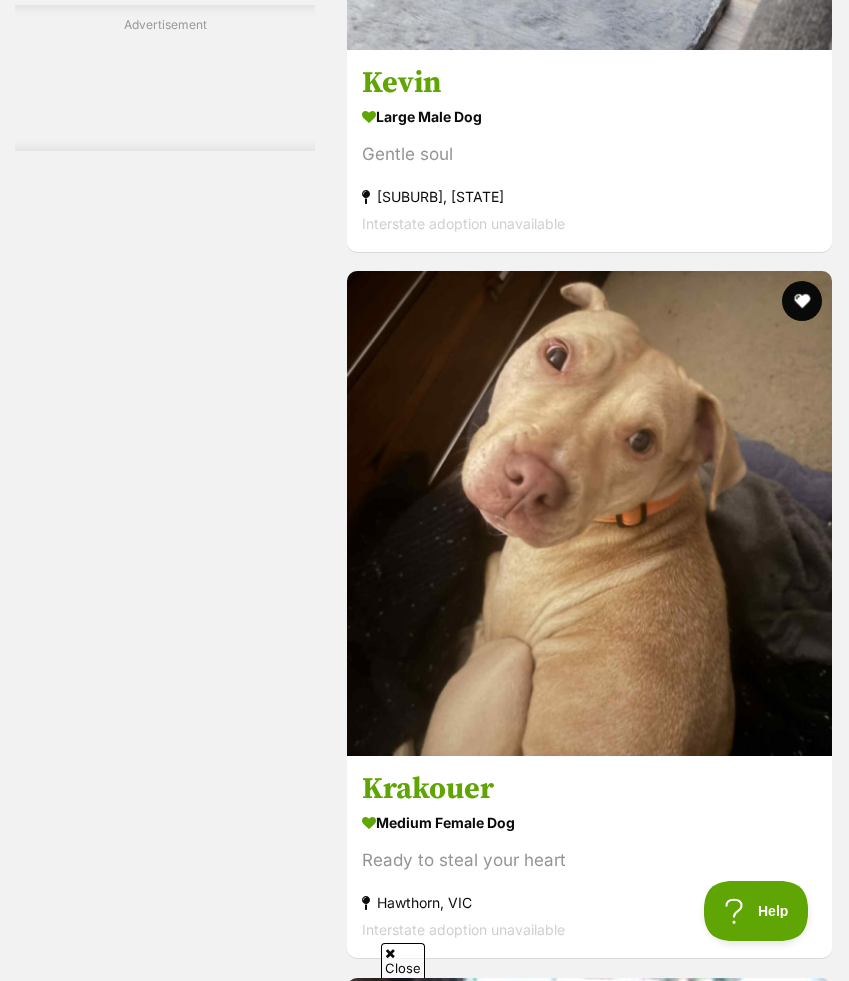 scroll, scrollTop: 6852, scrollLeft: 0, axis: vertical 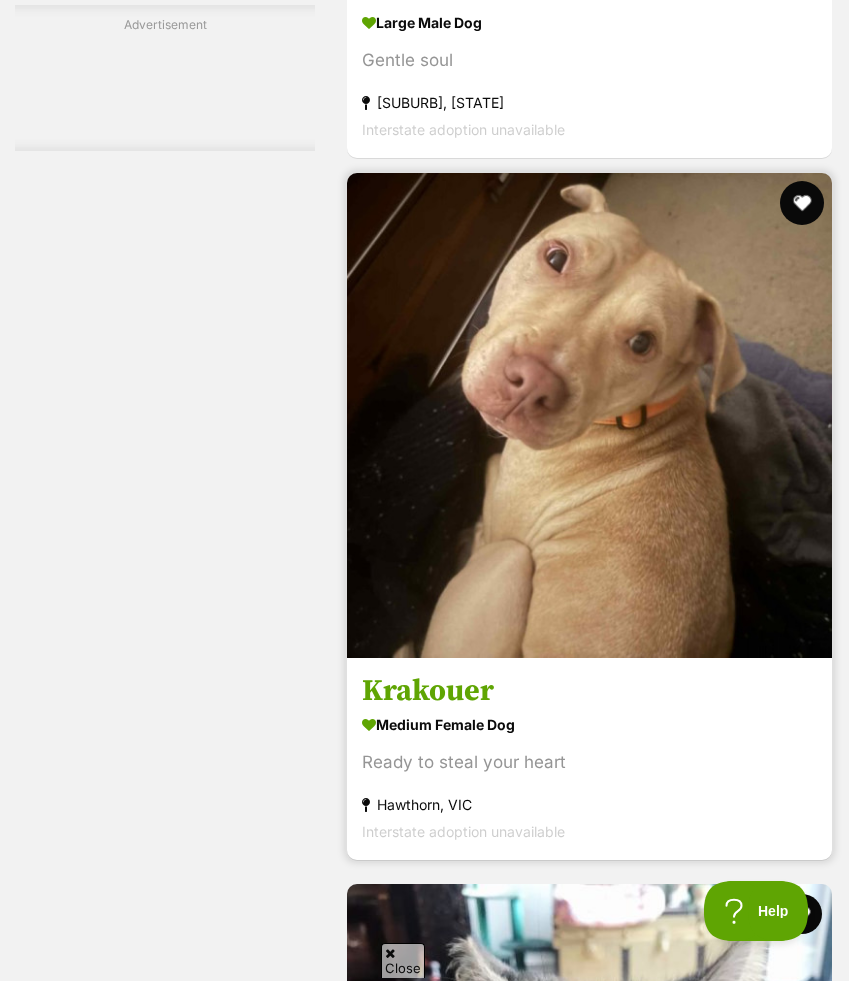 click at bounding box center [802, 203] 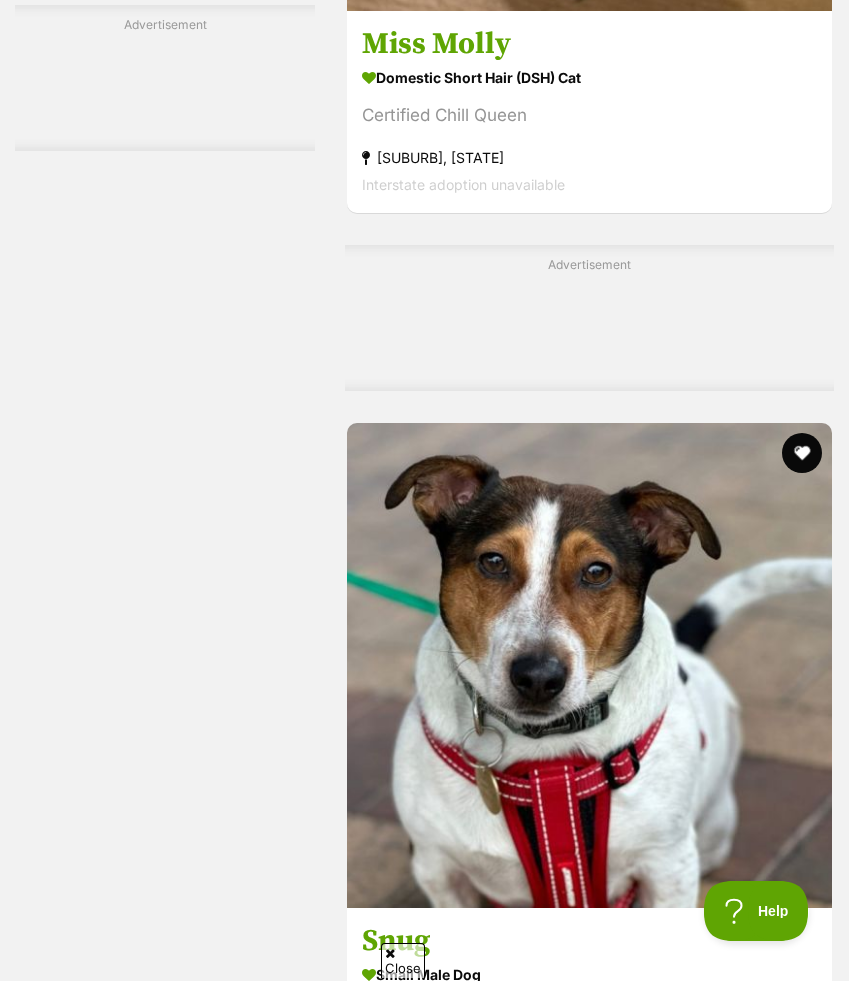 scroll, scrollTop: 9620, scrollLeft: 0, axis: vertical 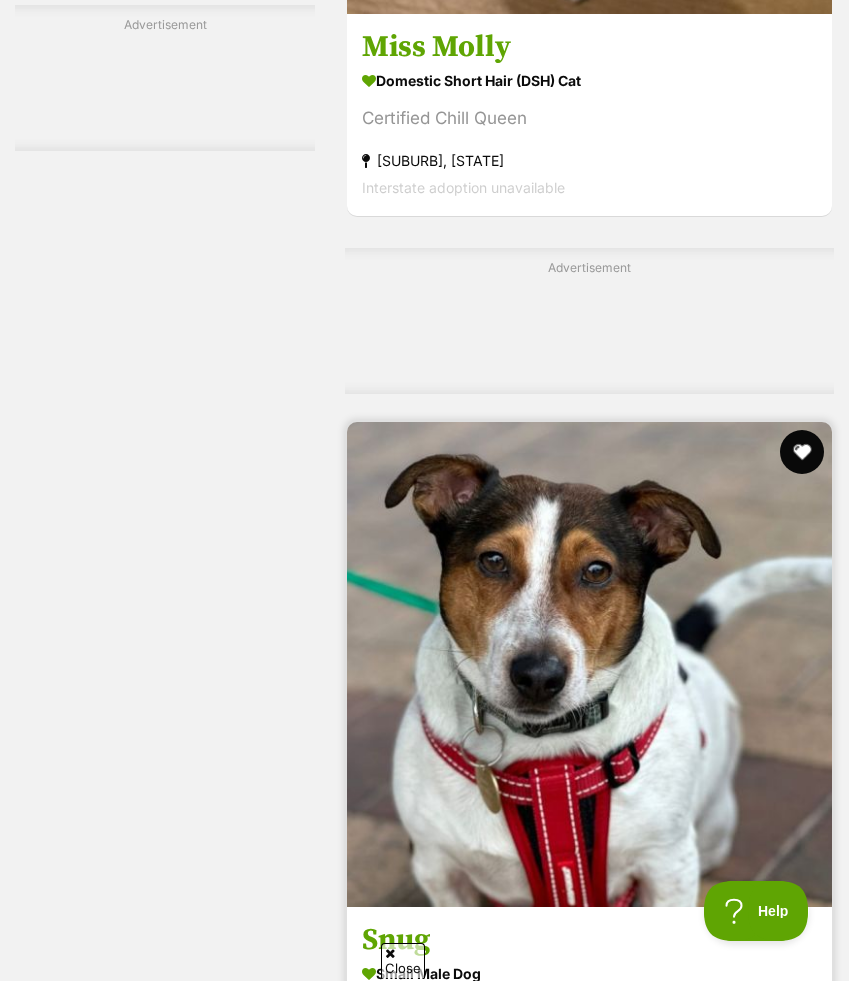 click at bounding box center (802, 452) 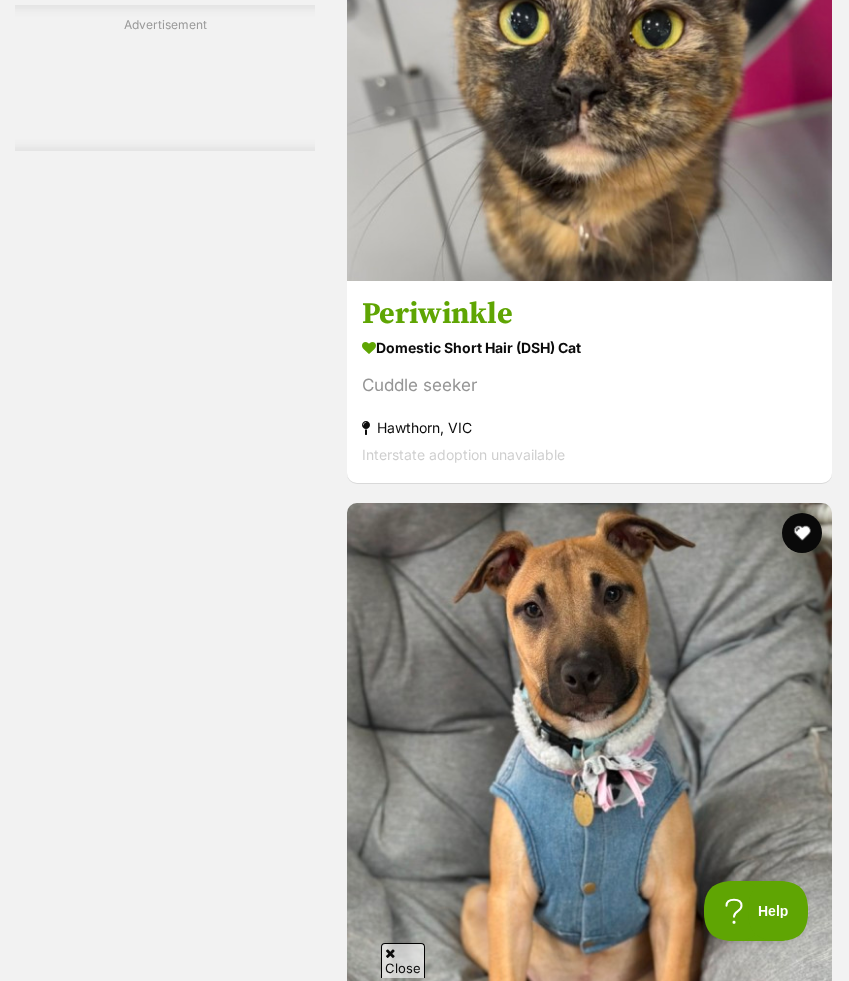 scroll, scrollTop: 11170, scrollLeft: 0, axis: vertical 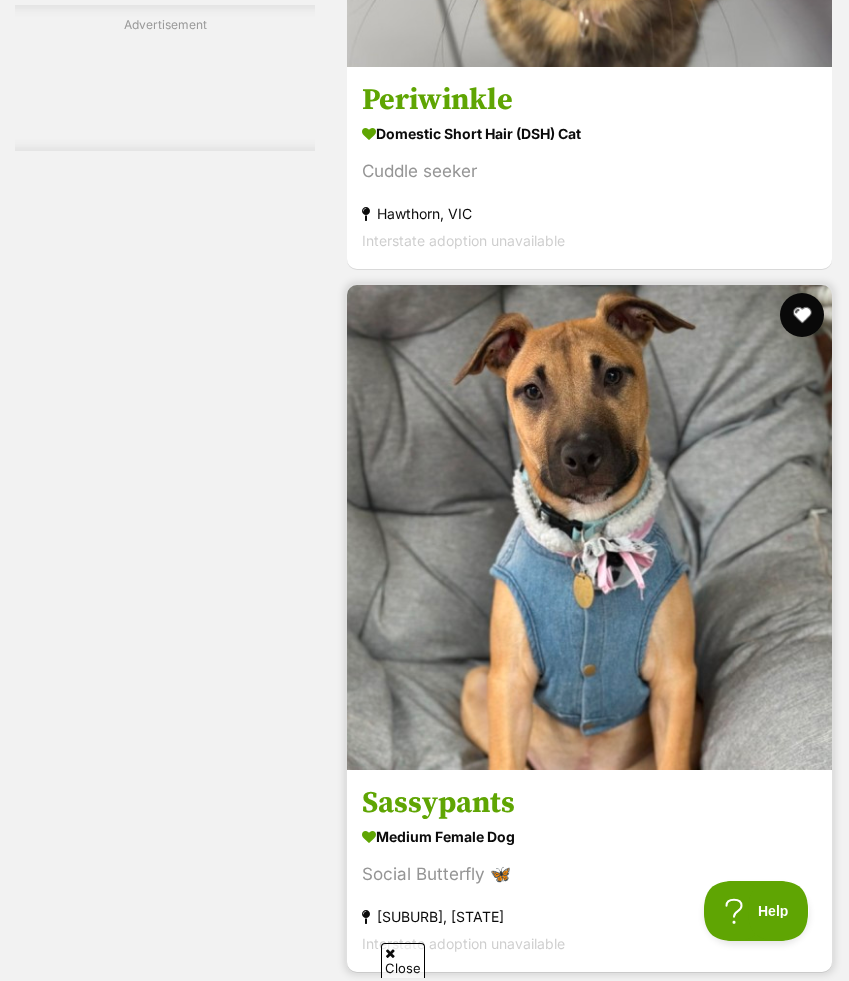 click at bounding box center (802, 315) 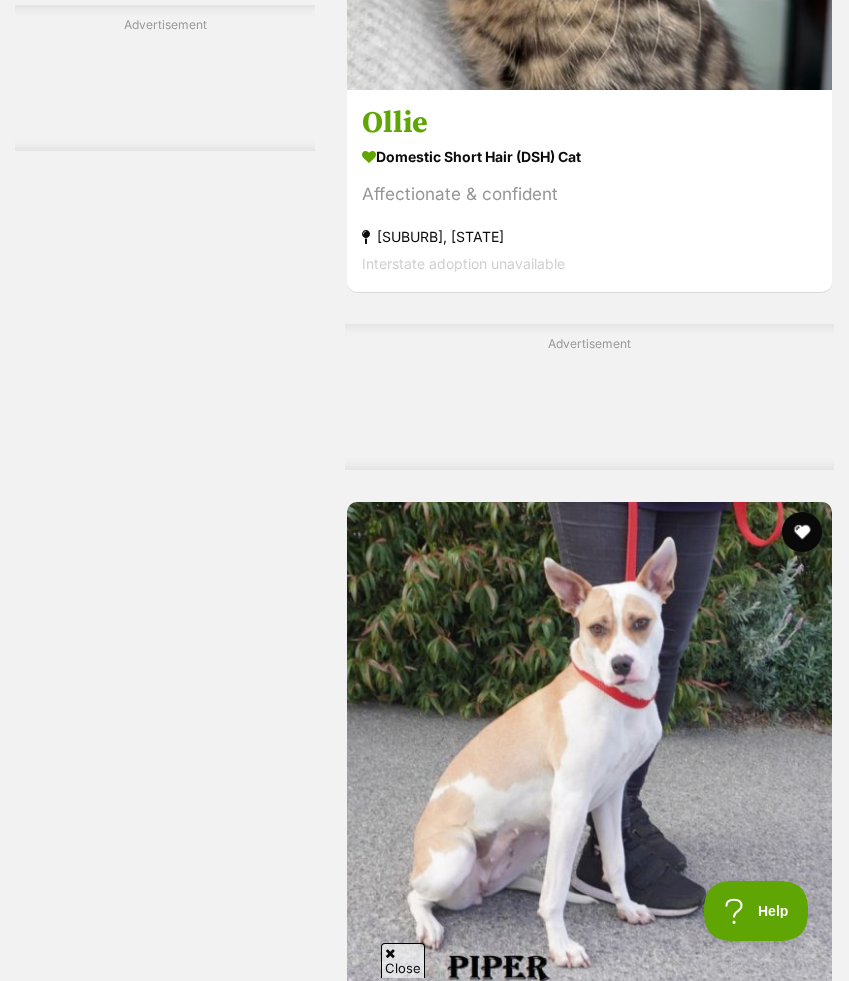 scroll, scrollTop: 14072, scrollLeft: 0, axis: vertical 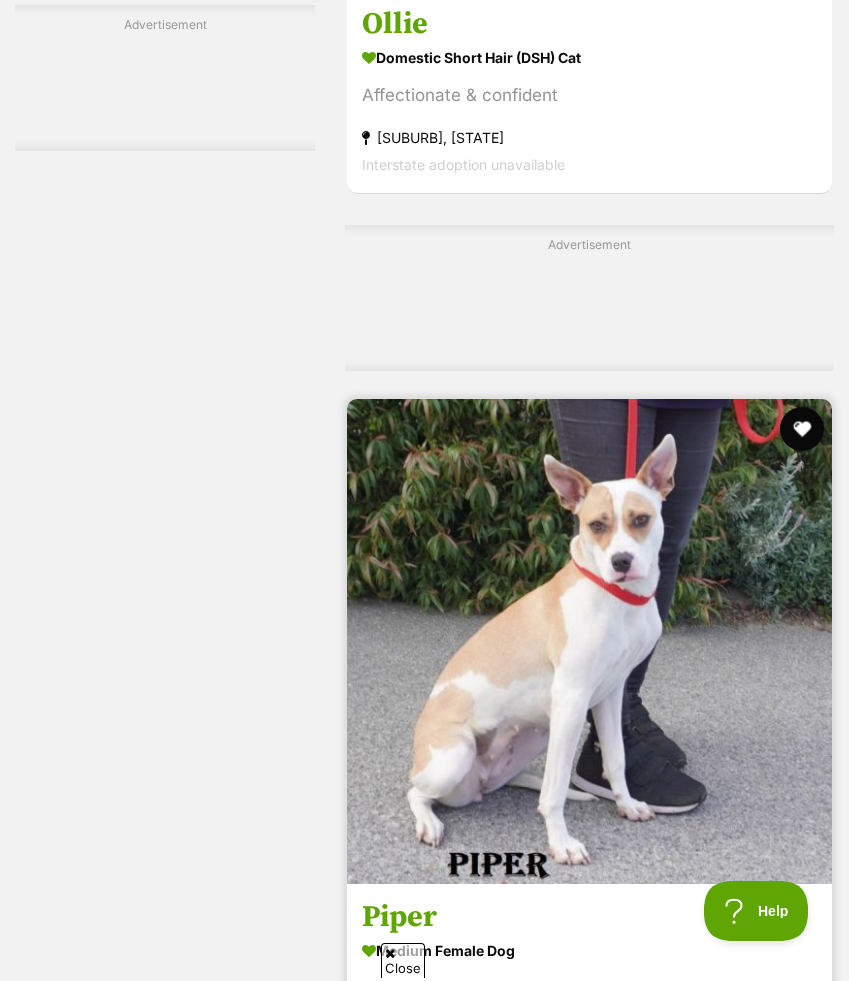 click at bounding box center (802, 429) 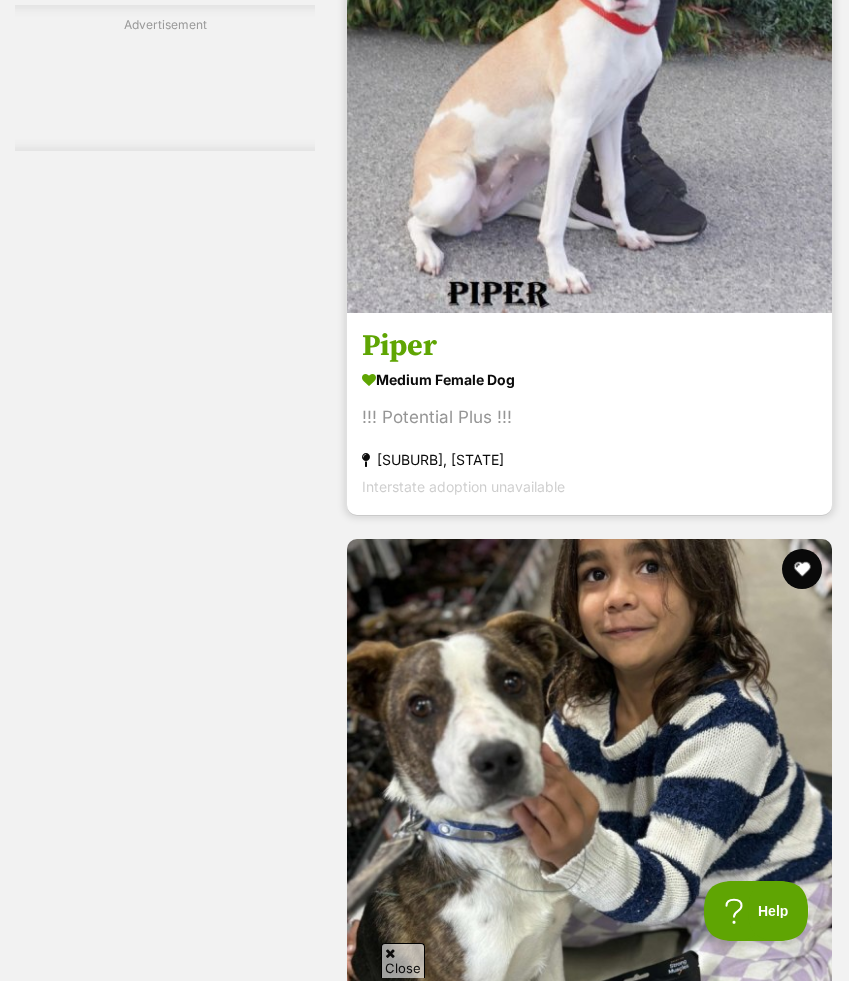 scroll, scrollTop: 14761, scrollLeft: 0, axis: vertical 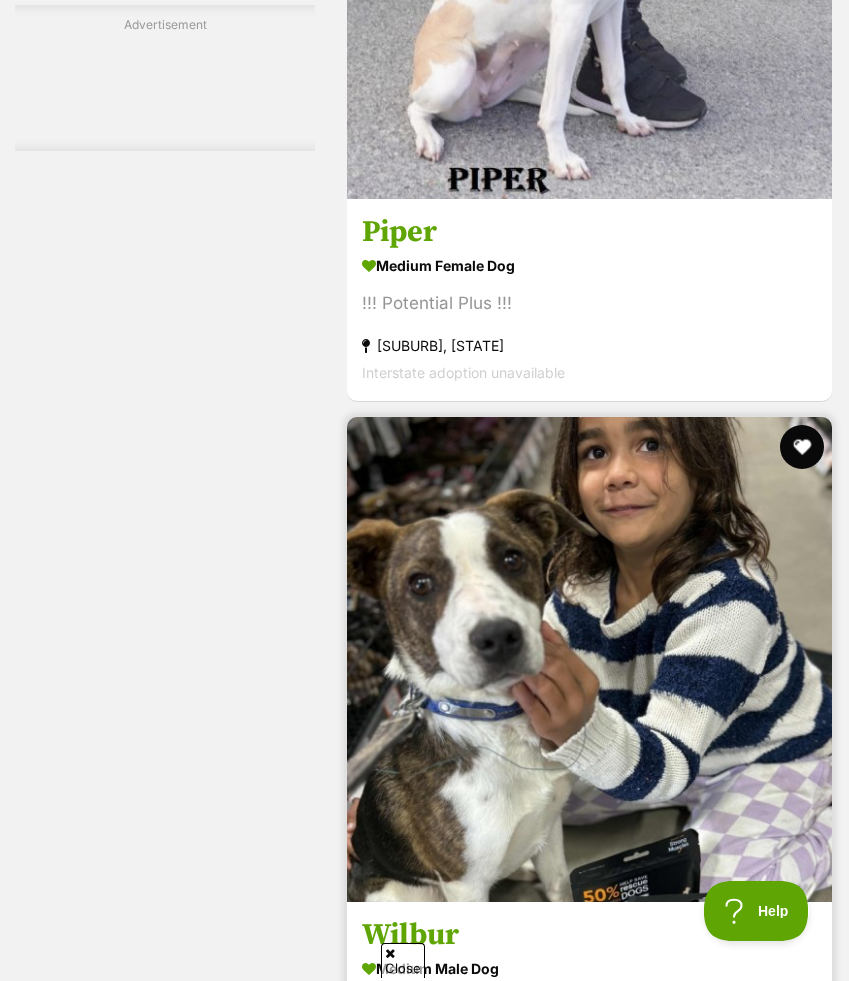 click at bounding box center [802, 447] 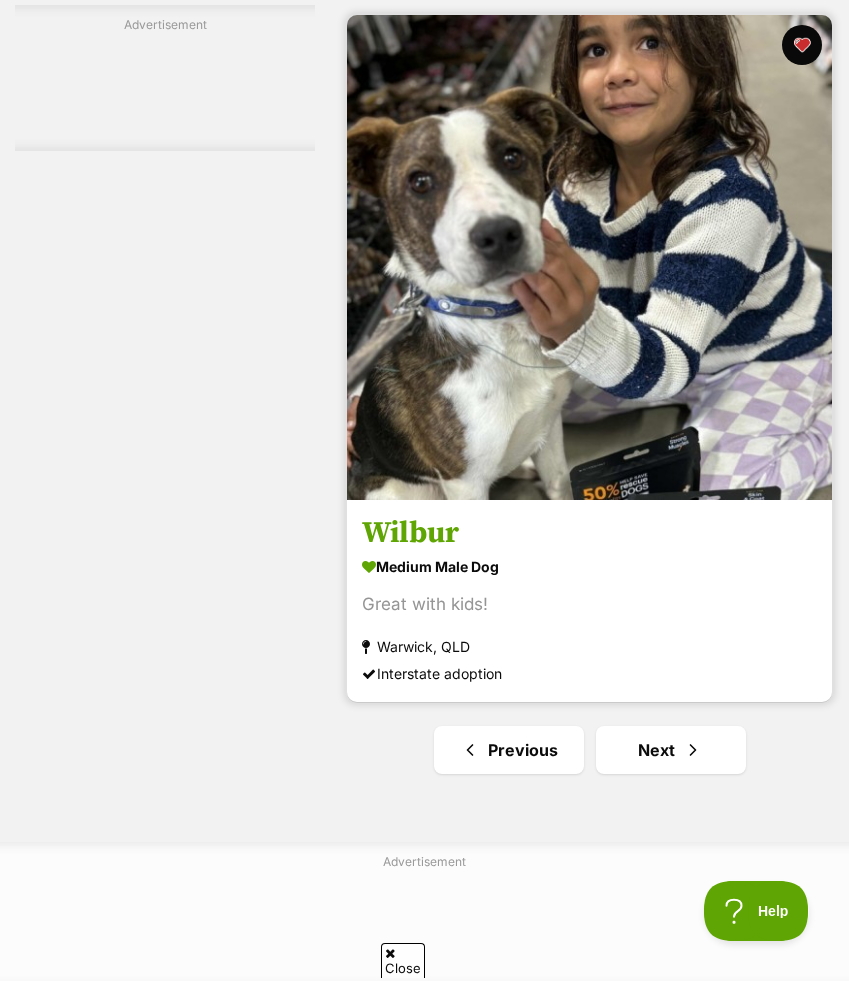 scroll, scrollTop: 15189, scrollLeft: 0, axis: vertical 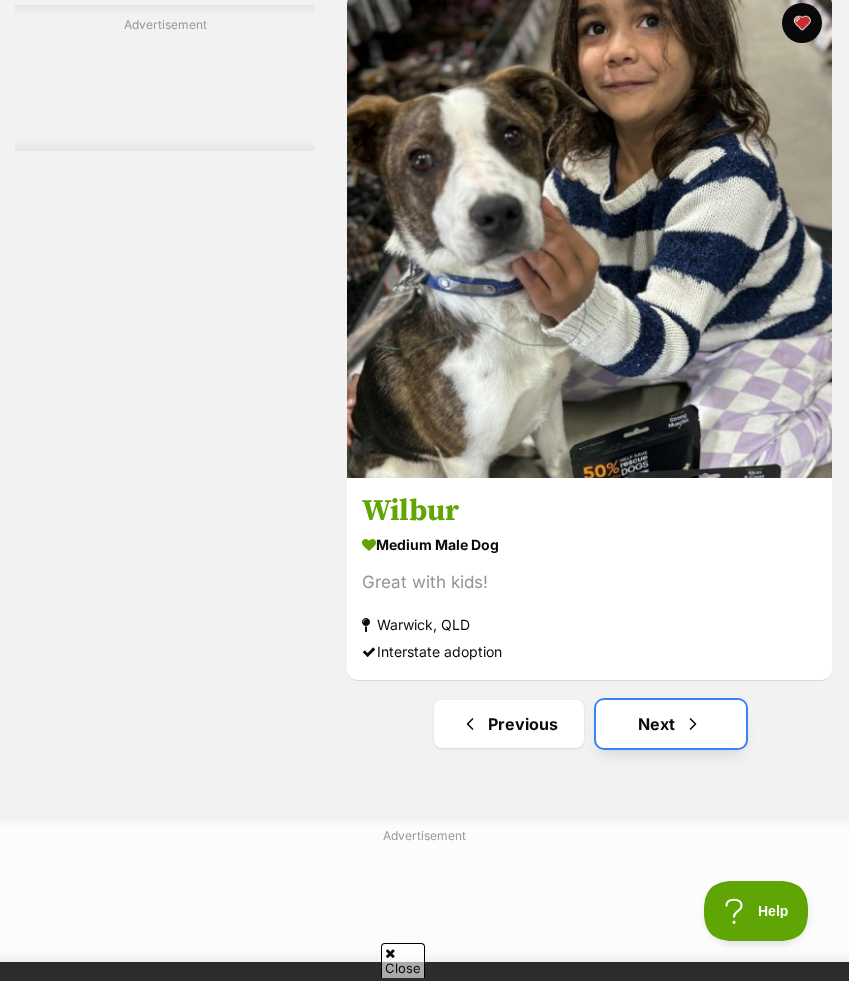 click on "Next" at bounding box center (671, 724) 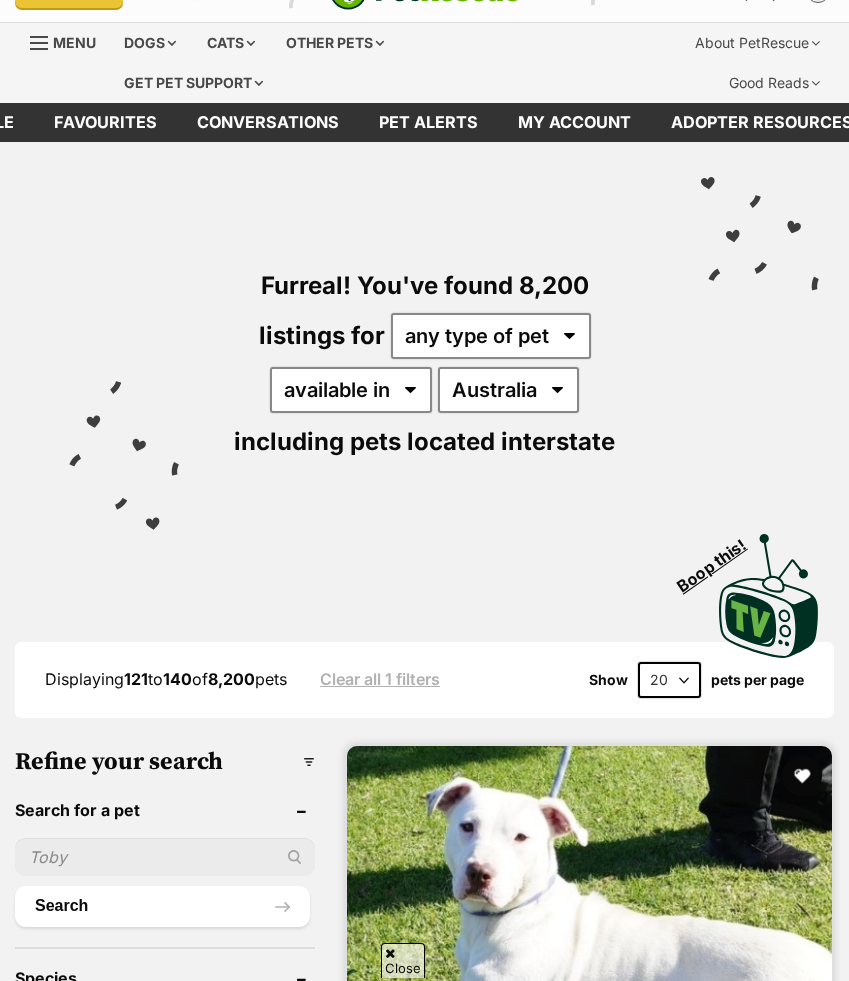 scroll, scrollTop: 0, scrollLeft: 0, axis: both 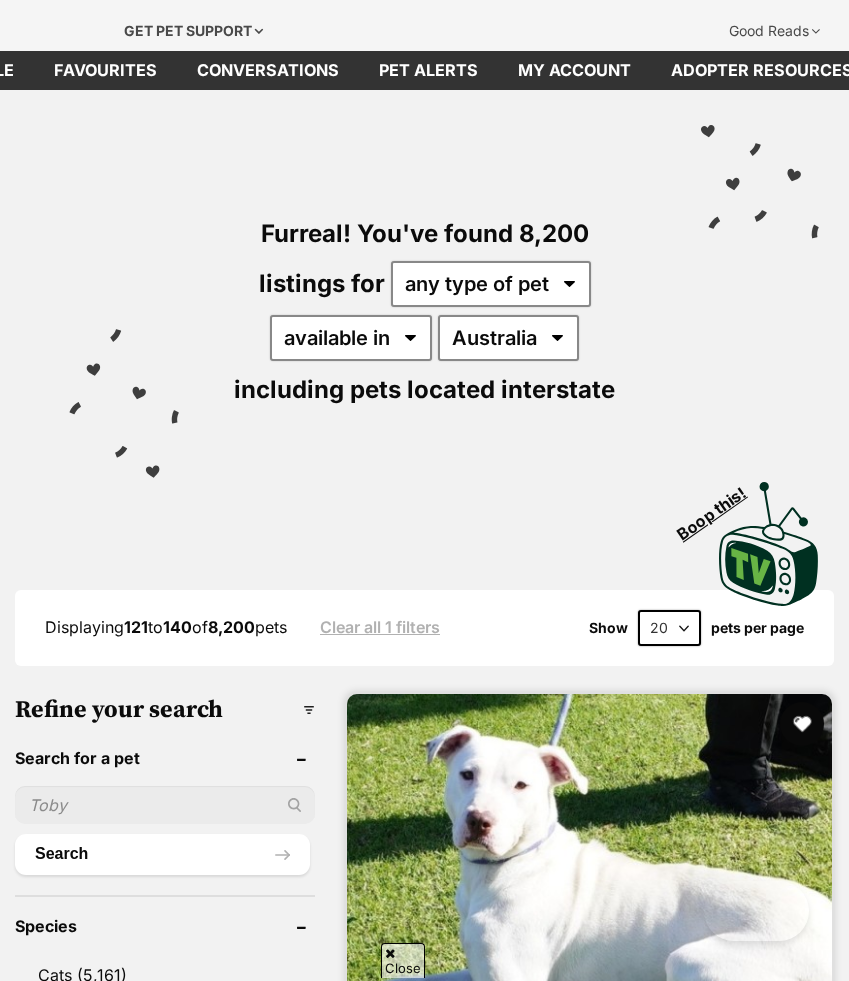 click at bounding box center (802, 724) 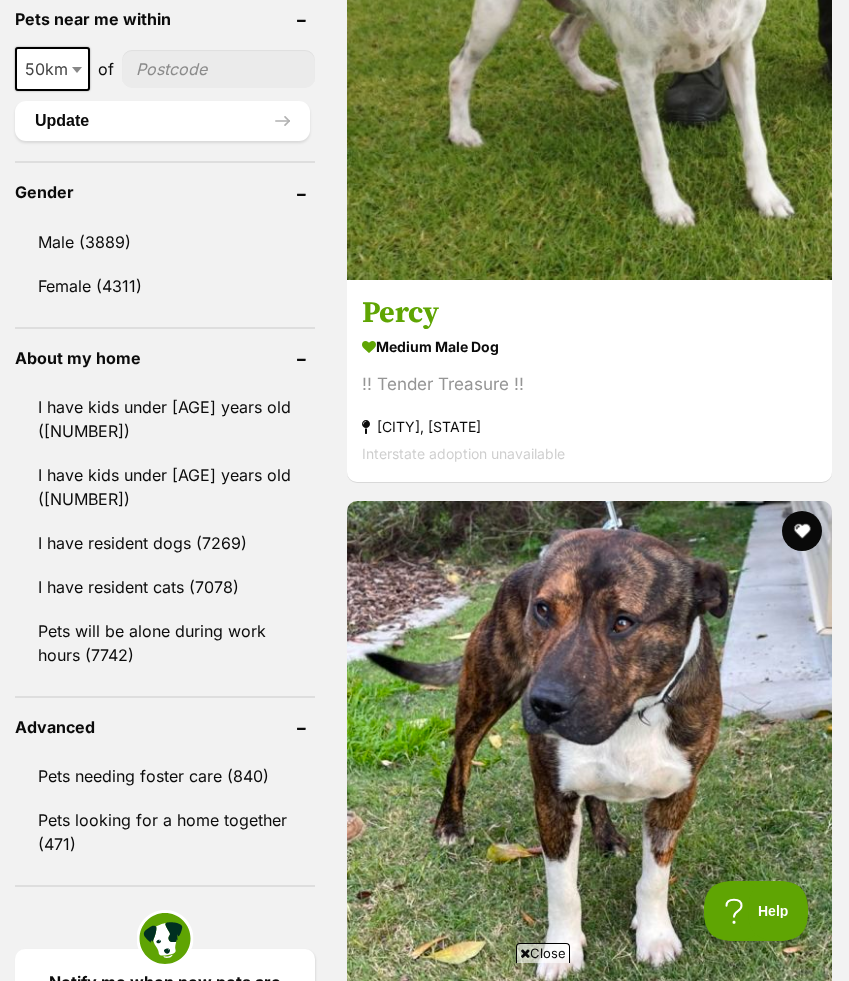 scroll, scrollTop: 1703, scrollLeft: 0, axis: vertical 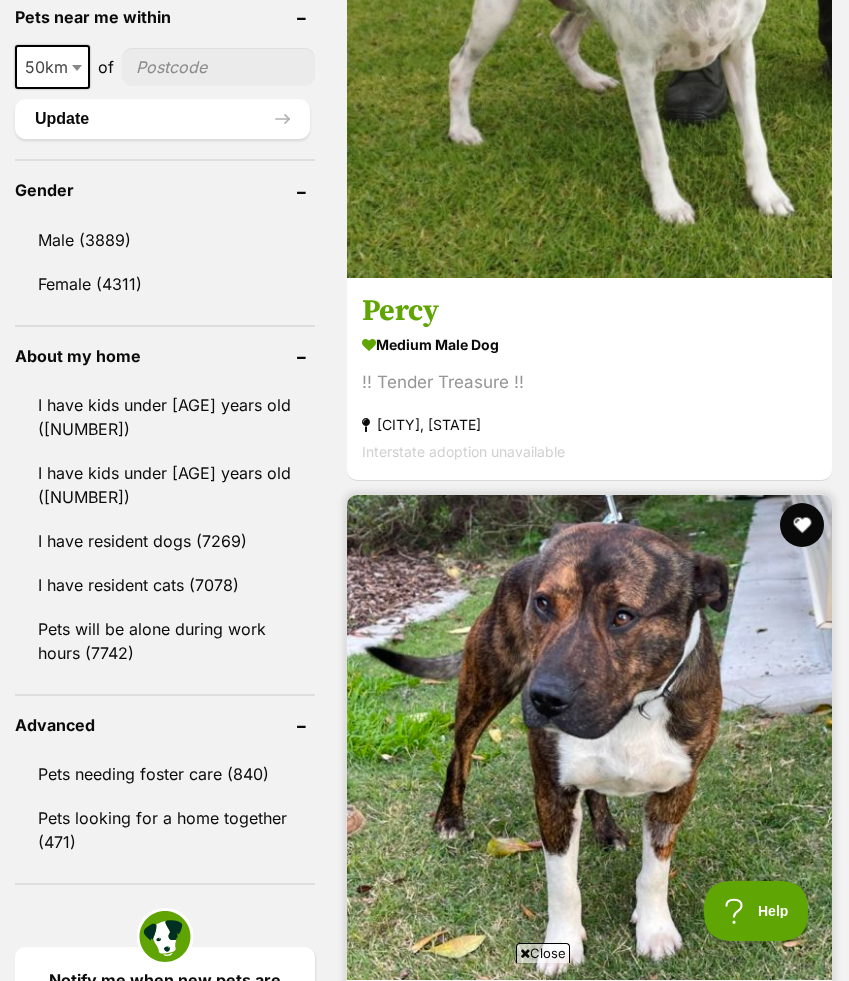 click at bounding box center [802, 525] 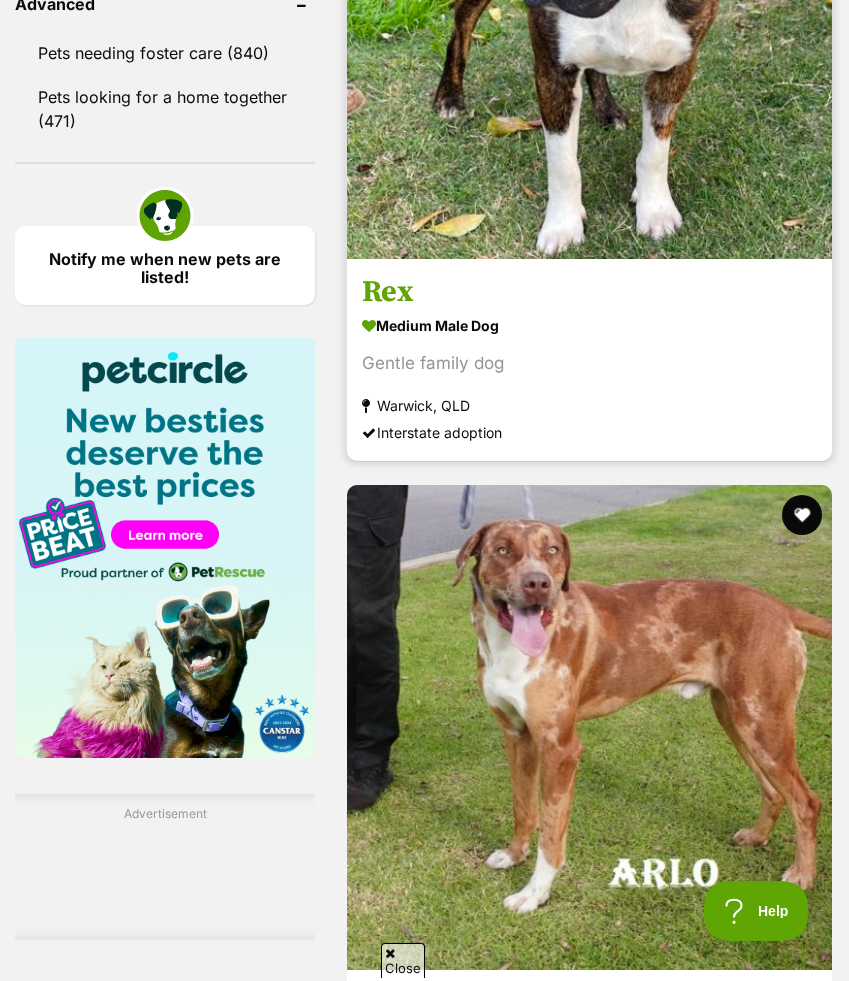 scroll, scrollTop: 2558, scrollLeft: 0, axis: vertical 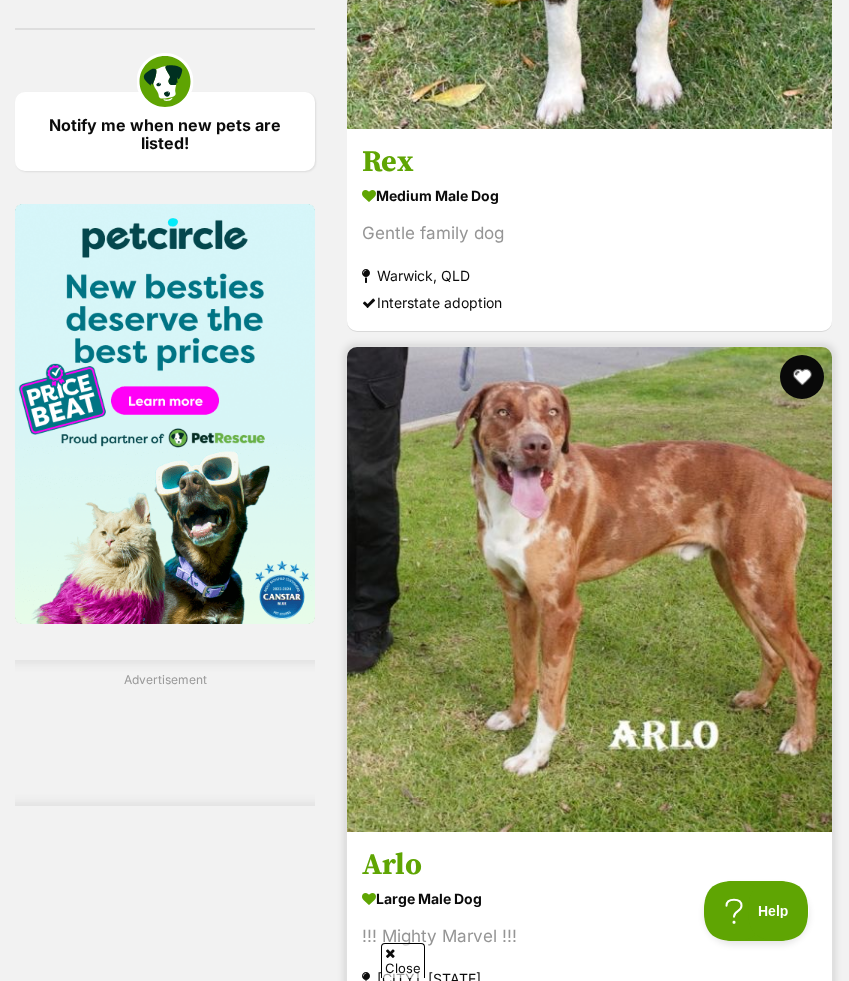 click at bounding box center [802, 377] 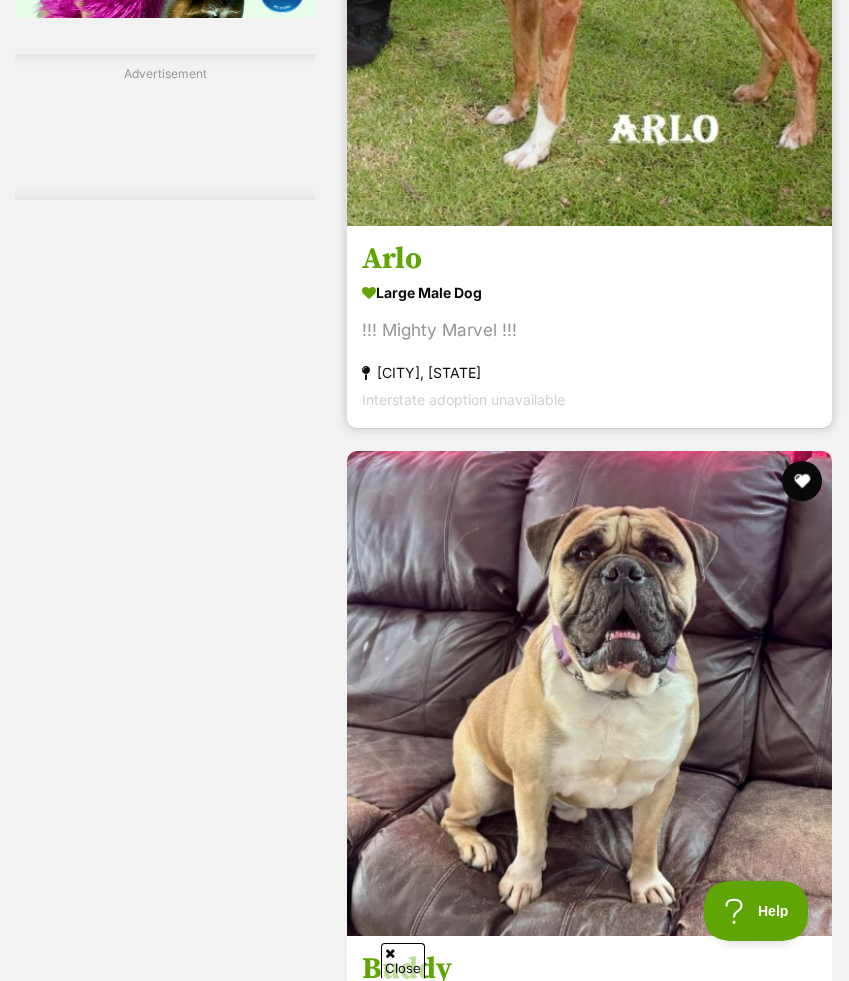 scroll, scrollTop: 3305, scrollLeft: 0, axis: vertical 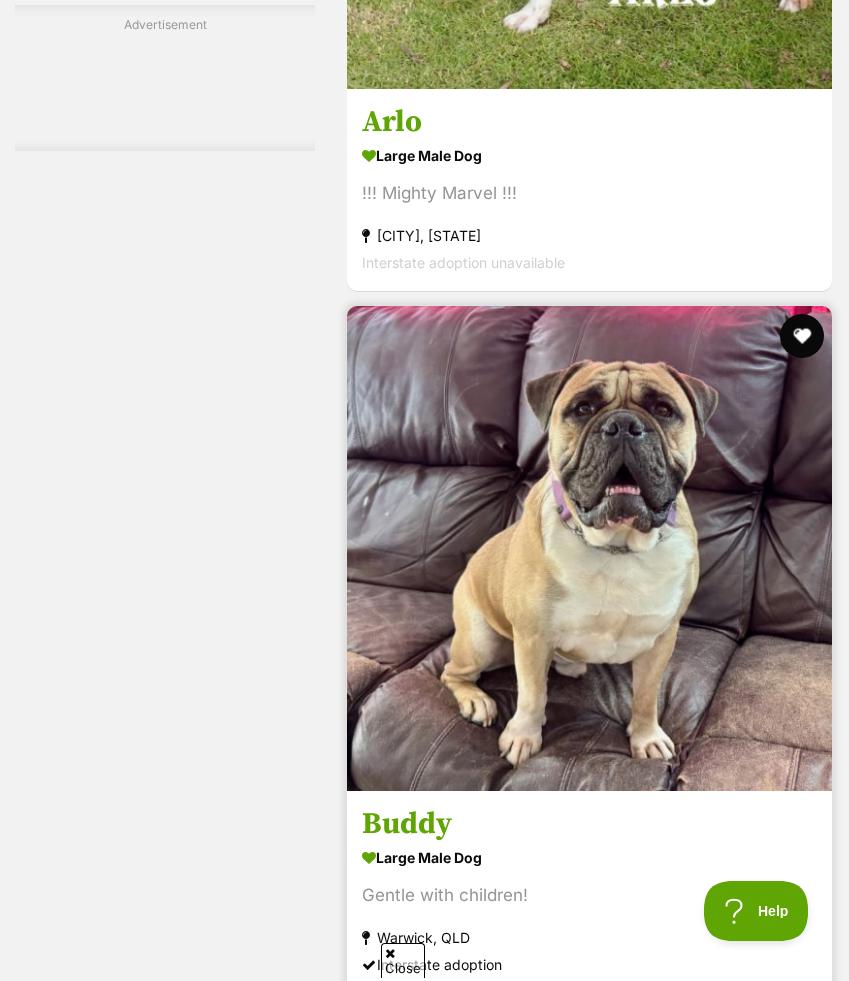 click at bounding box center (802, 336) 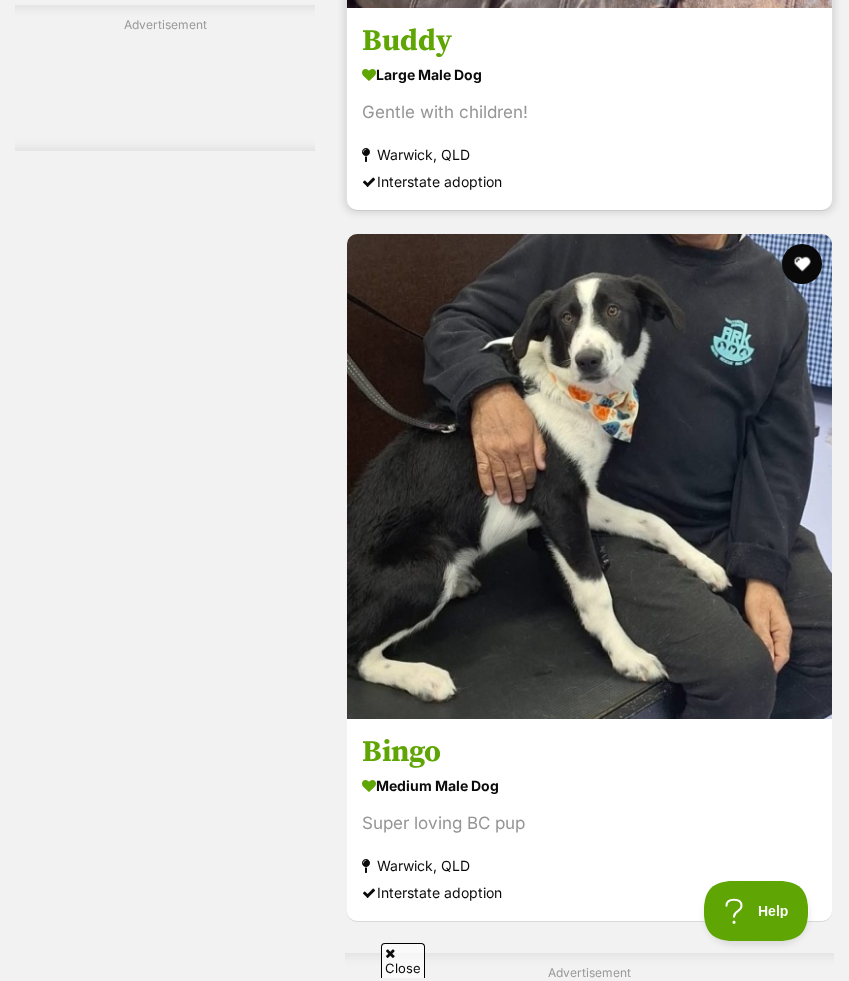 scroll, scrollTop: 4120, scrollLeft: 0, axis: vertical 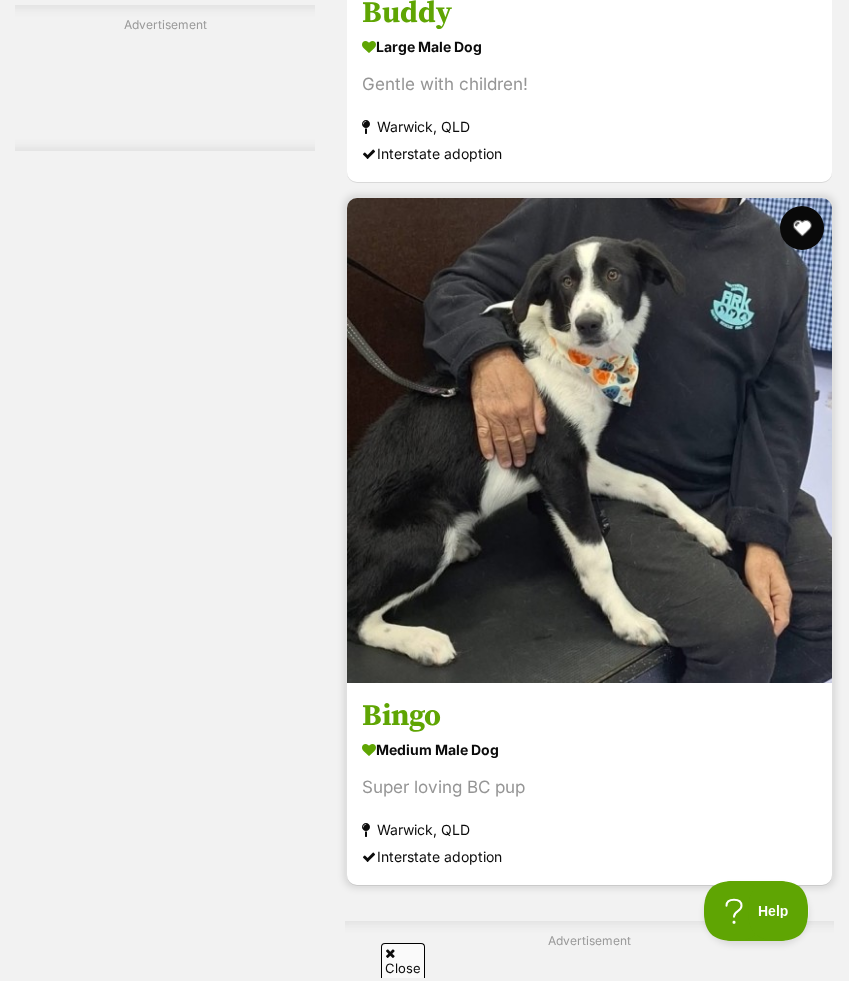 click at bounding box center [802, 228] 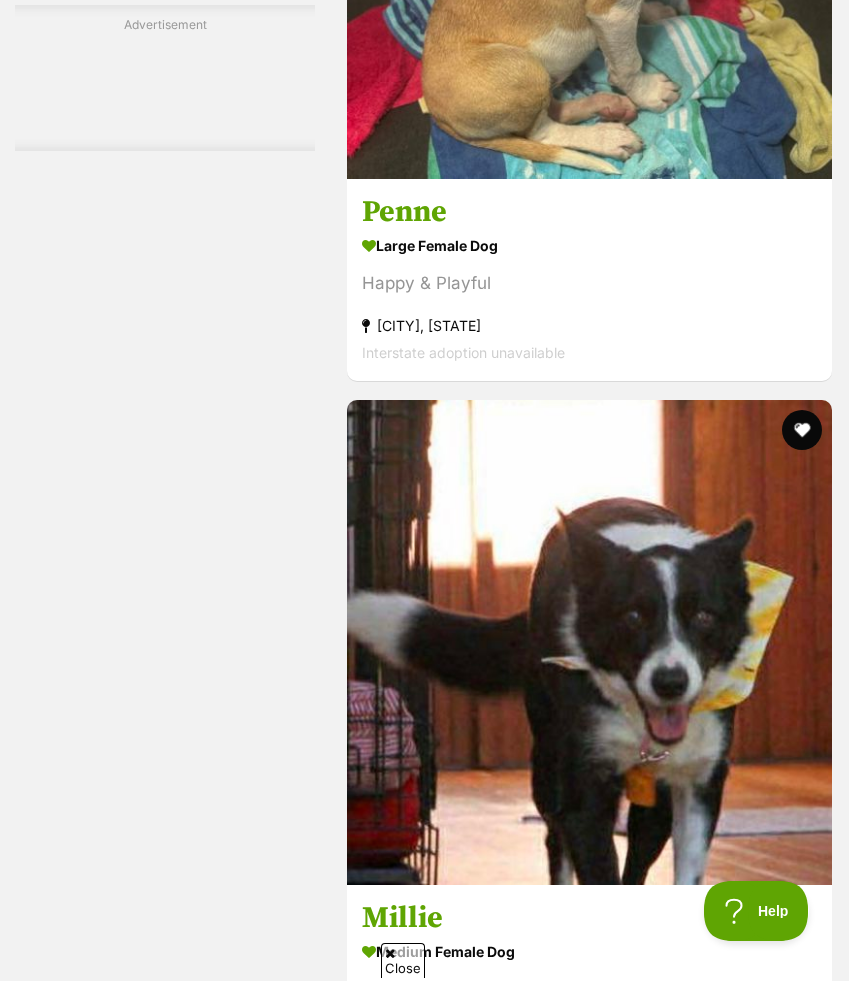 scroll, scrollTop: 5711, scrollLeft: 0, axis: vertical 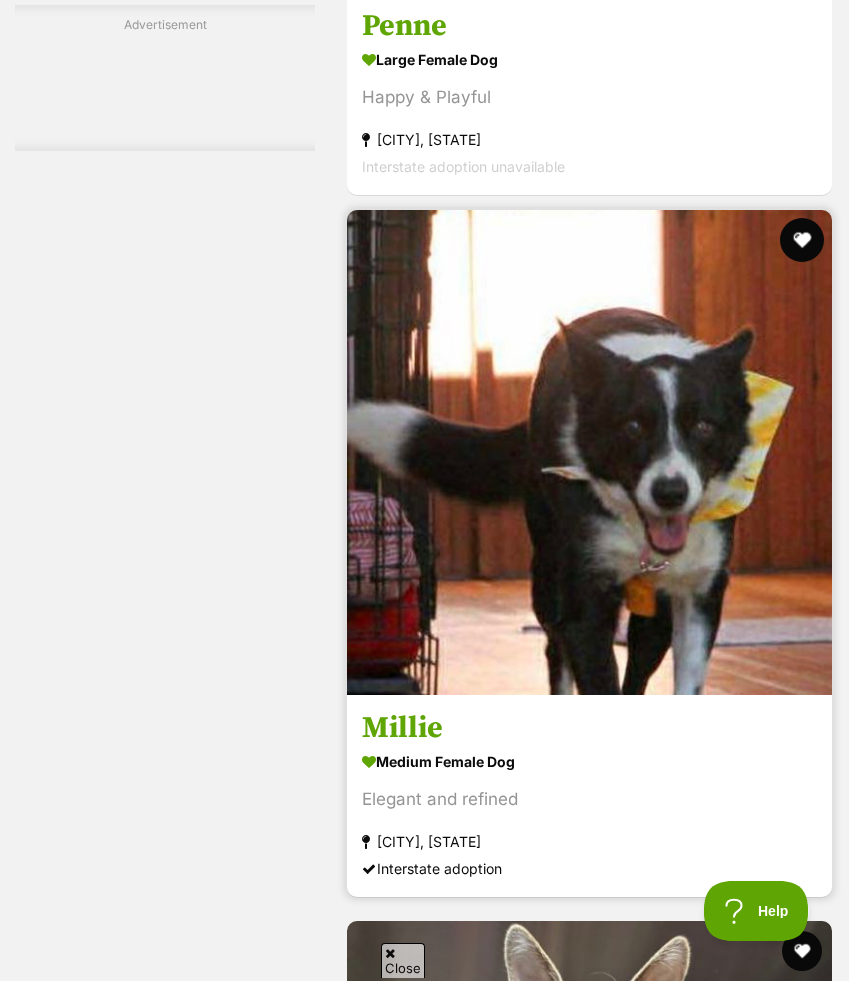 click at bounding box center [802, 240] 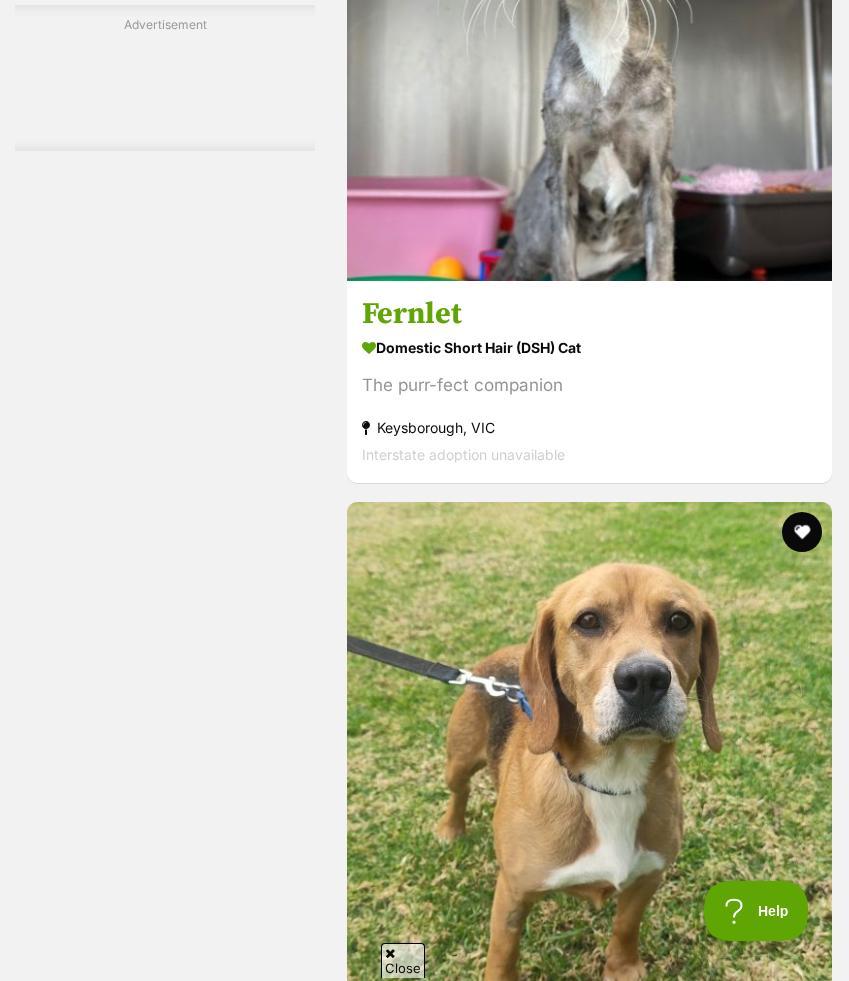 scroll, scrollTop: 7031, scrollLeft: 0, axis: vertical 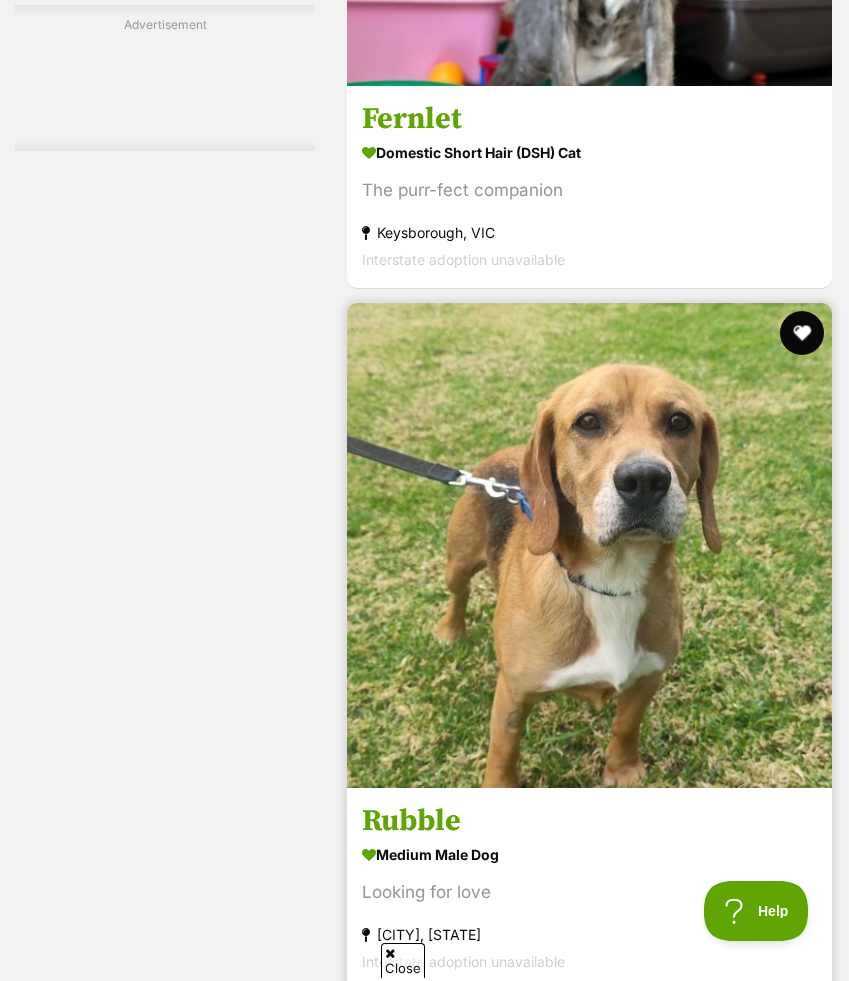 click at bounding box center (802, 333) 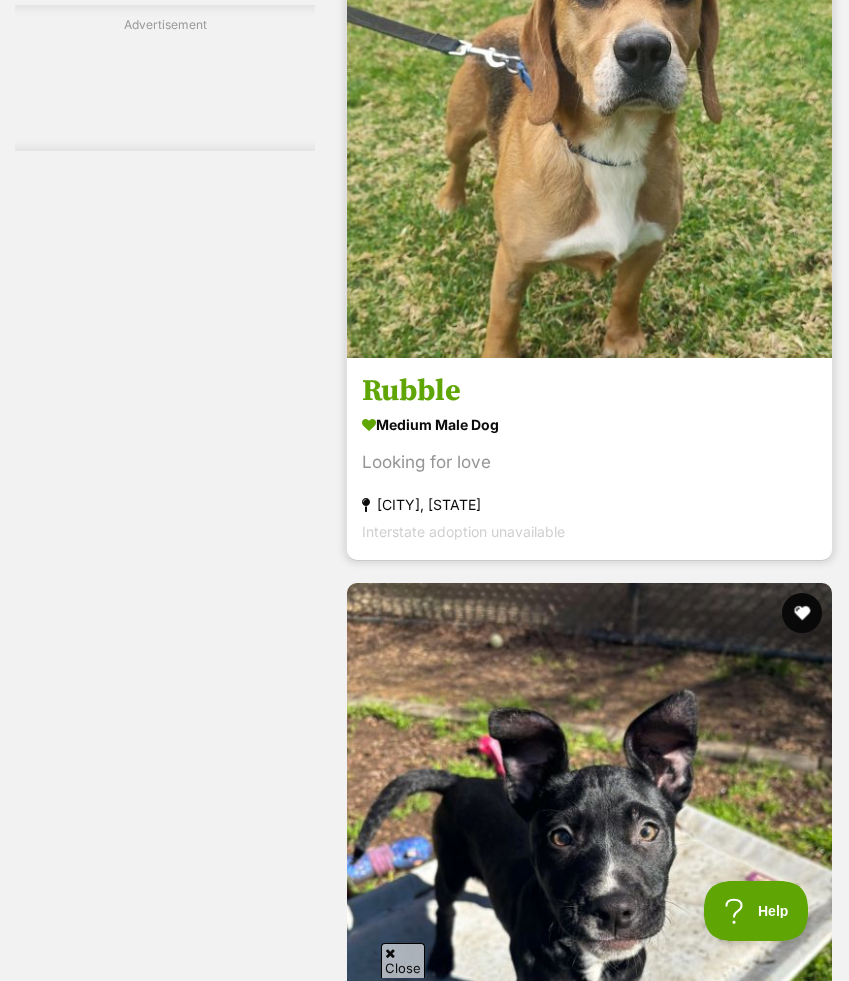 scroll, scrollTop: 7589, scrollLeft: 0, axis: vertical 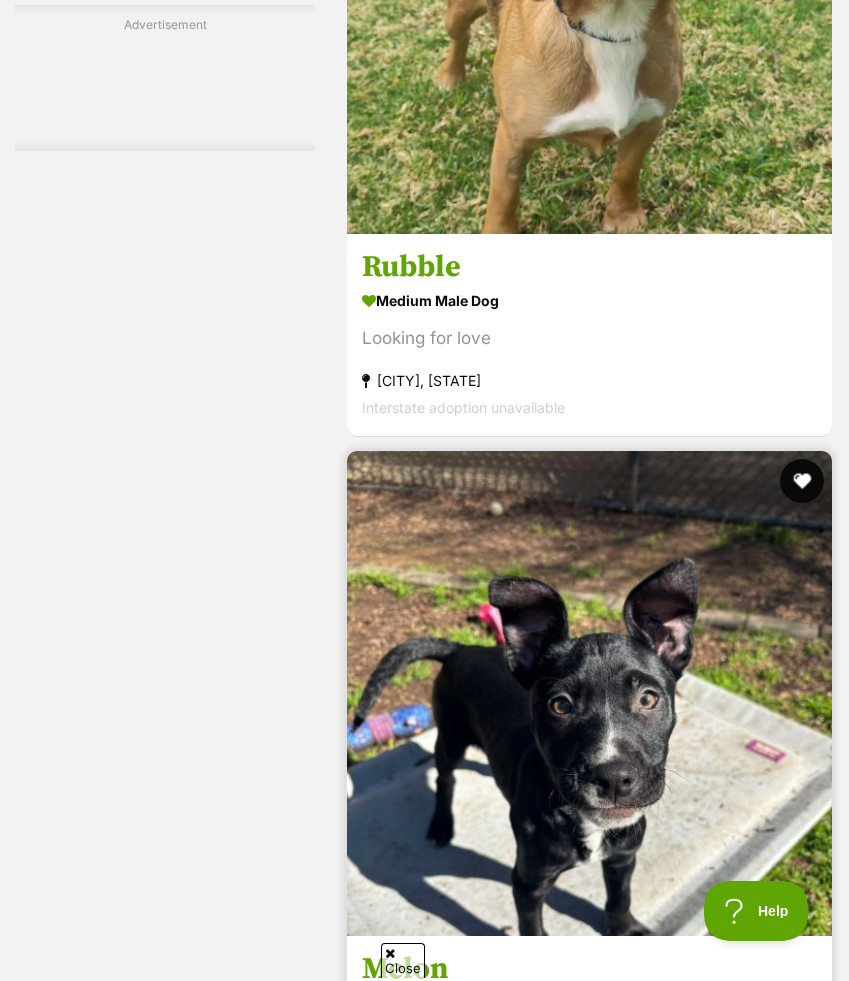click at bounding box center [802, 481] 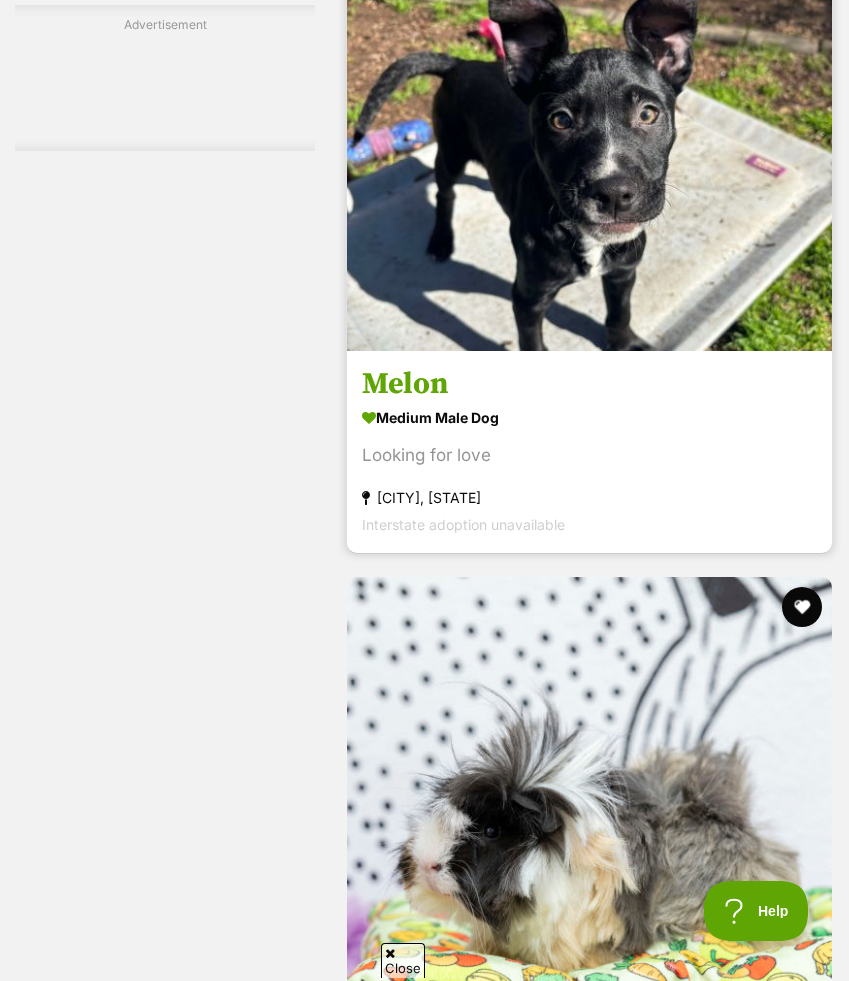 scroll, scrollTop: 8322, scrollLeft: 0, axis: vertical 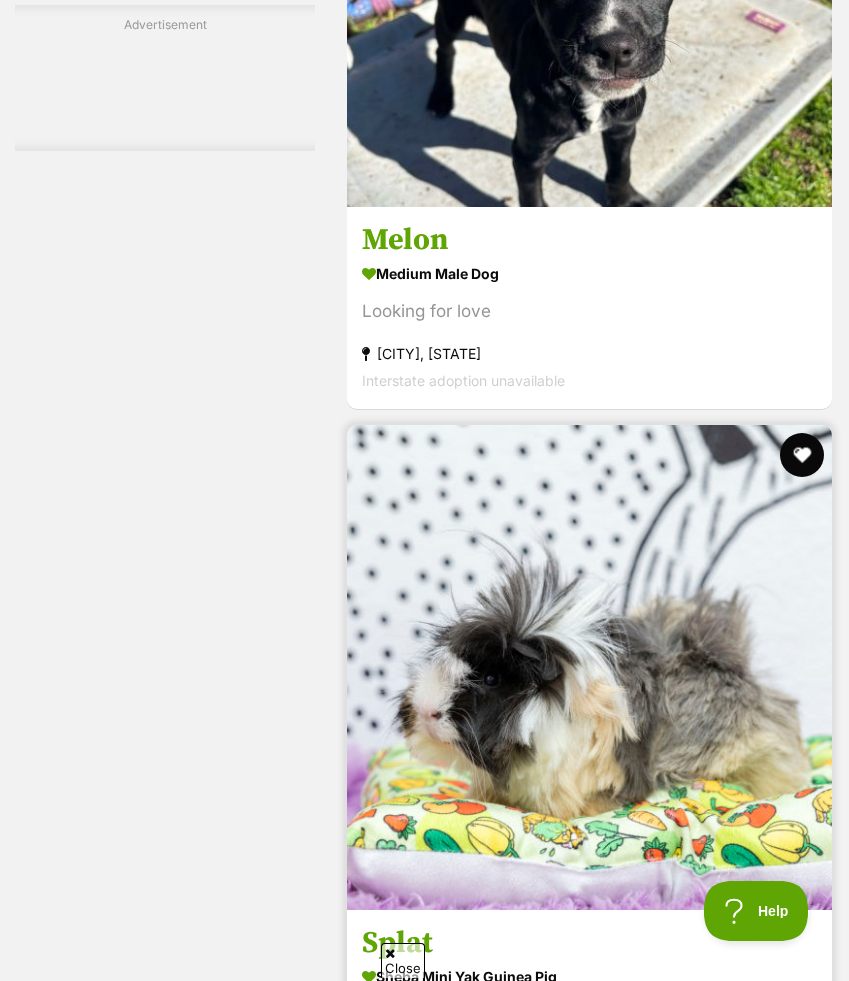 click at bounding box center [802, 455] 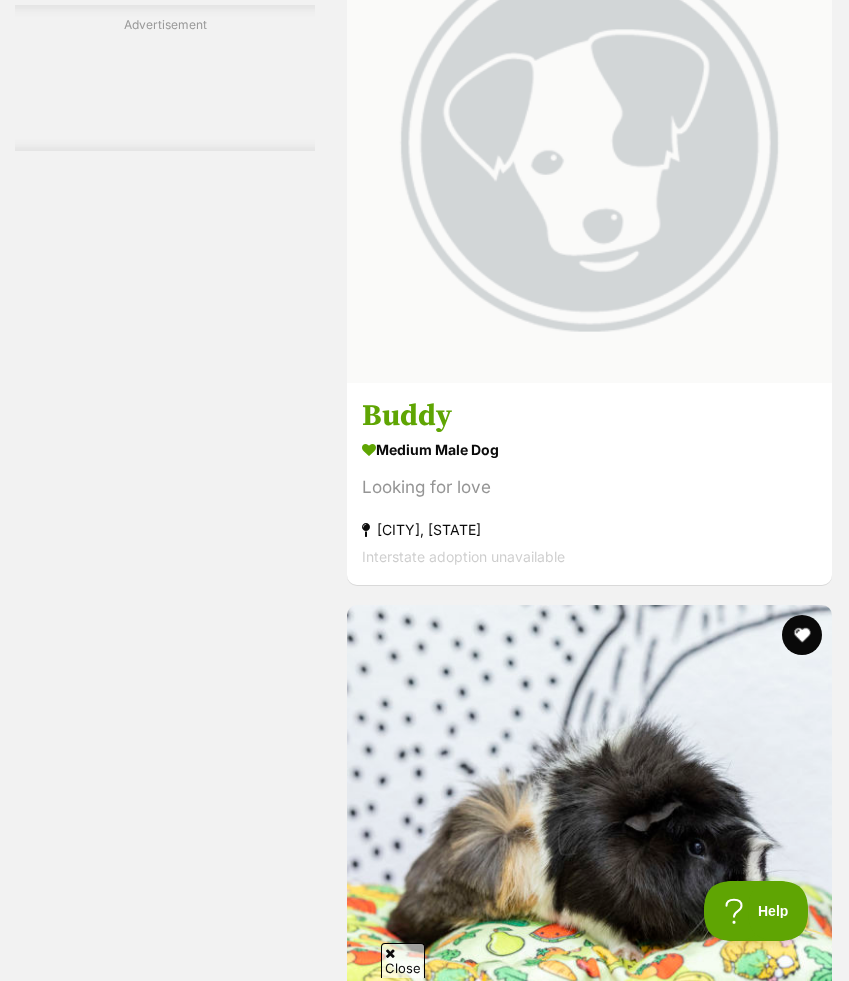 scroll, scrollTop: 10080, scrollLeft: 0, axis: vertical 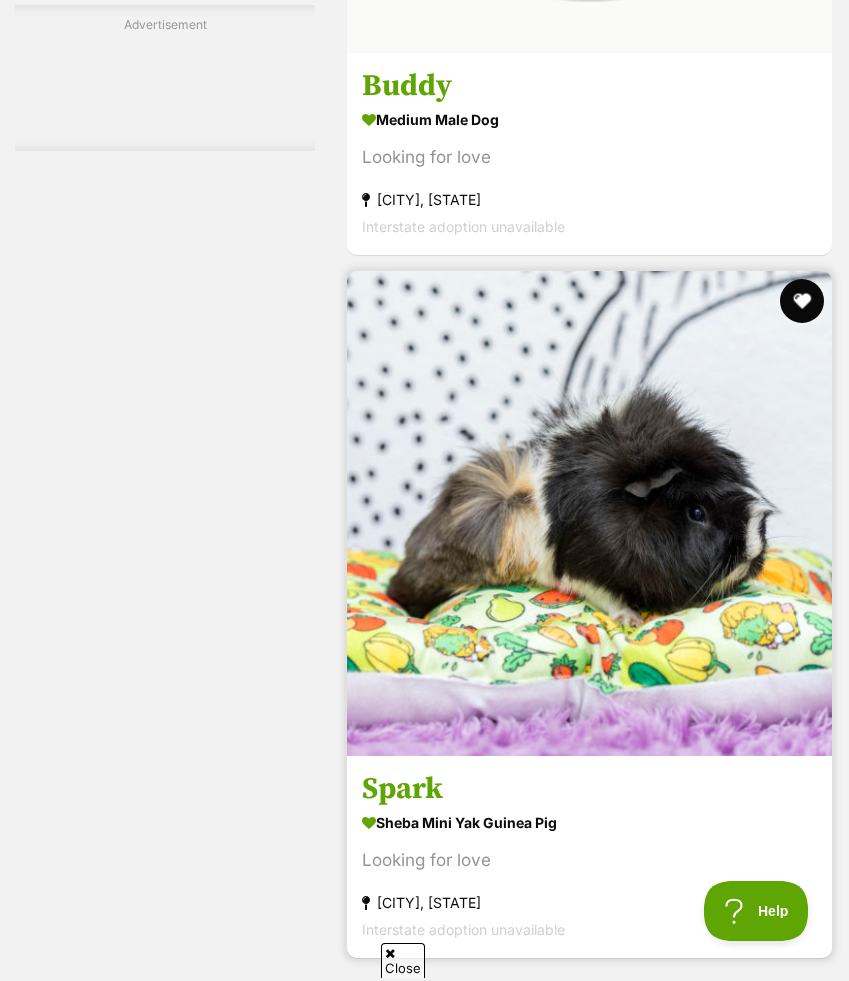 click at bounding box center [802, 301] 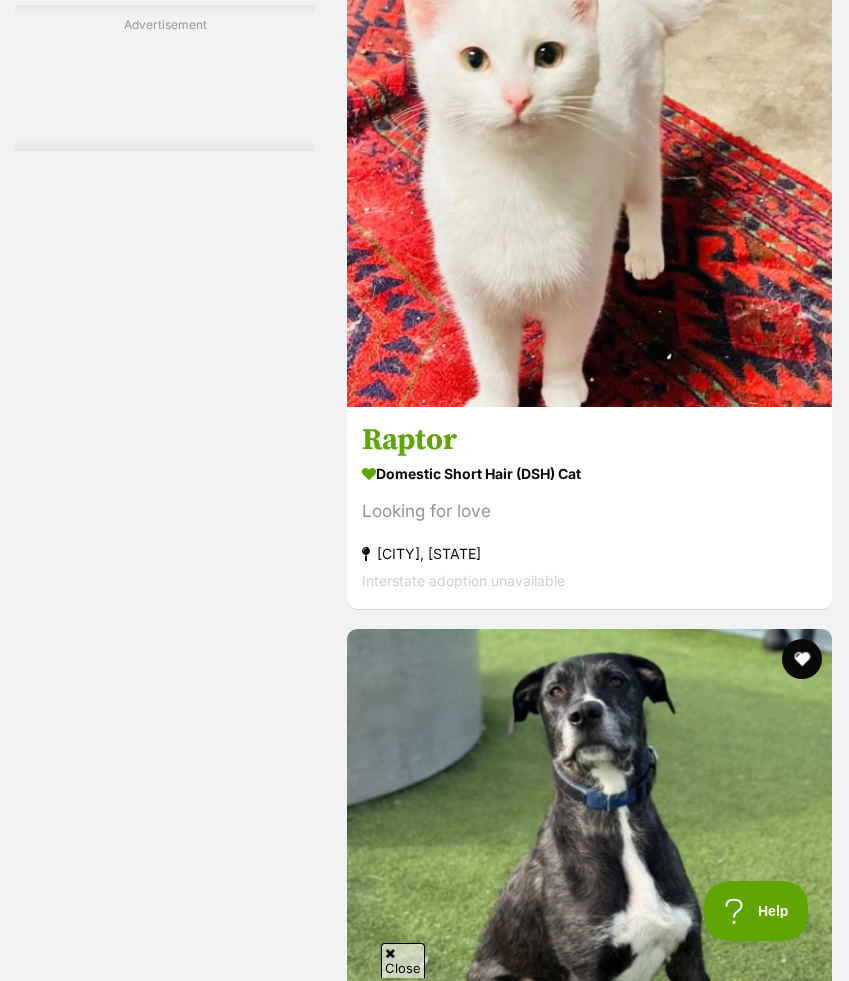 scroll, scrollTop: 12256, scrollLeft: 0, axis: vertical 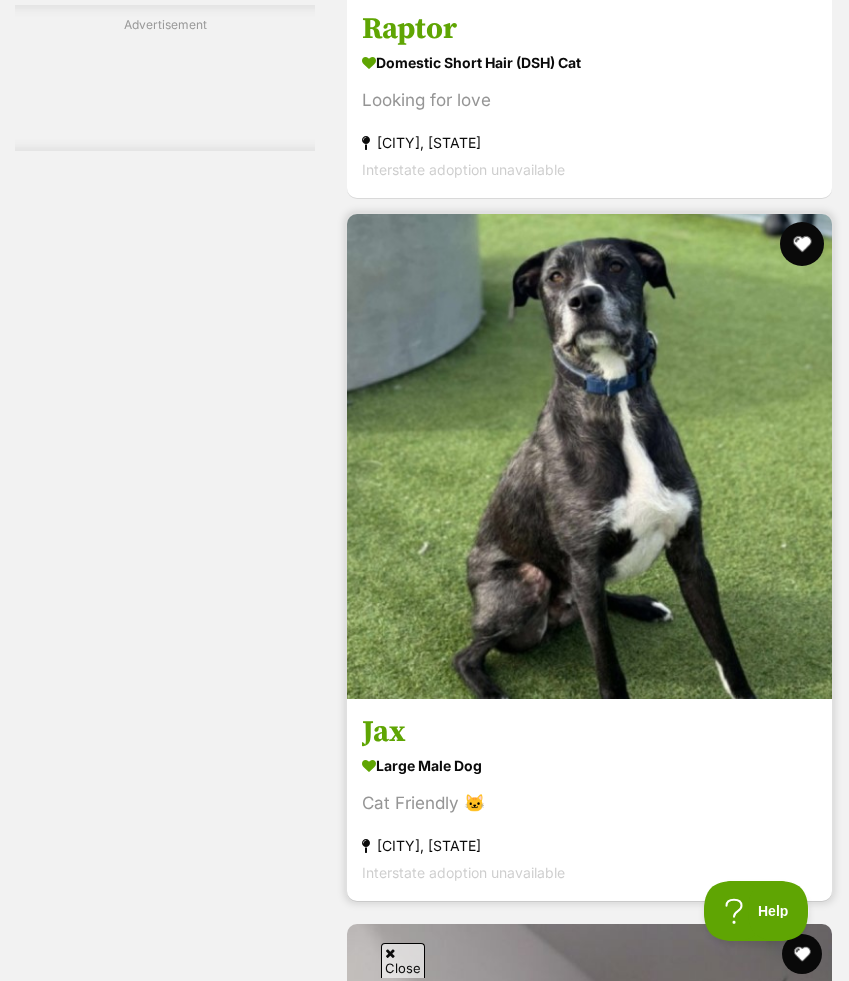 click at bounding box center [802, 244] 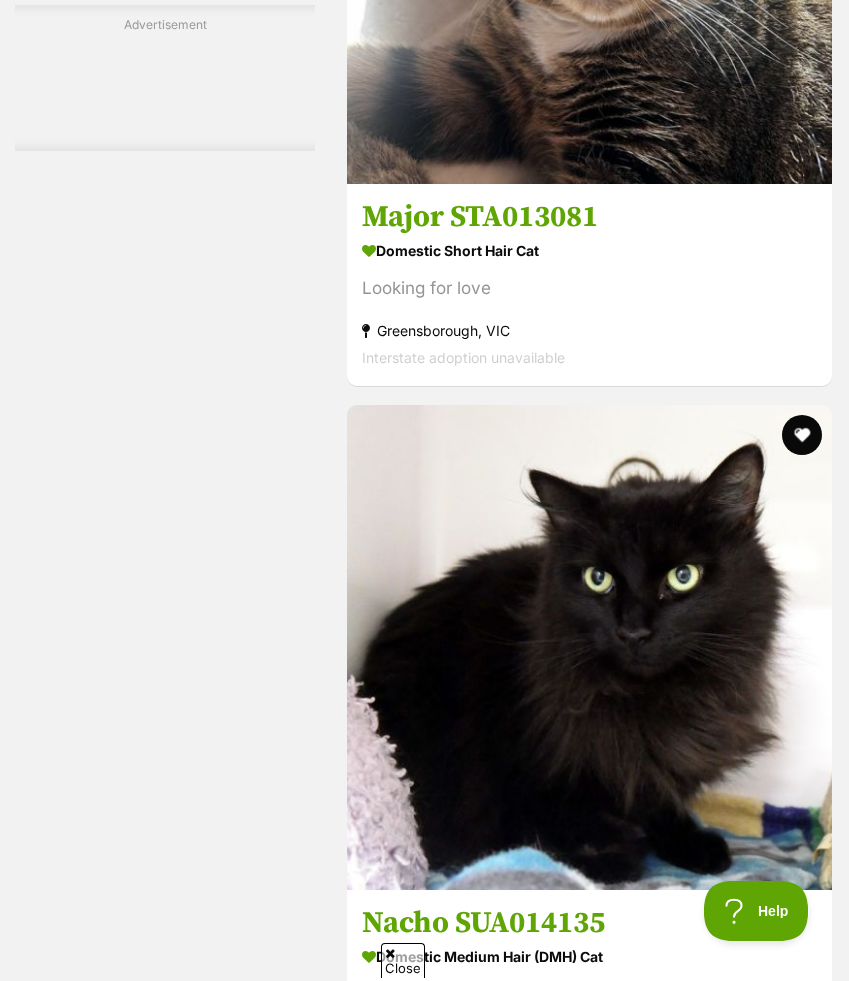 scroll, scrollTop: 14389, scrollLeft: 0, axis: vertical 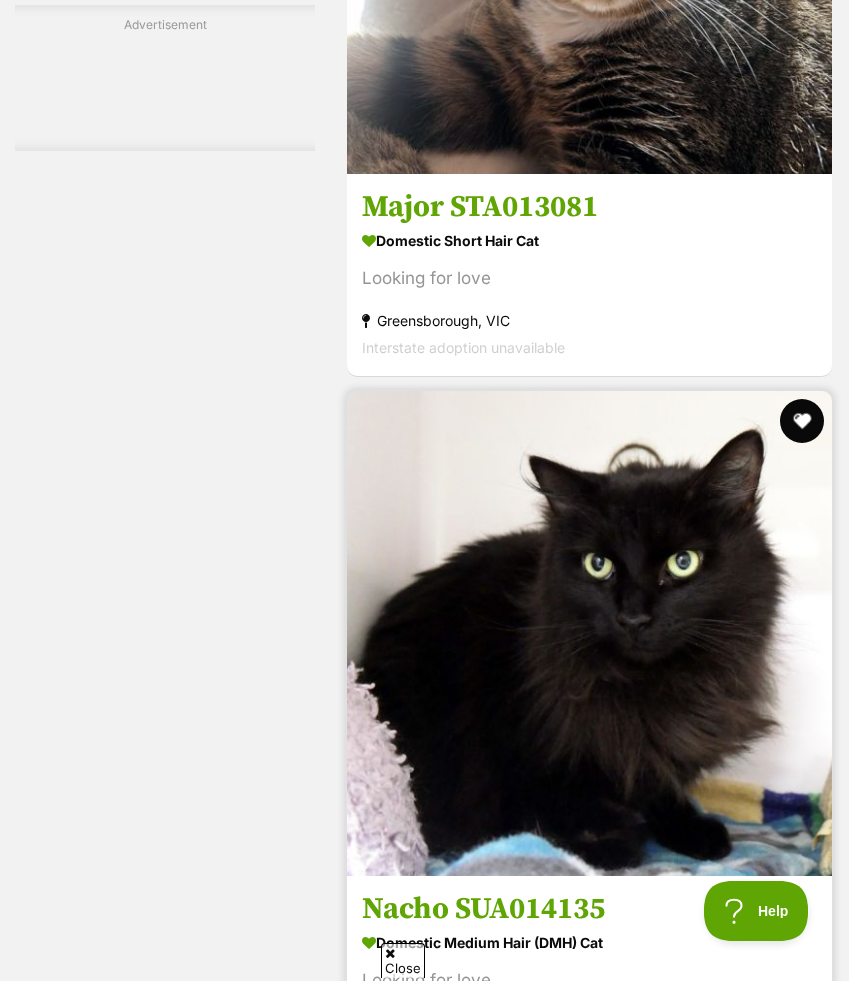 click at bounding box center (802, 421) 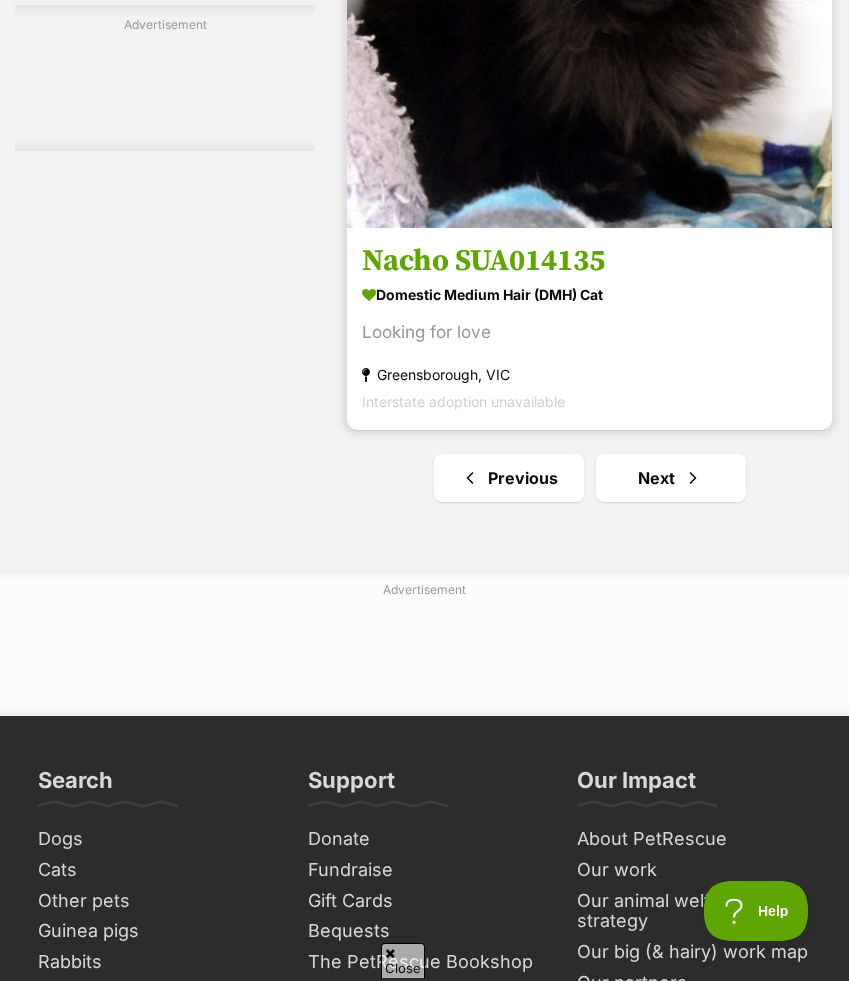 scroll, scrollTop: 15044, scrollLeft: 0, axis: vertical 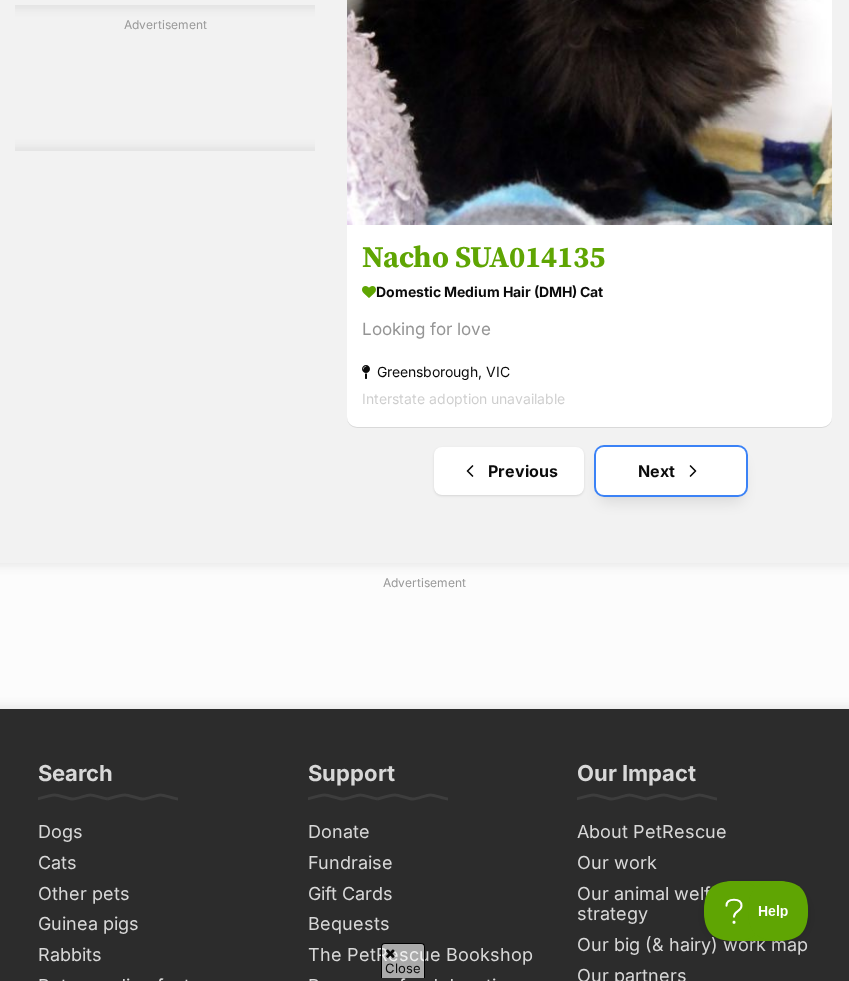 click at bounding box center (693, 471) 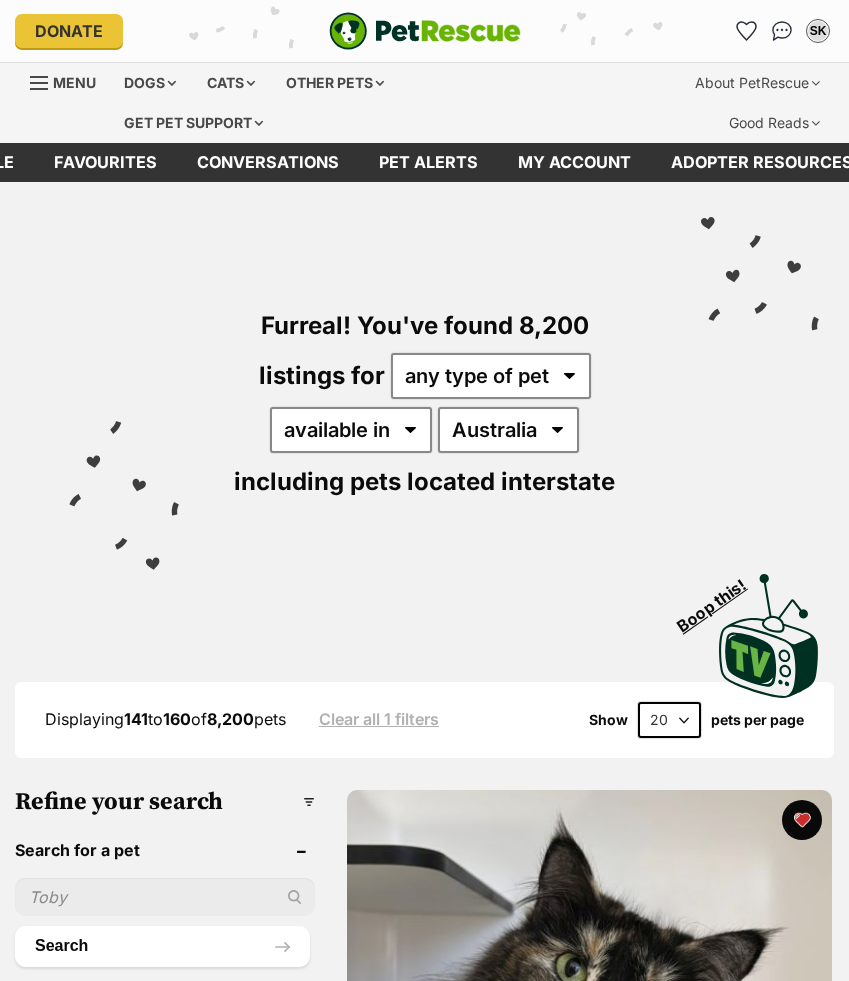 scroll, scrollTop: 0, scrollLeft: 0, axis: both 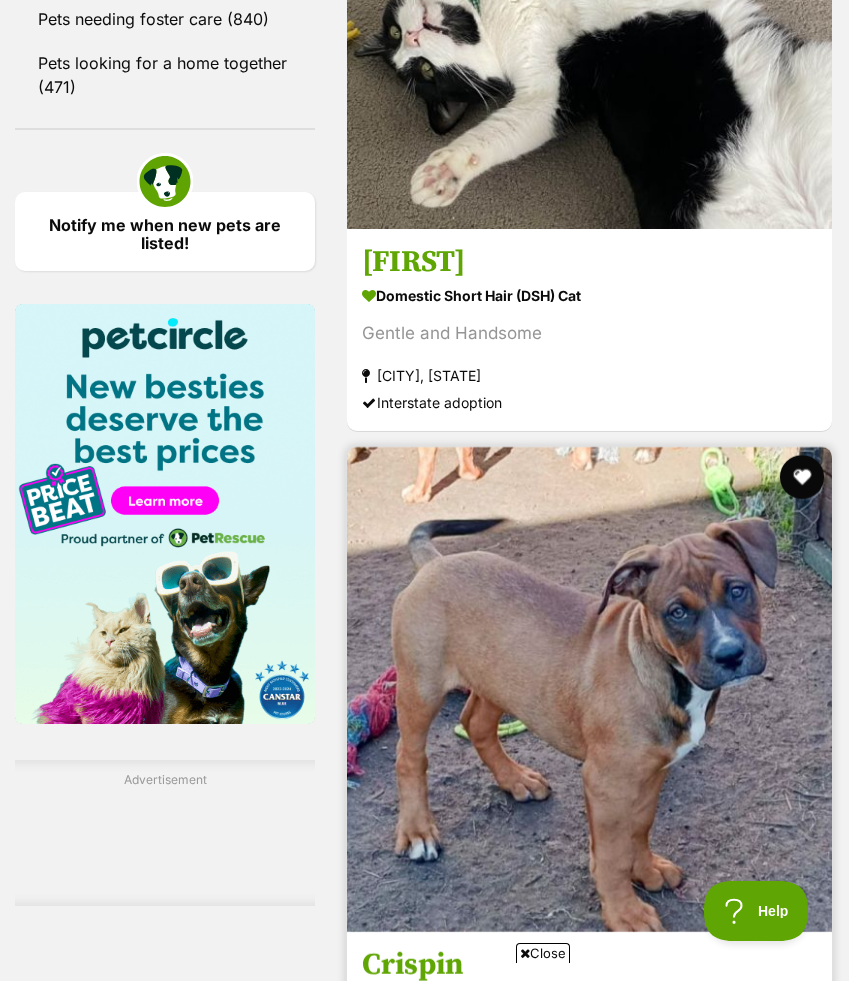 click at bounding box center (802, 477) 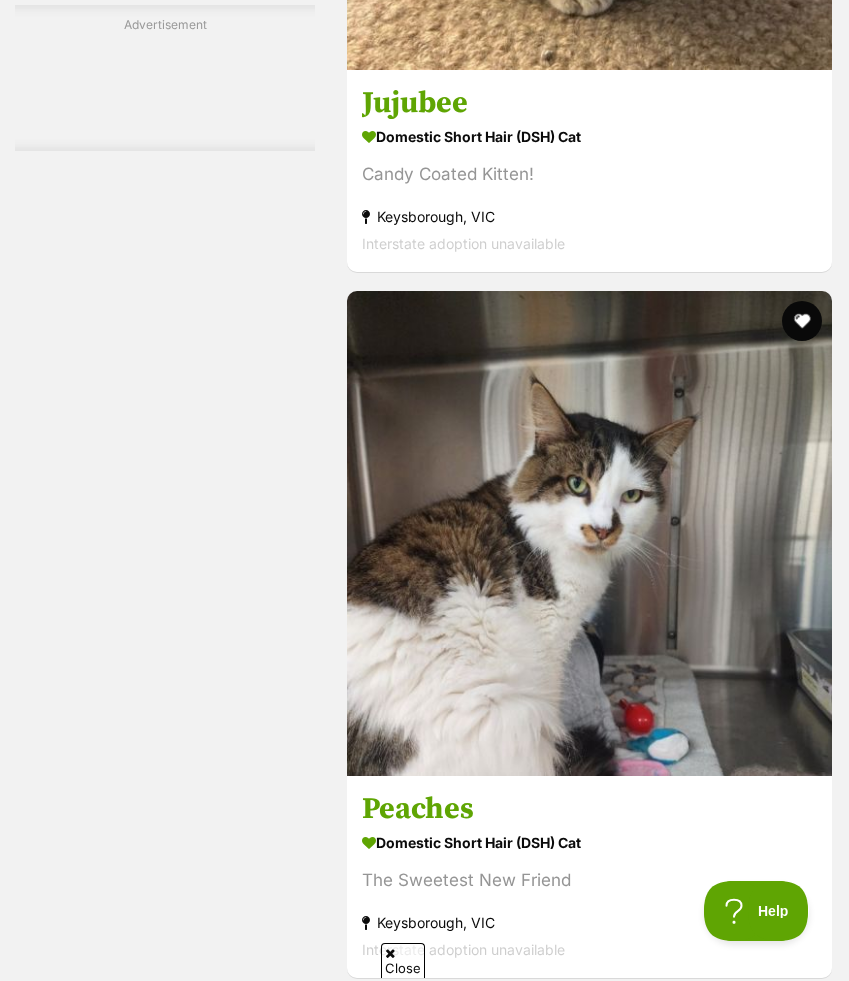 scroll, scrollTop: 6421, scrollLeft: 0, axis: vertical 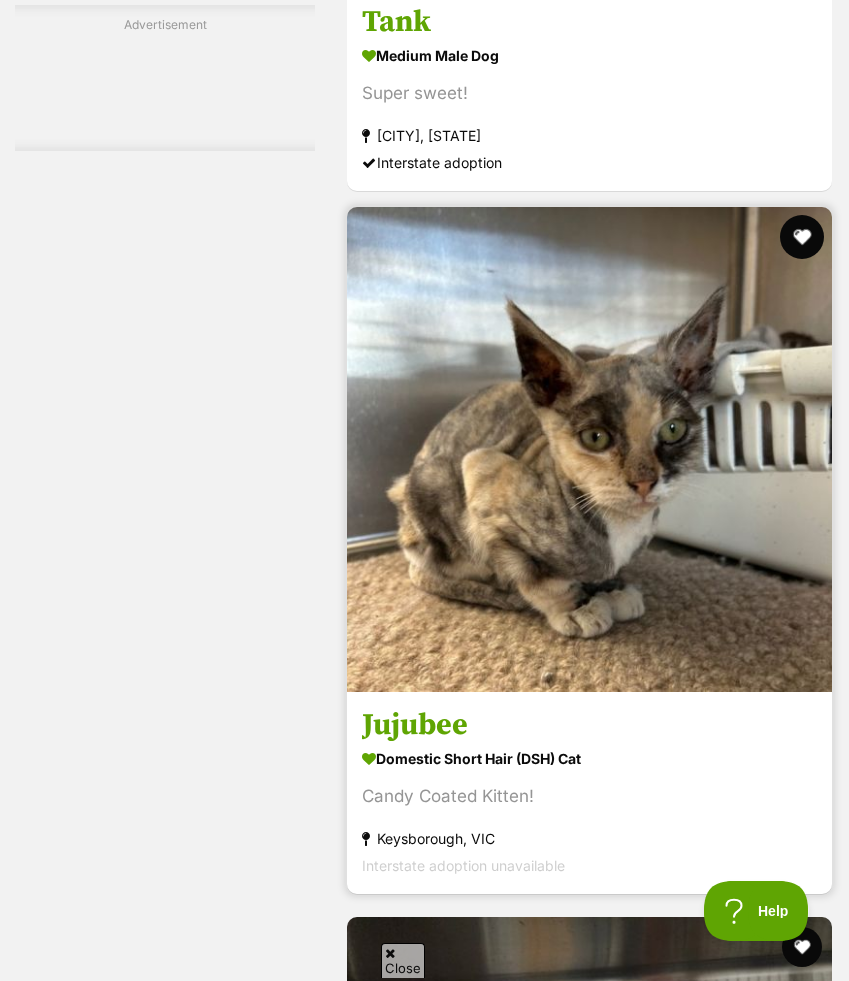 click at bounding box center [802, 237] 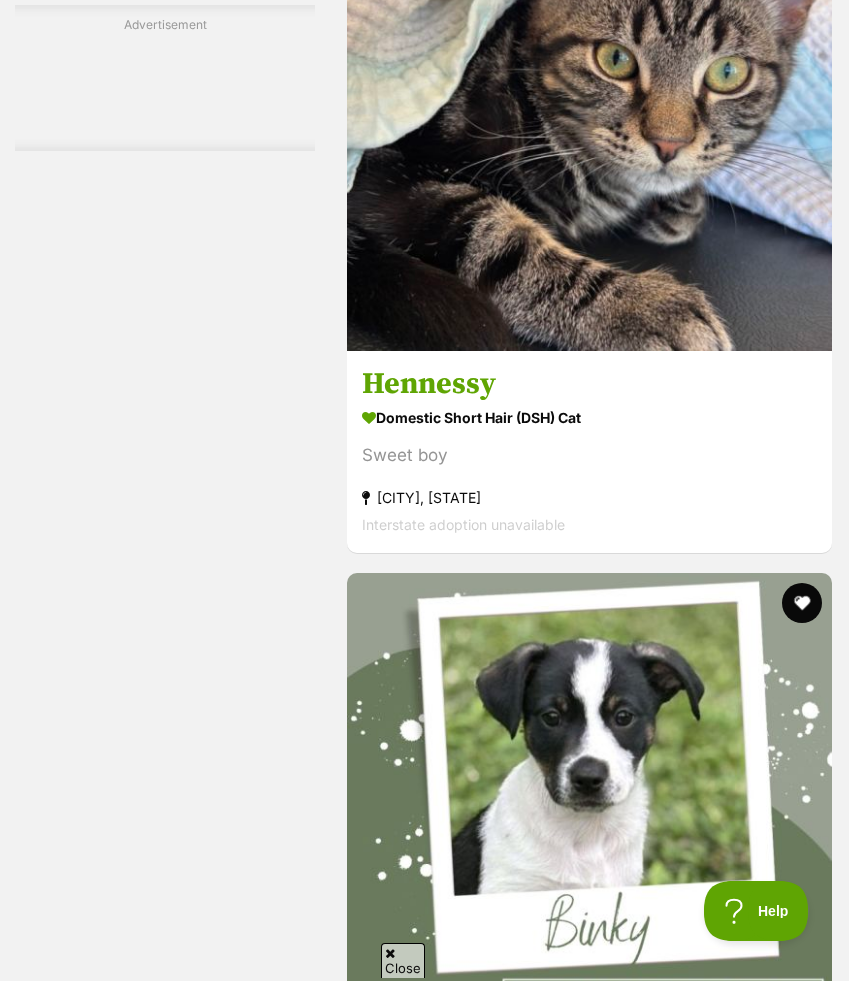 scroll, scrollTop: 10066, scrollLeft: 0, axis: vertical 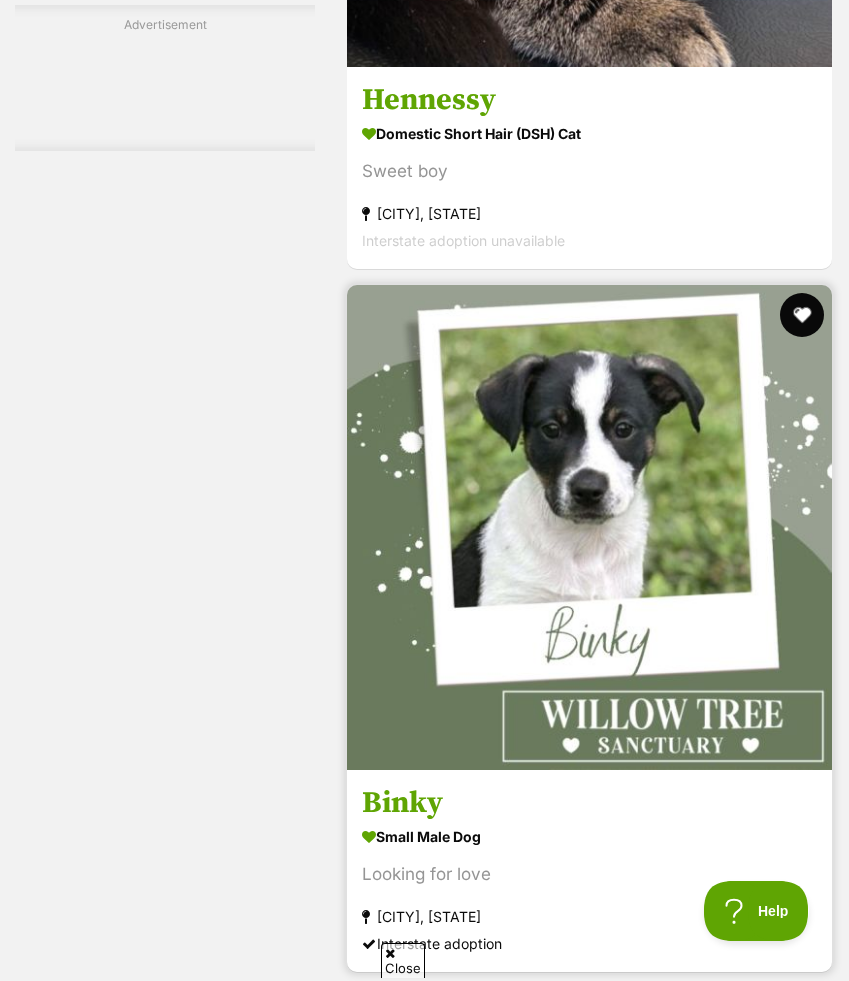 click at bounding box center (802, 315) 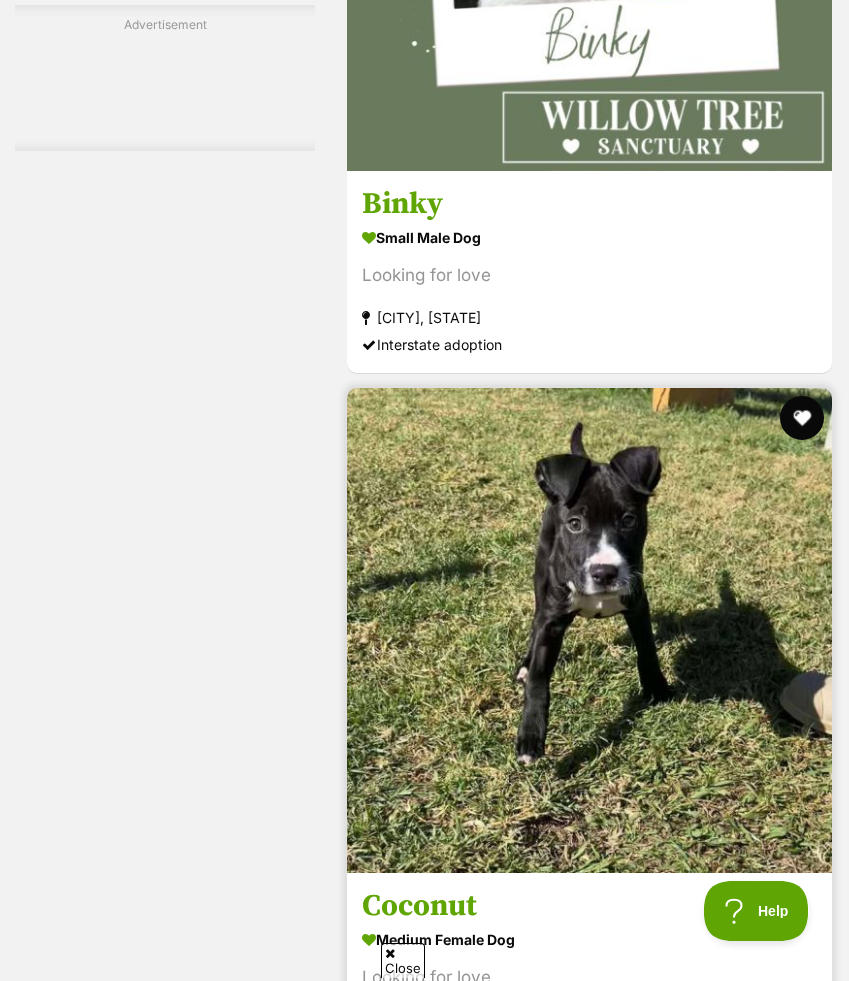 click at bounding box center (802, 418) 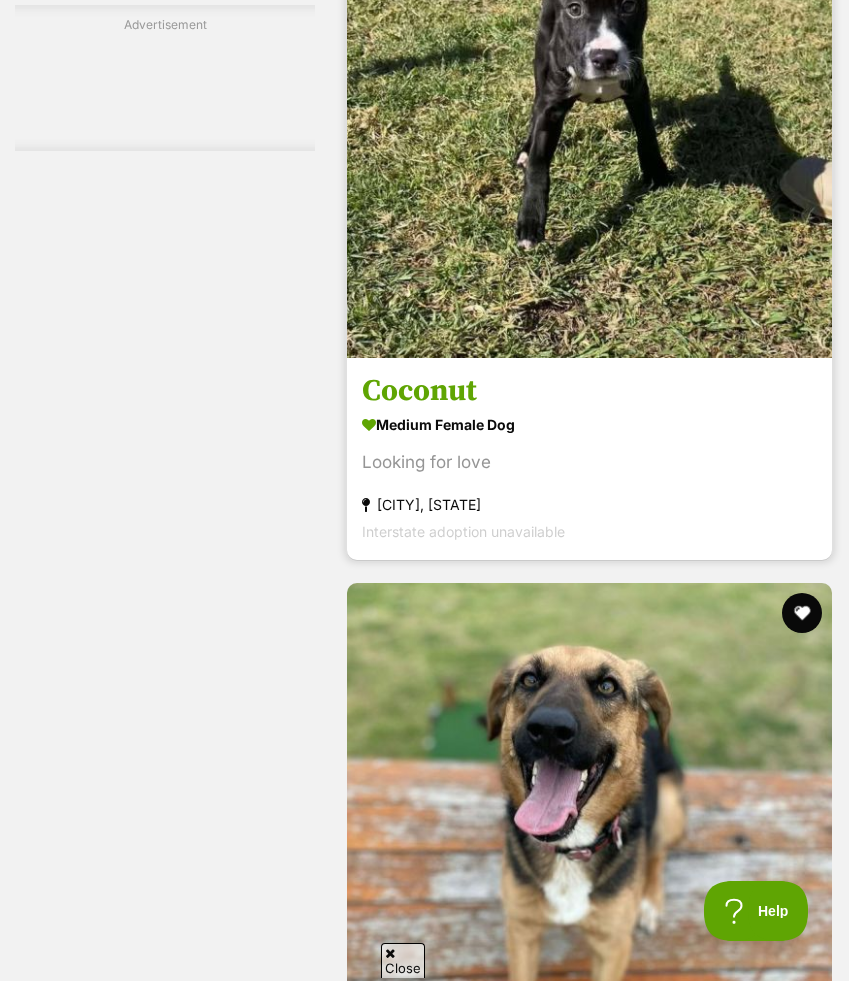 scroll, scrollTop: 11360, scrollLeft: 0, axis: vertical 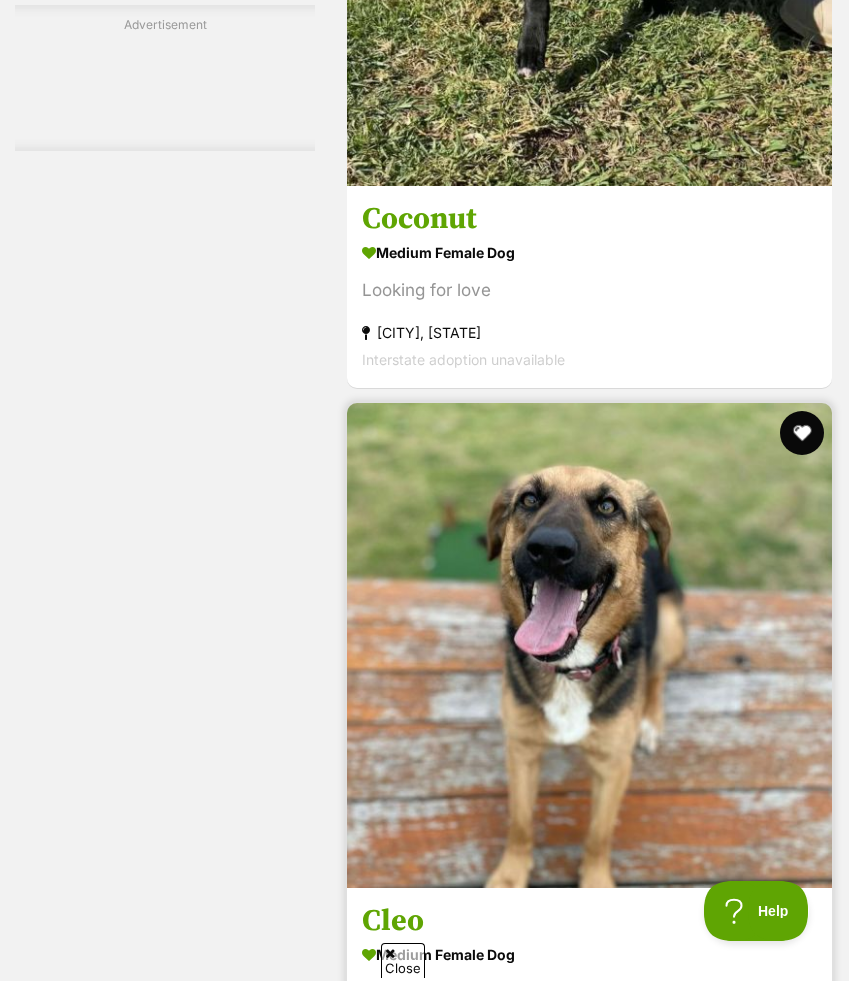 click at bounding box center (802, 433) 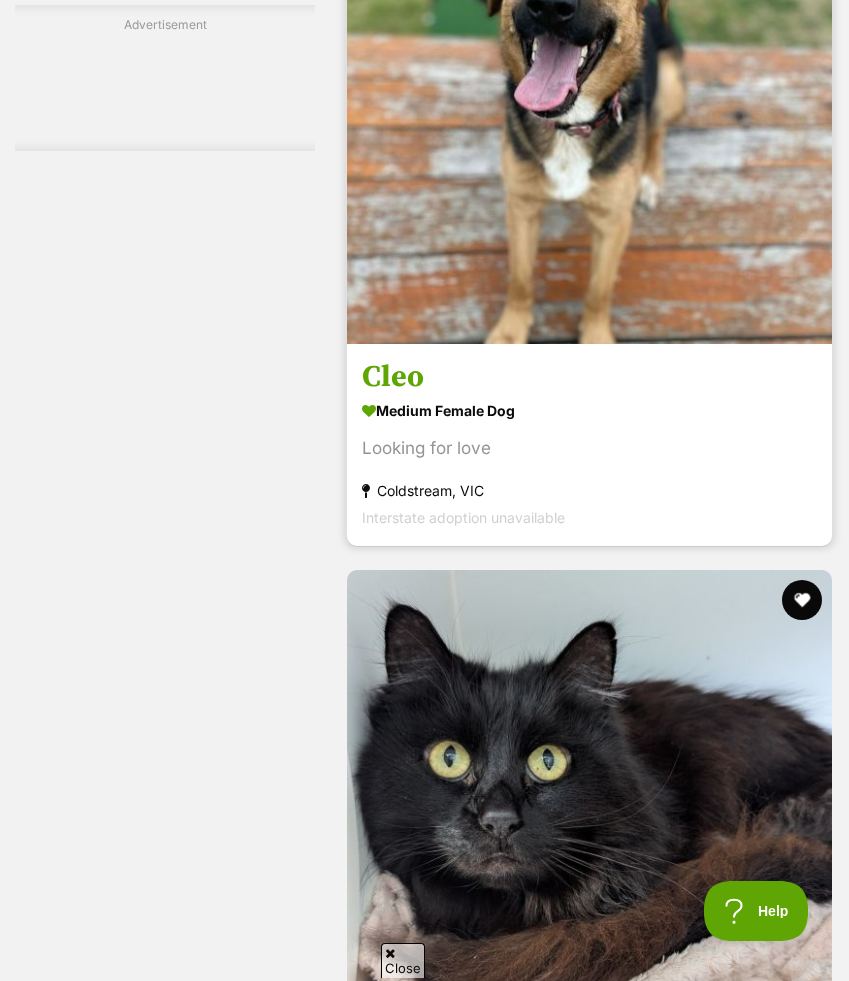 scroll, scrollTop: 11981, scrollLeft: 0, axis: vertical 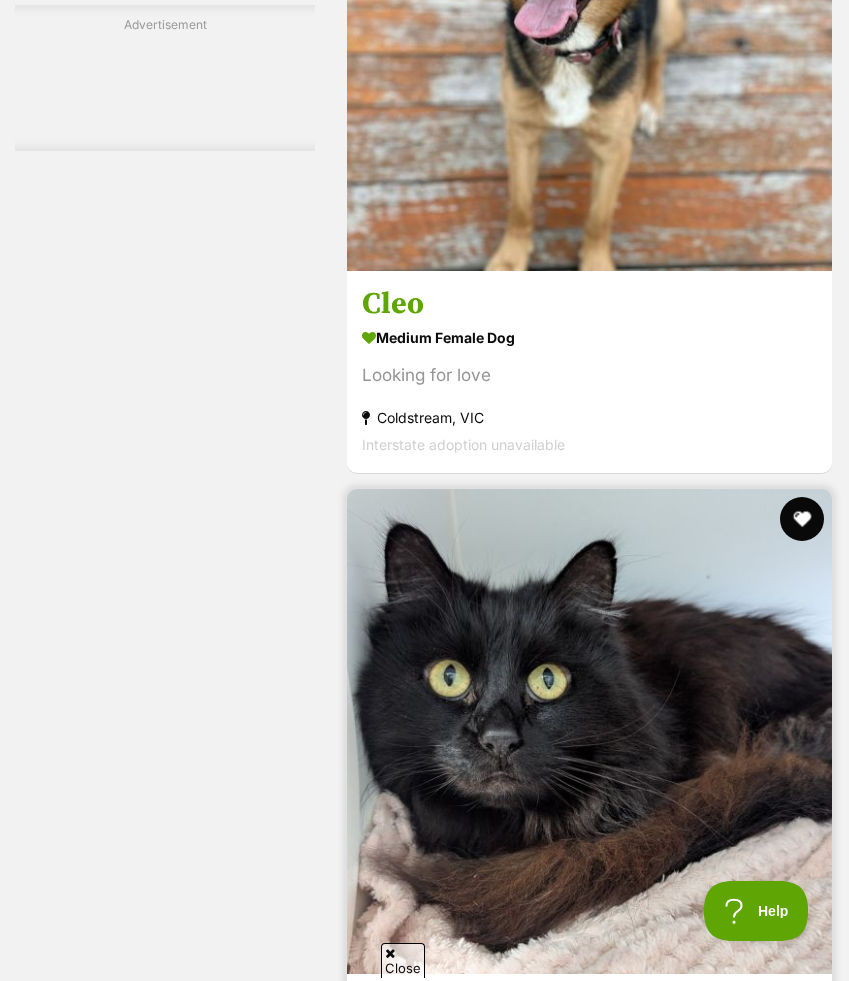 click at bounding box center (802, 519) 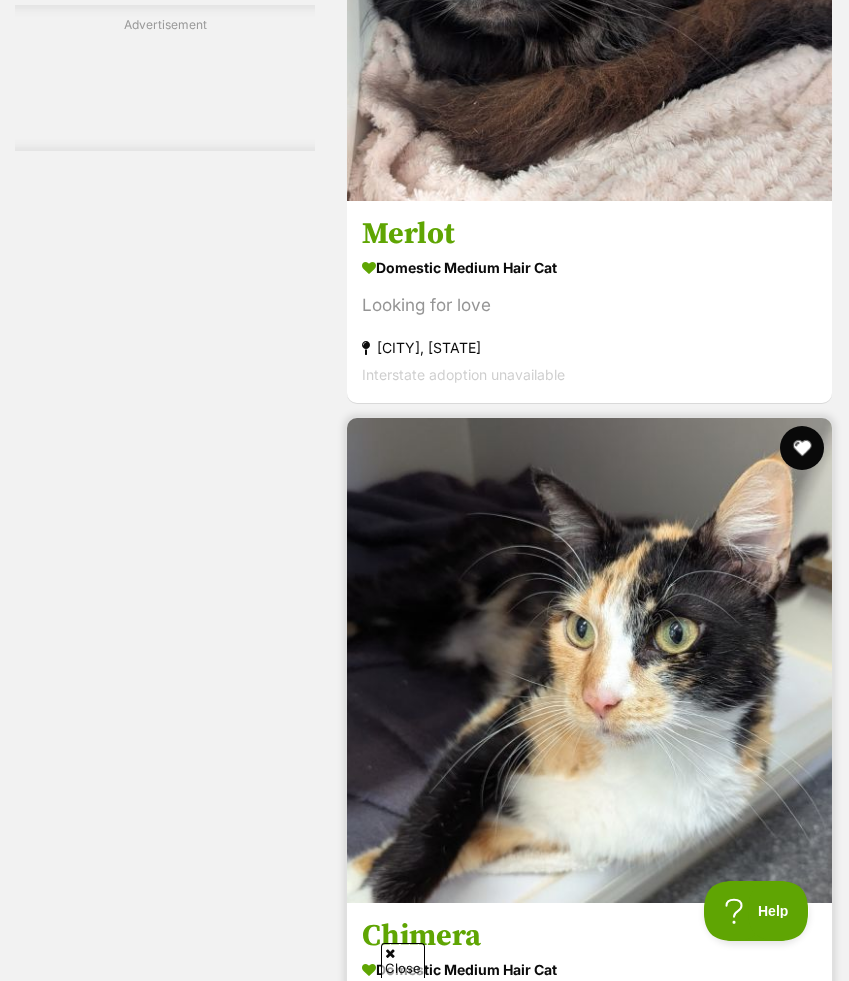 click at bounding box center (802, 448) 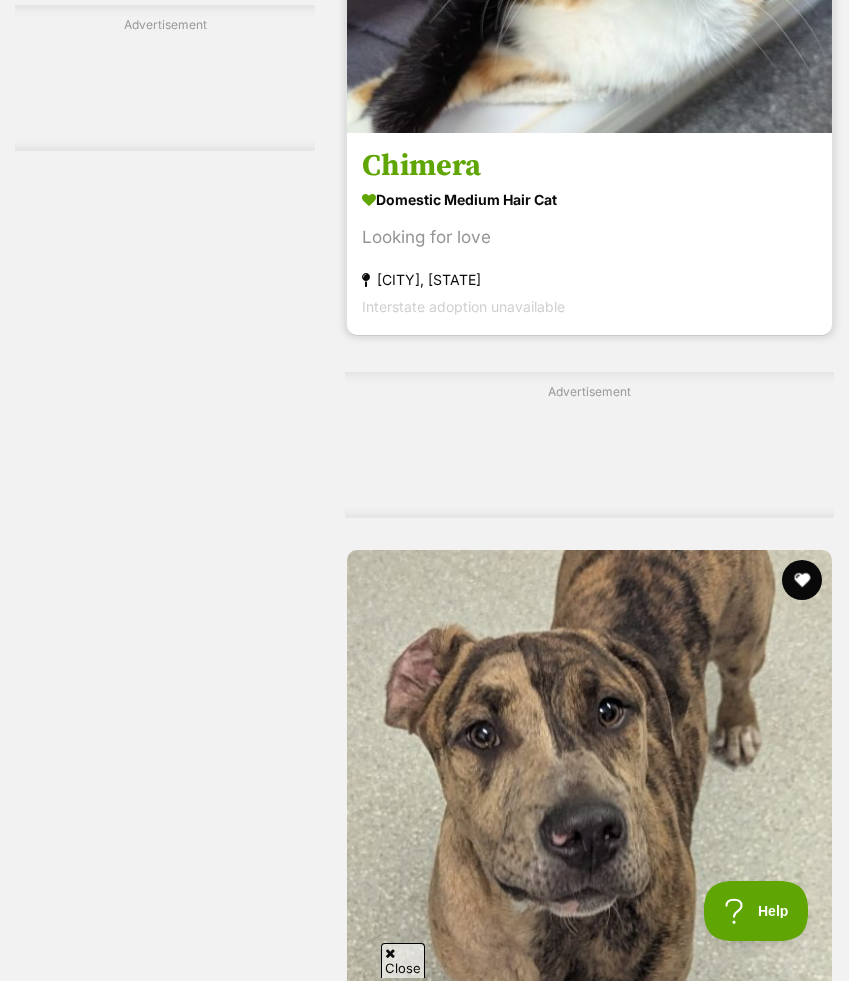 scroll, scrollTop: 13567, scrollLeft: 0, axis: vertical 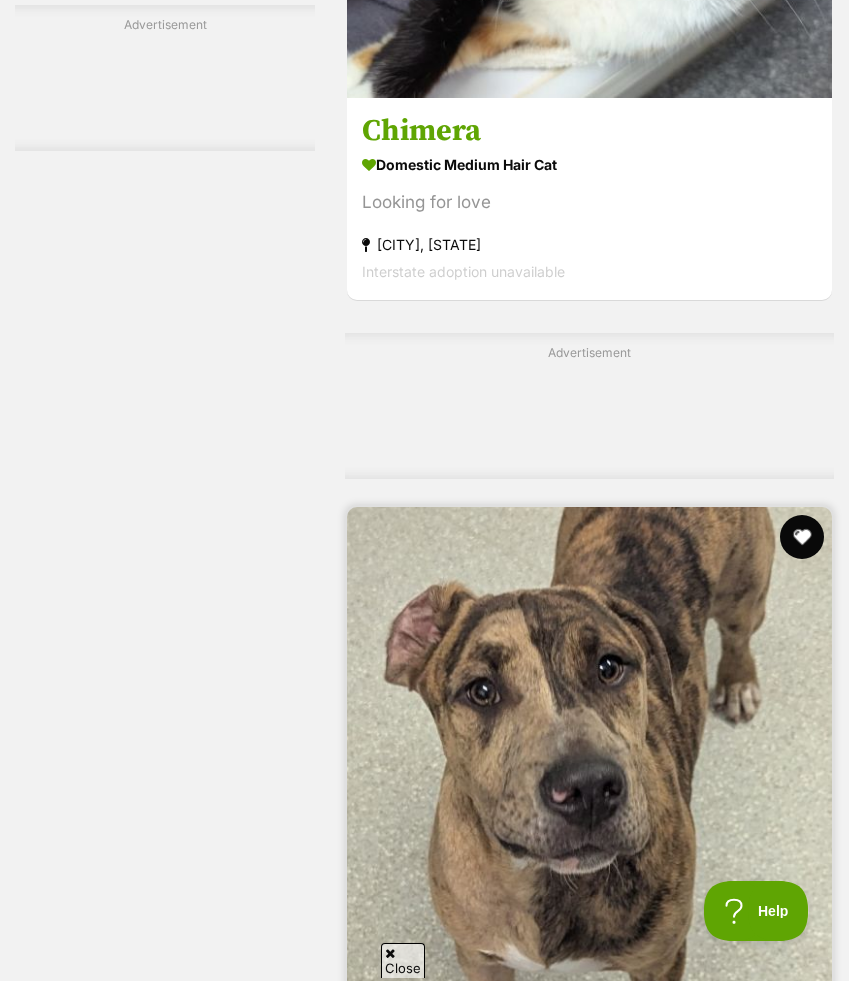click at bounding box center (802, 537) 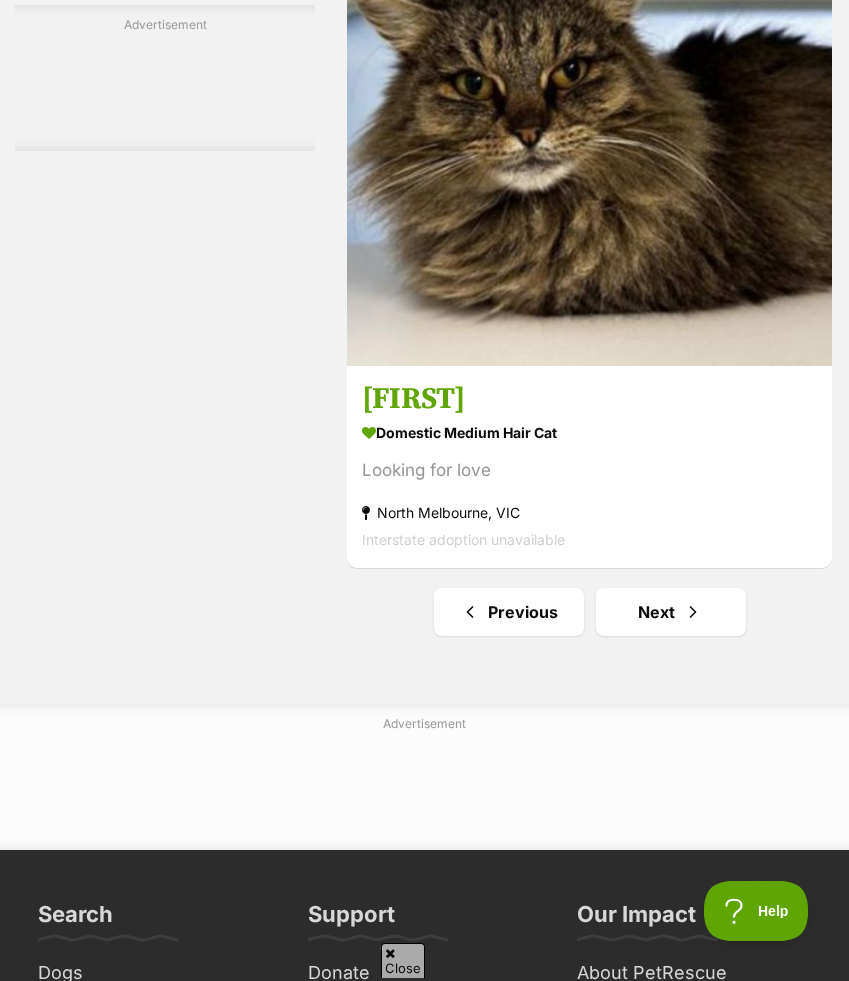 scroll, scrollTop: 14970, scrollLeft: 0, axis: vertical 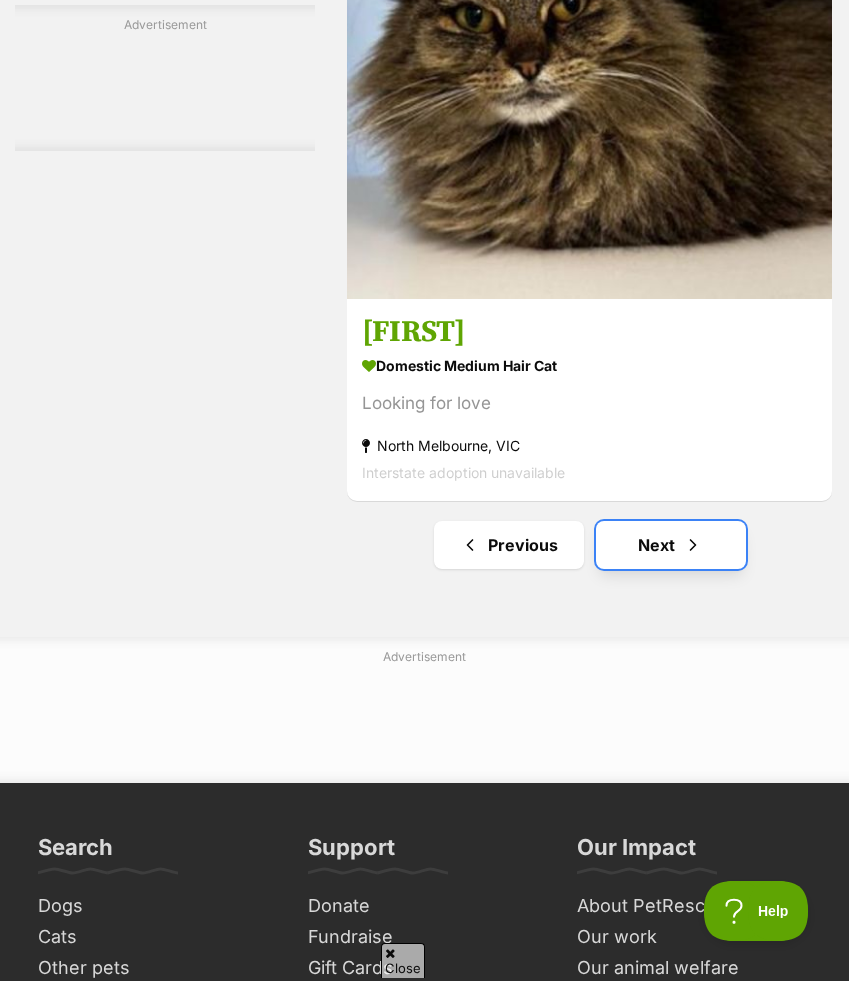 click at bounding box center (693, 545) 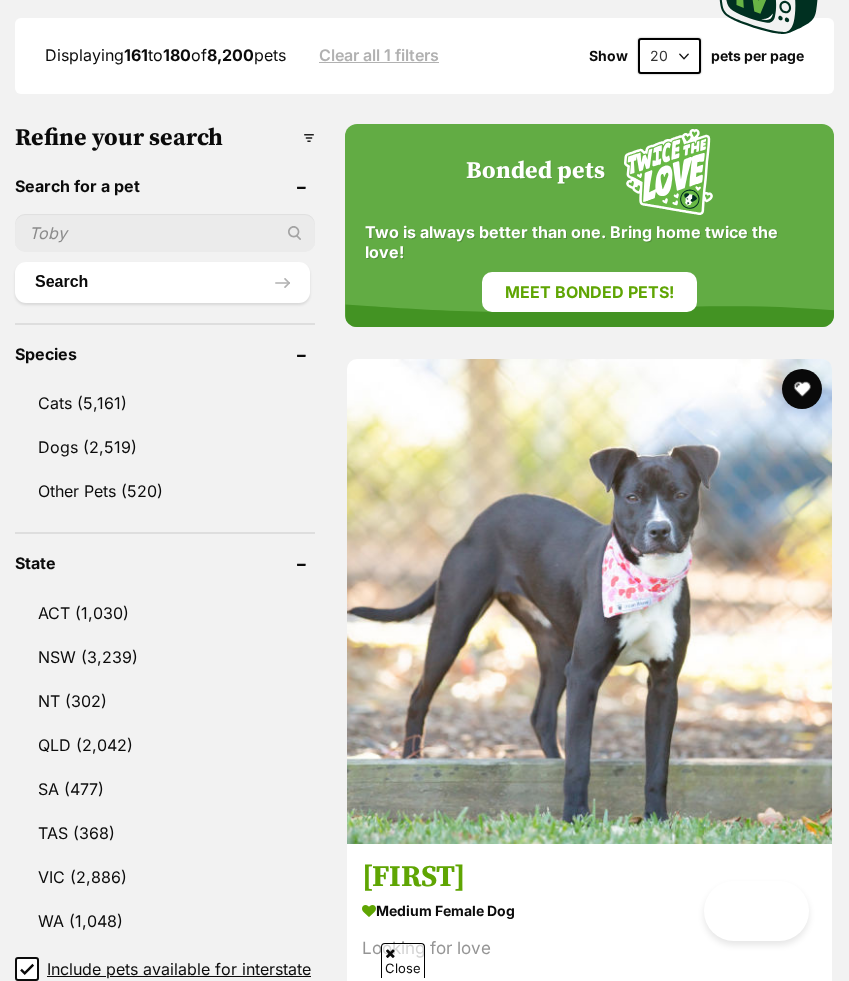 scroll, scrollTop: 664, scrollLeft: 0, axis: vertical 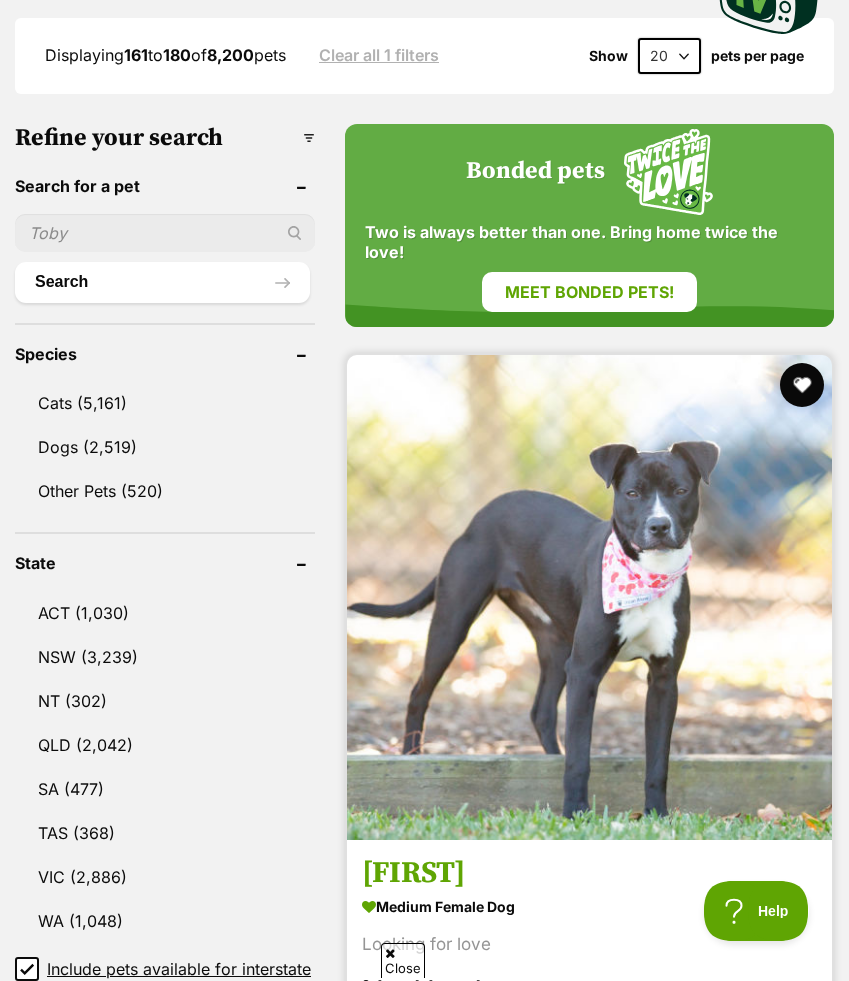 click at bounding box center [802, 385] 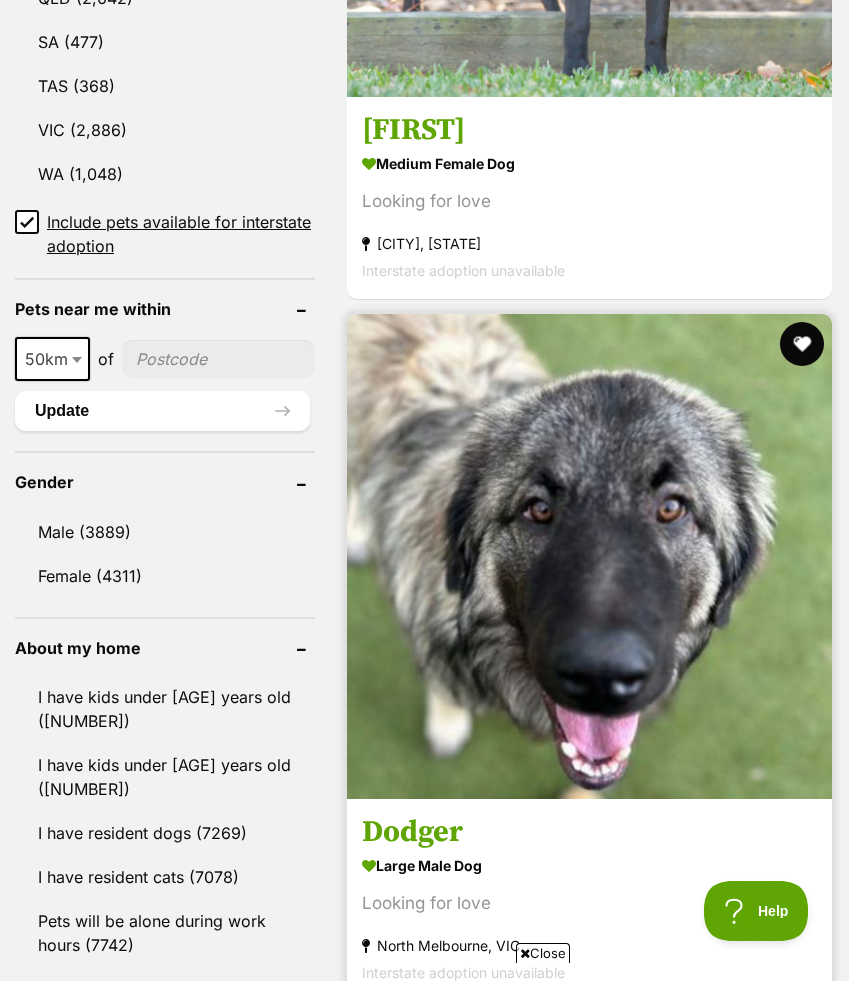 click at bounding box center [802, 344] 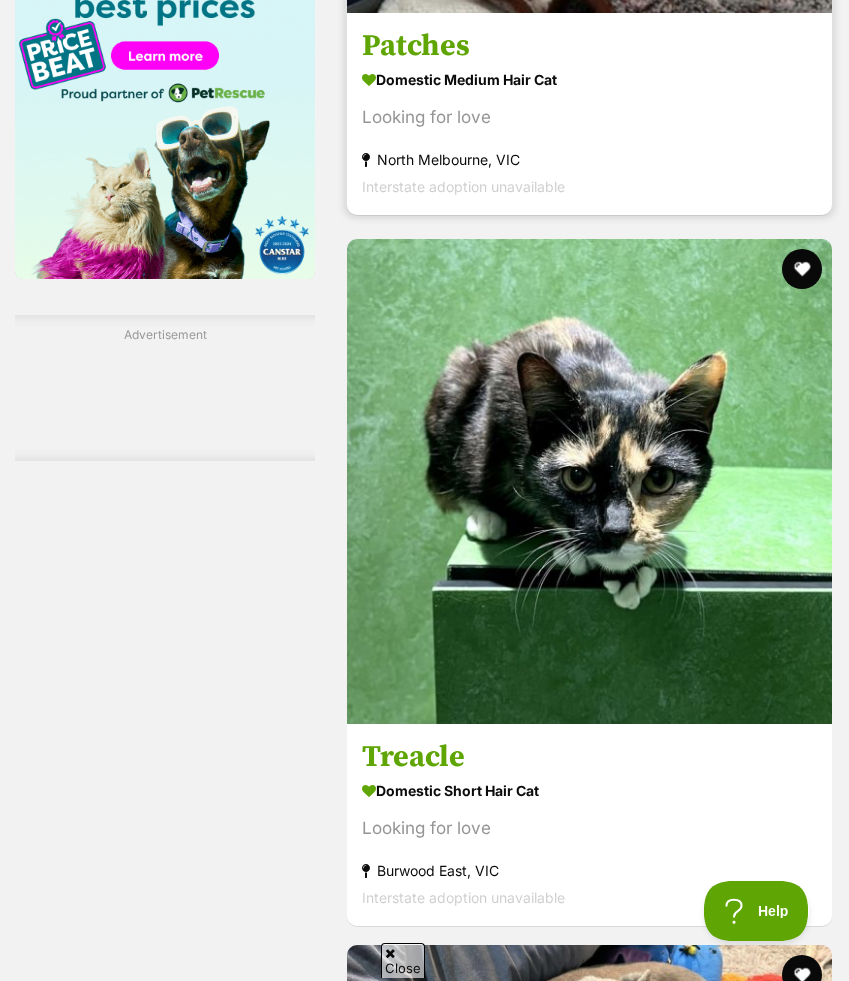 scroll, scrollTop: 2988, scrollLeft: 0, axis: vertical 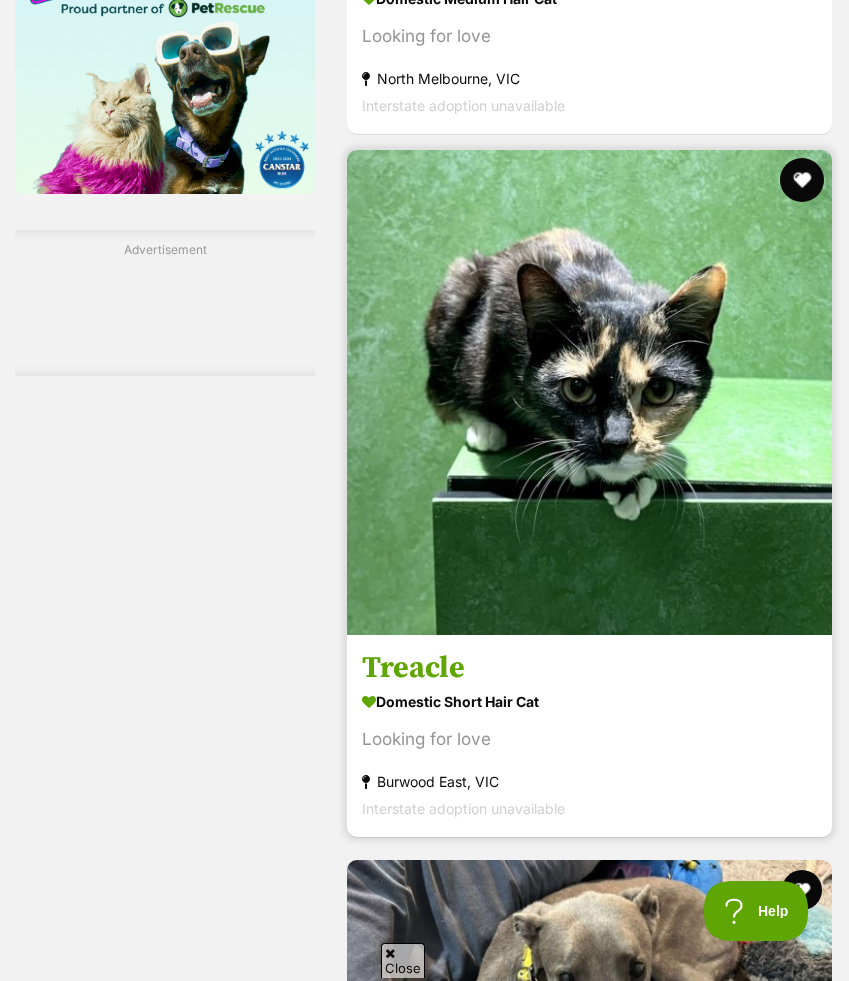 click at bounding box center (802, 180) 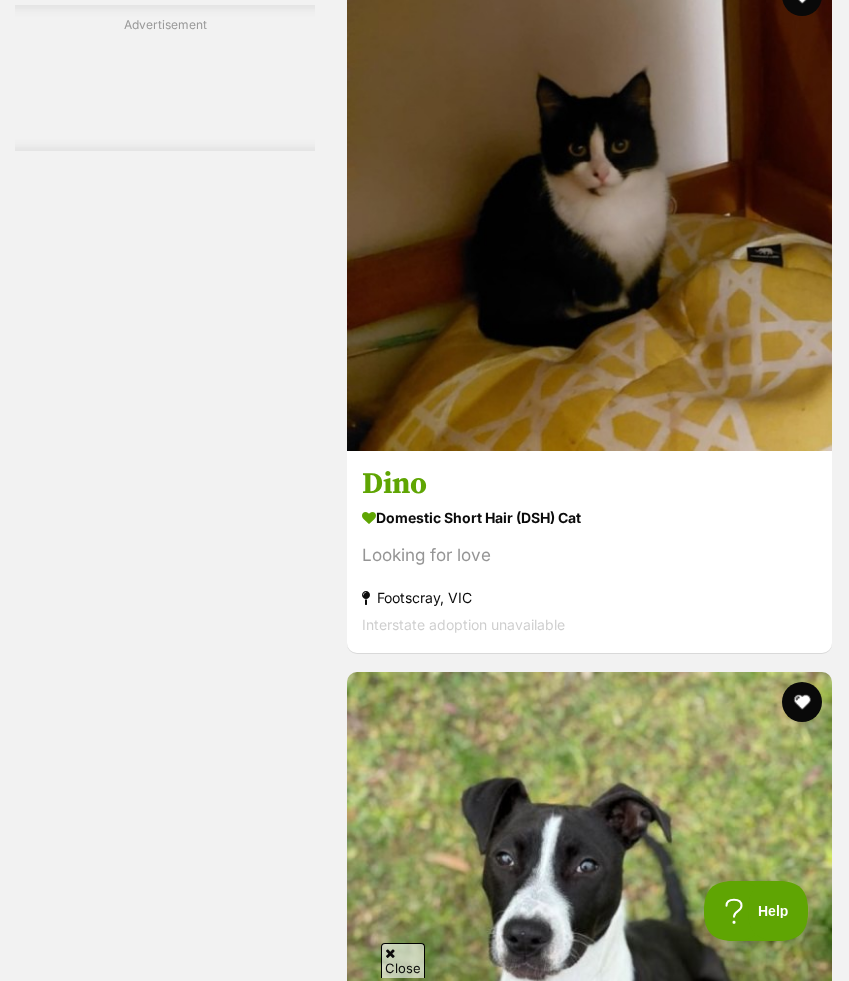 scroll, scrollTop: 8662, scrollLeft: 0, axis: vertical 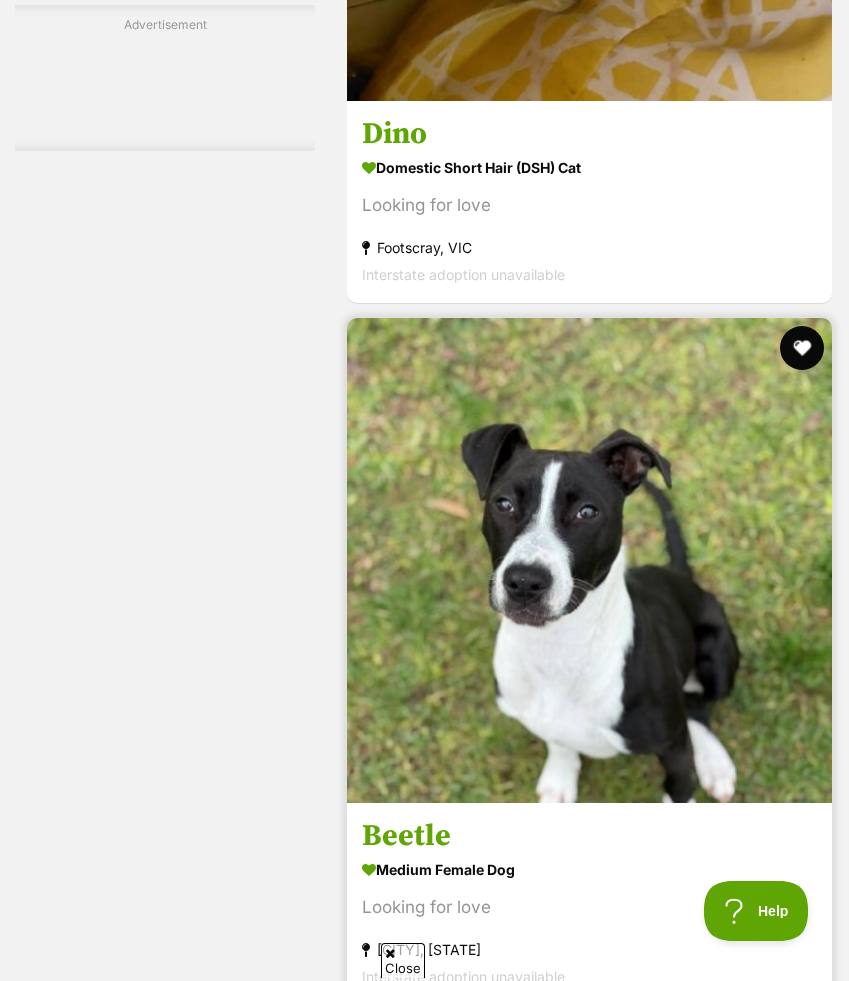 click at bounding box center [802, 348] 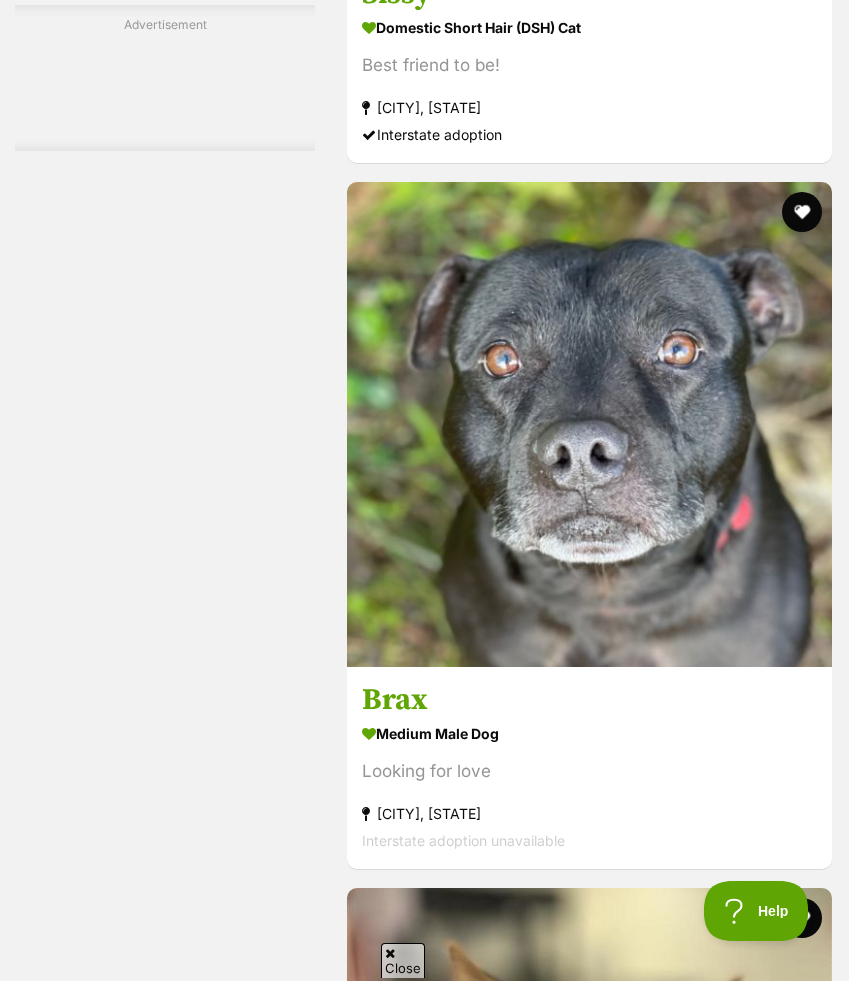 scroll, scrollTop: 12494, scrollLeft: 0, axis: vertical 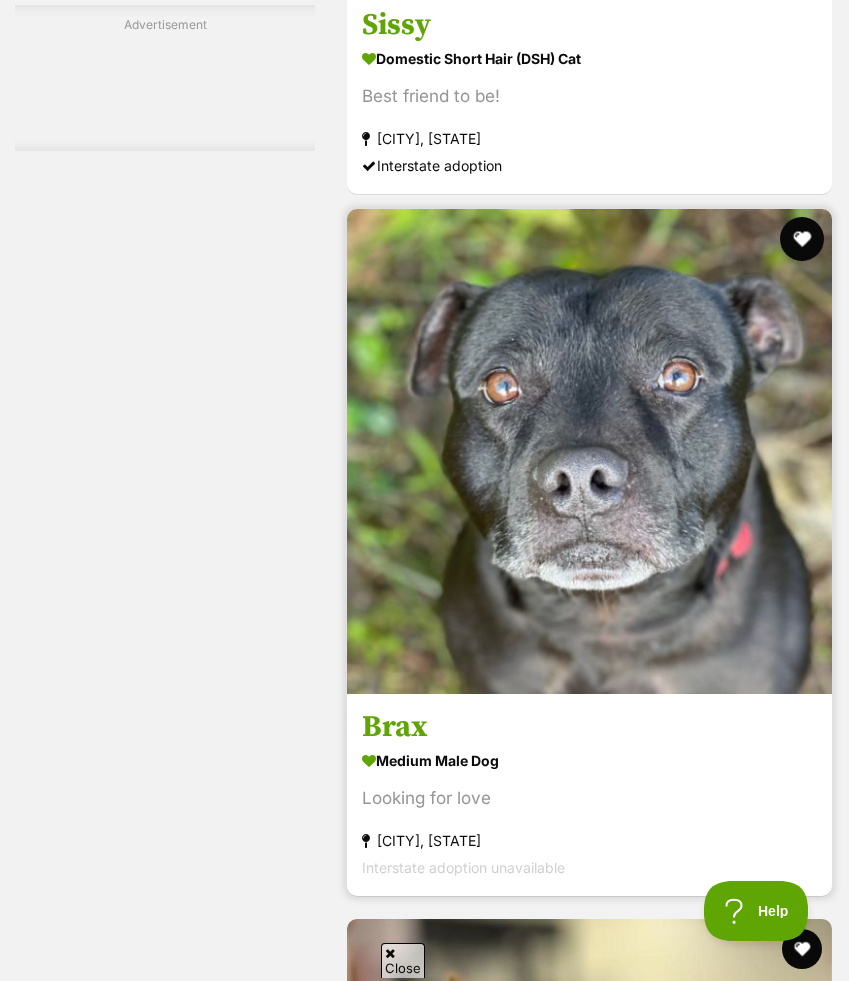 click at bounding box center (802, 239) 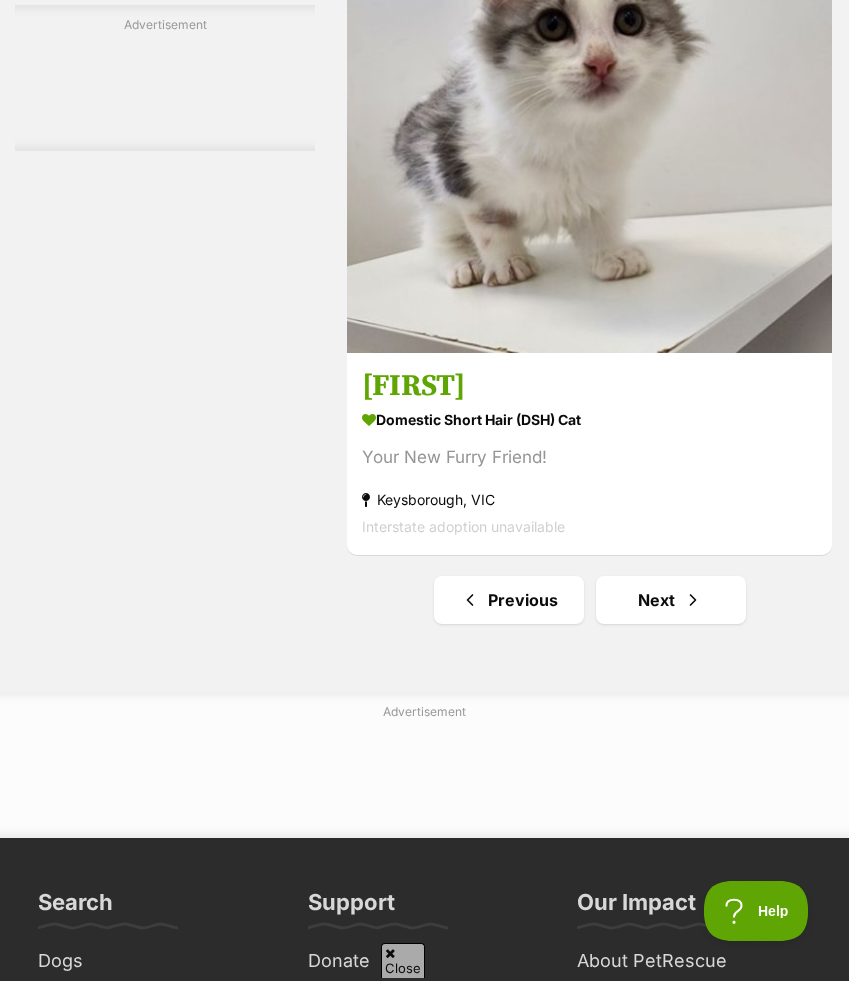 scroll, scrollTop: 15412, scrollLeft: 0, axis: vertical 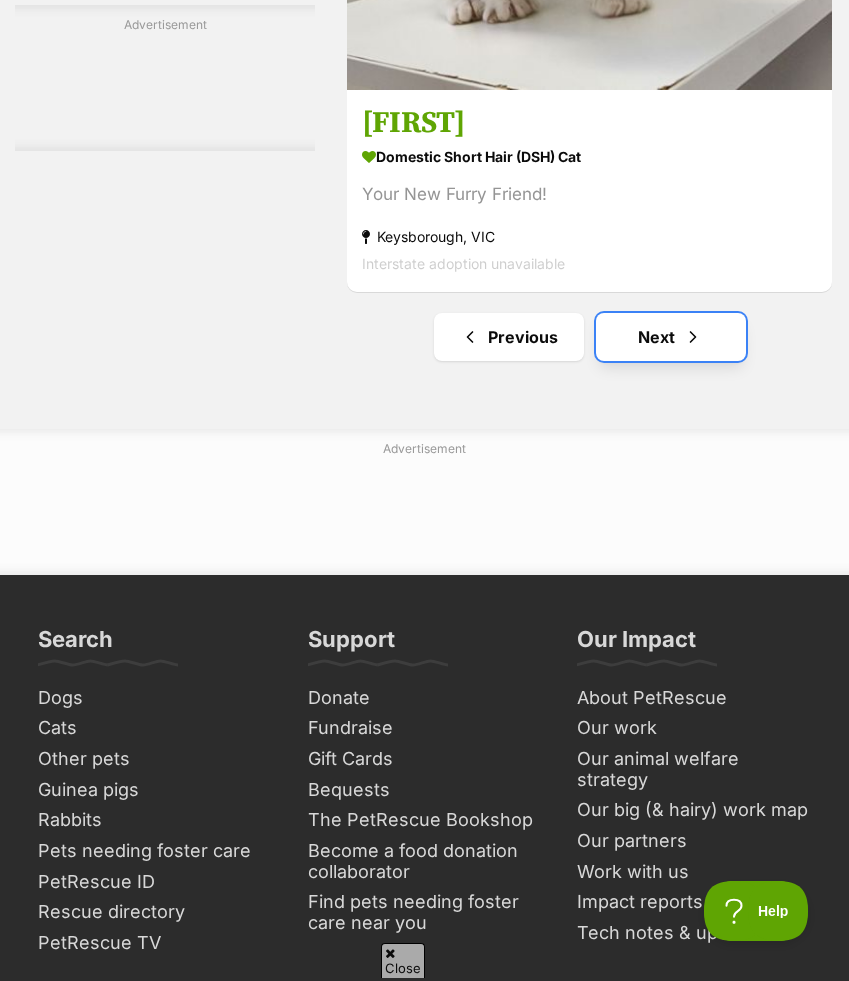 click on "Next" at bounding box center [671, 337] 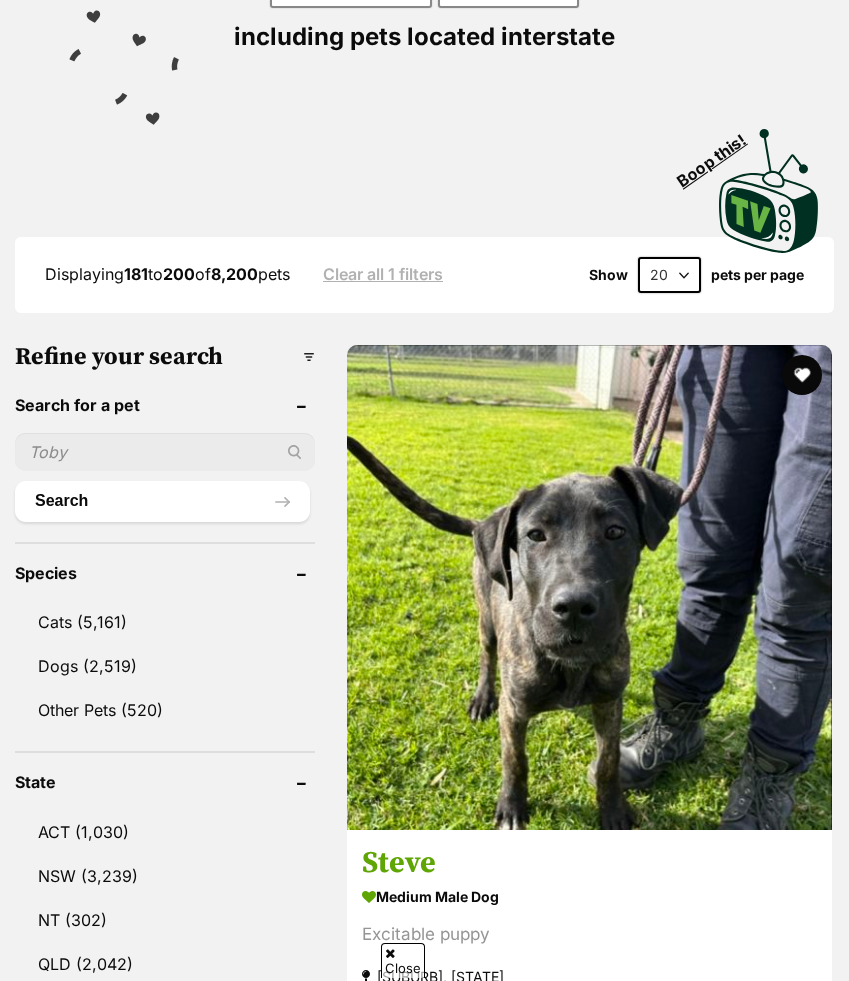 scroll, scrollTop: 445, scrollLeft: 0, axis: vertical 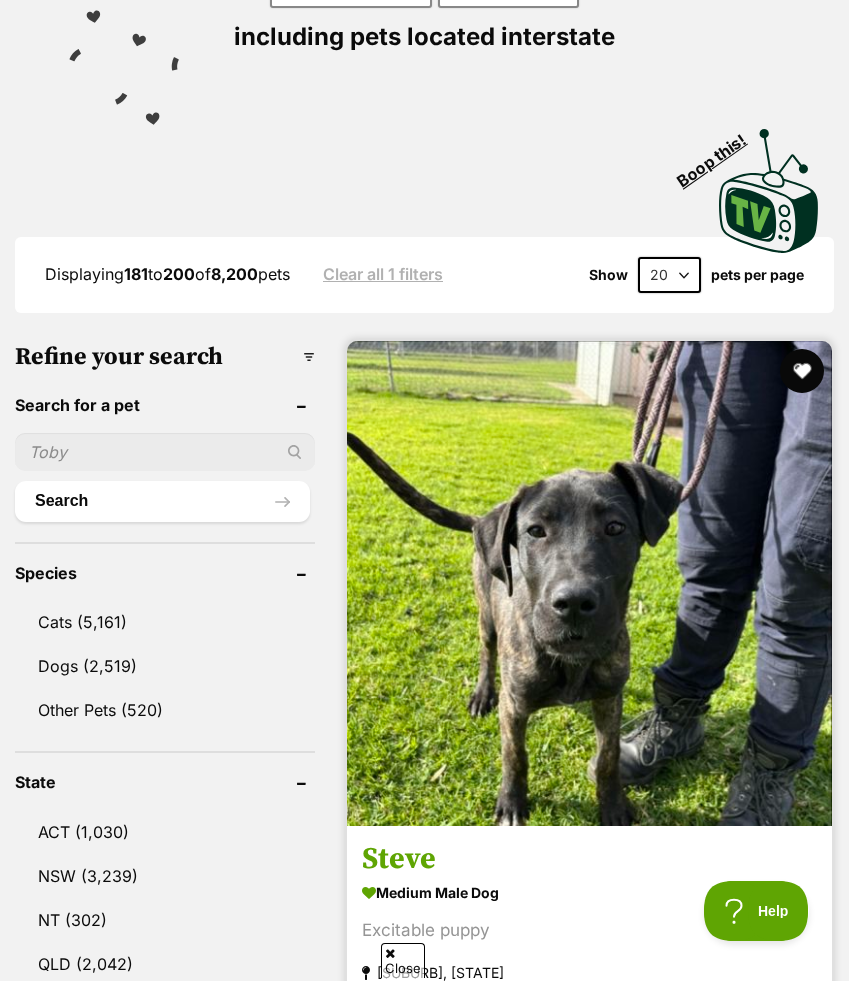 click at bounding box center (802, 371) 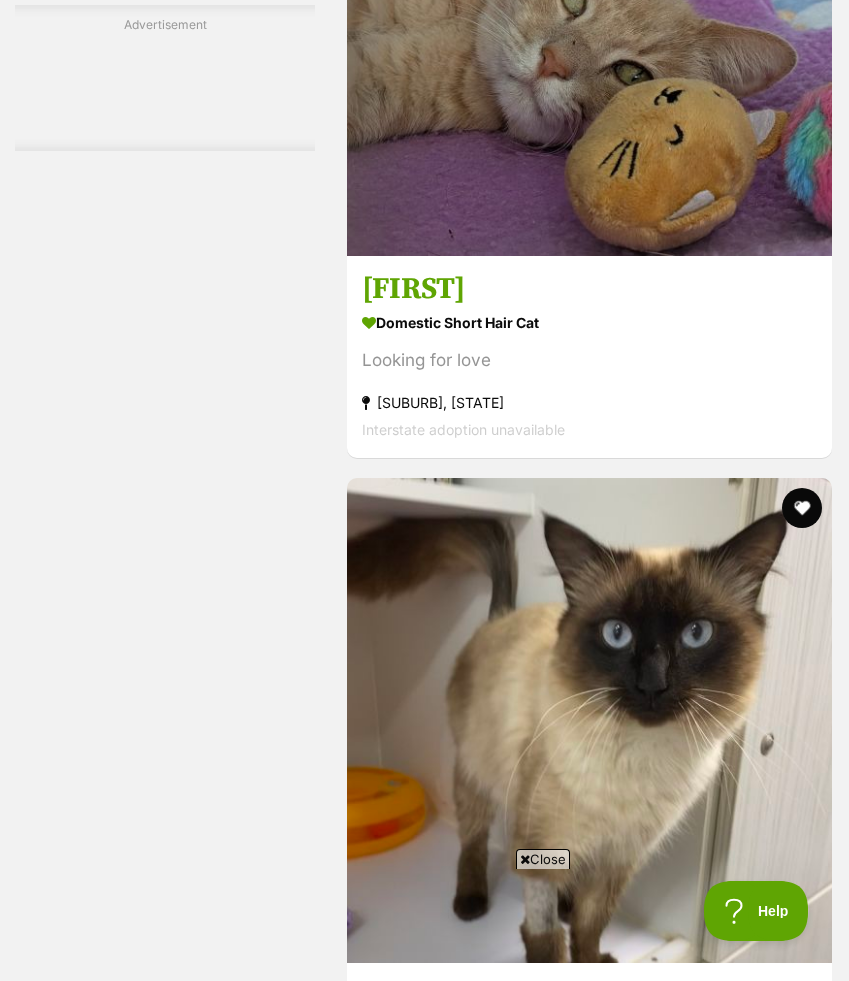 scroll, scrollTop: 4036, scrollLeft: 0, axis: vertical 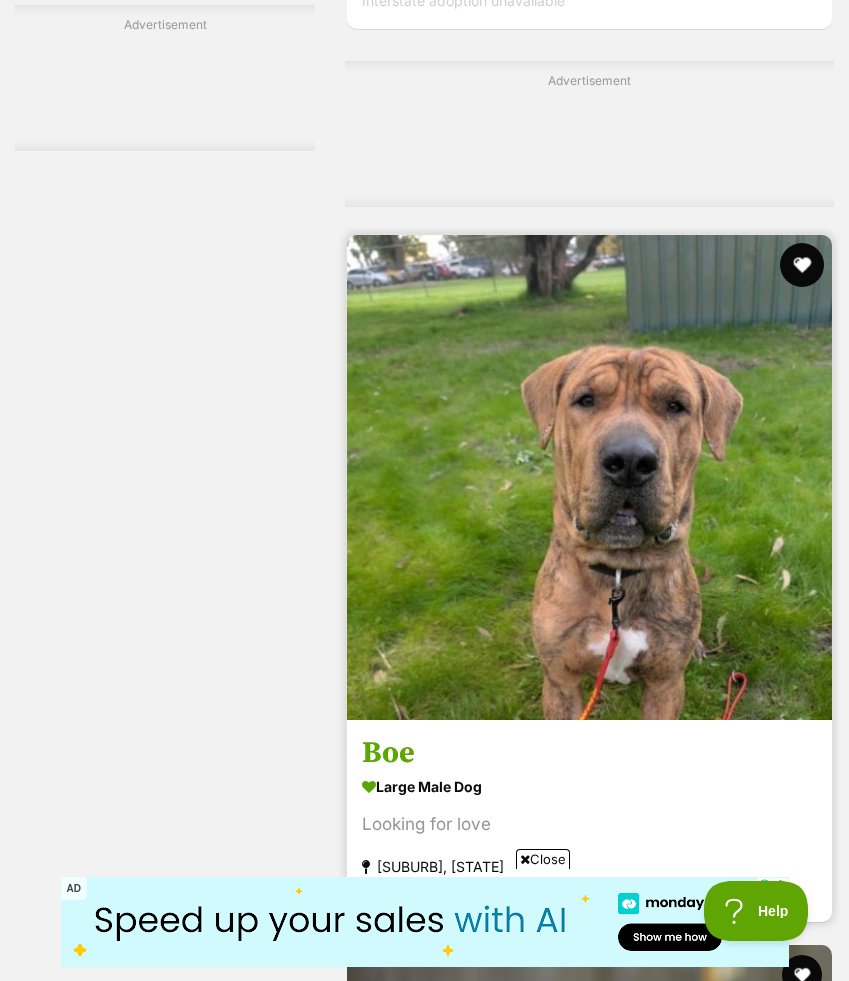 click at bounding box center (802, 265) 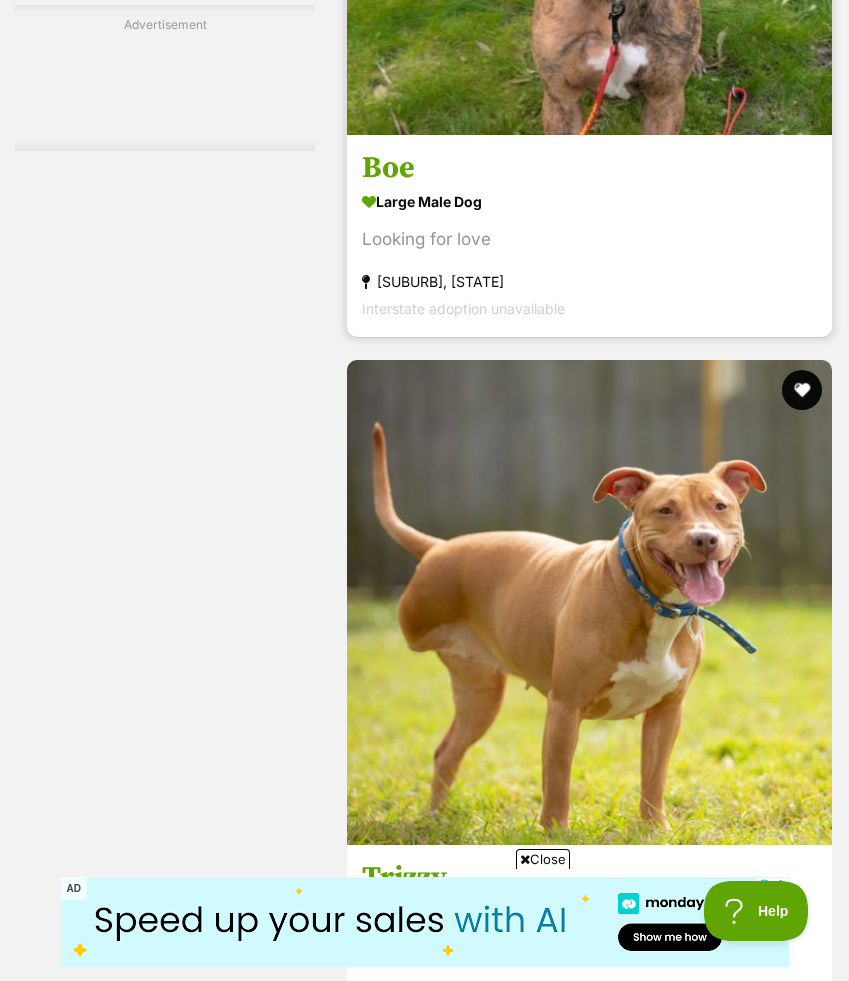 scroll, scrollTop: 5708, scrollLeft: 0, axis: vertical 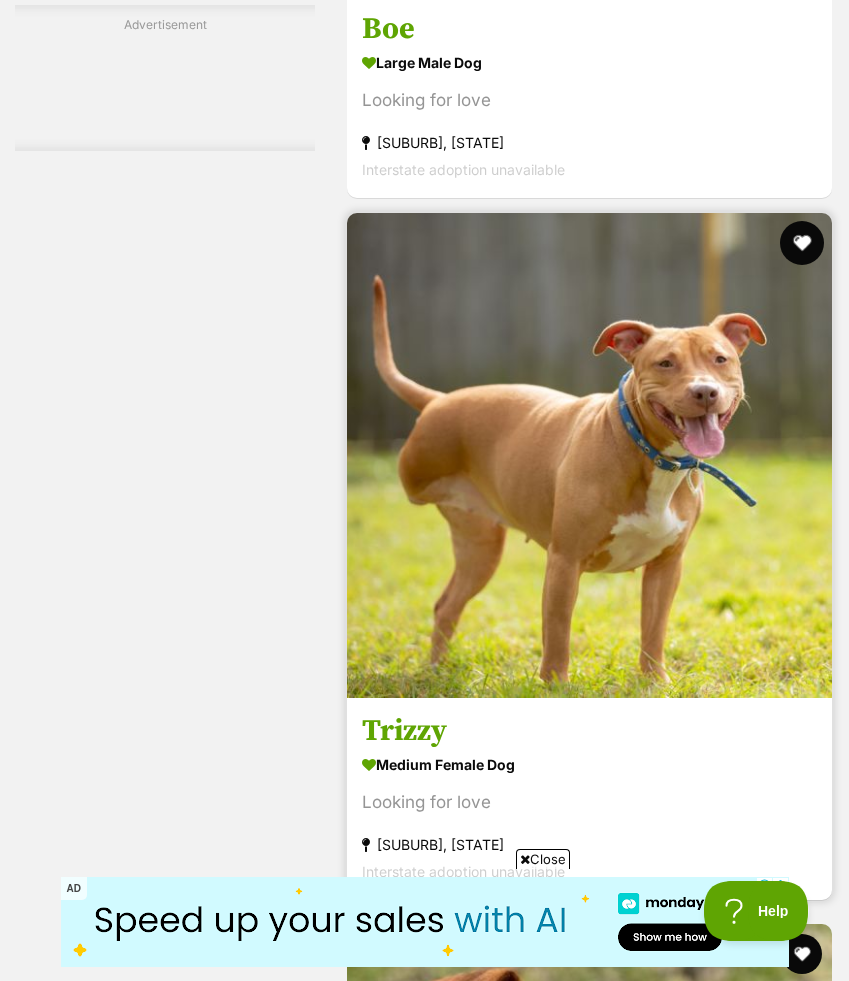 click at bounding box center (802, 243) 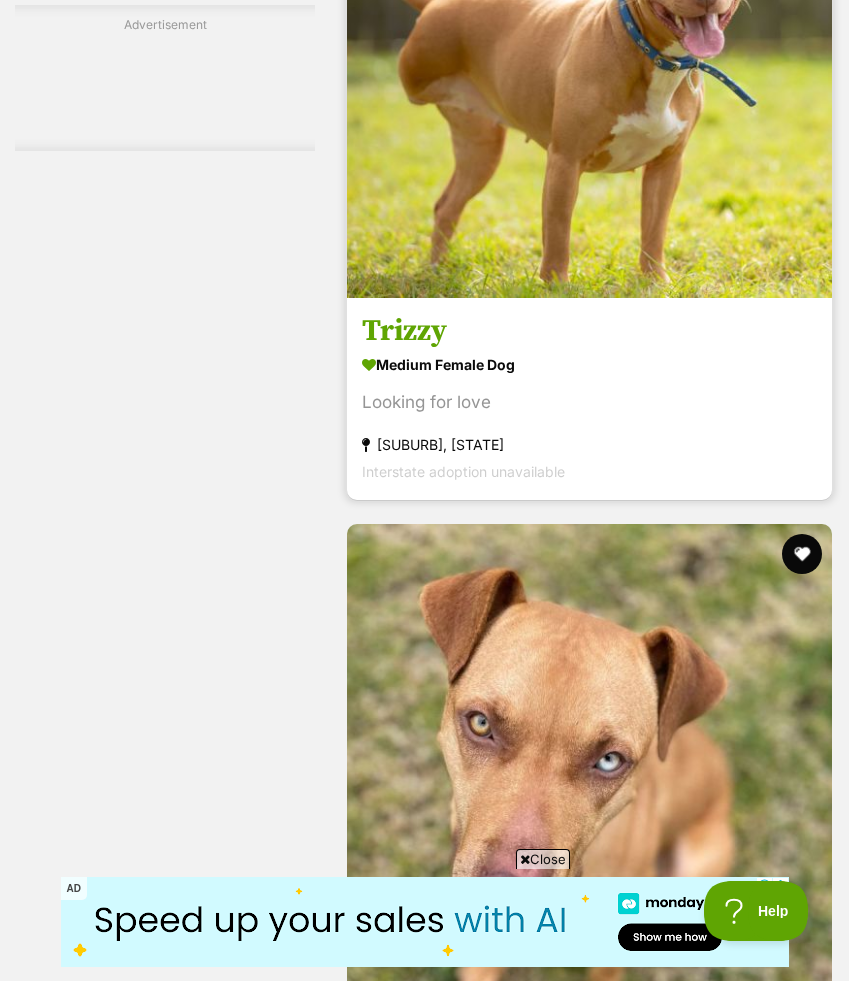 scroll, scrollTop: 6385, scrollLeft: 0, axis: vertical 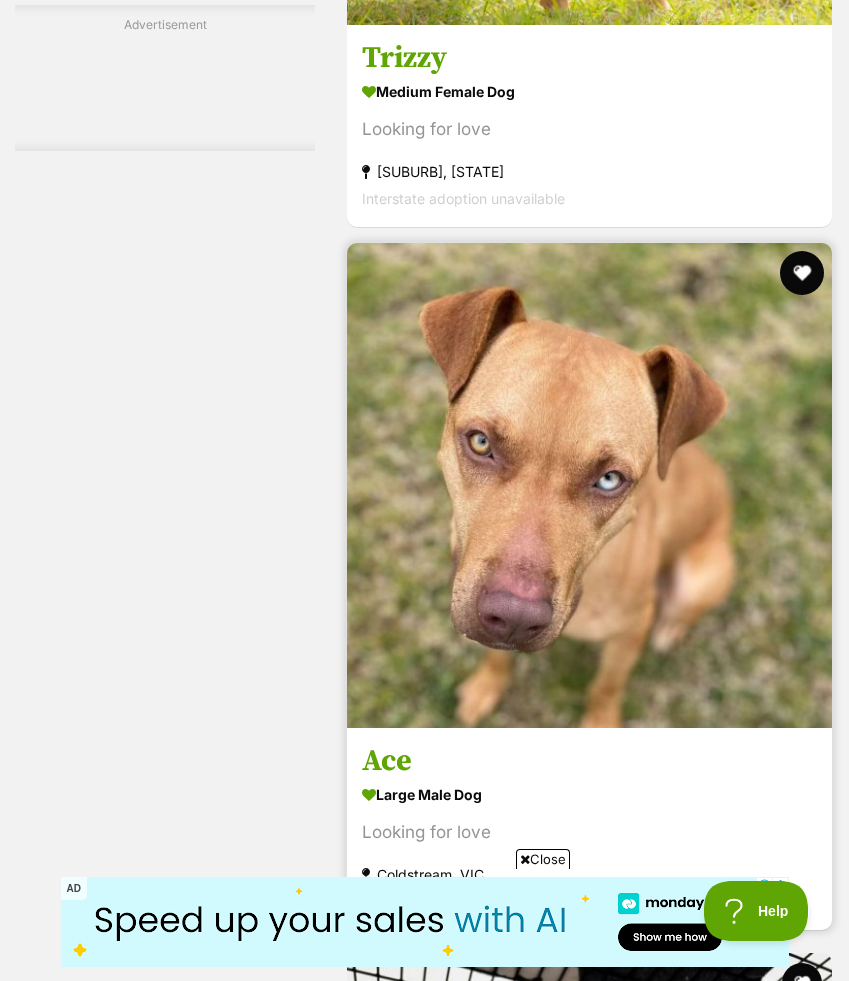 click at bounding box center [802, 273] 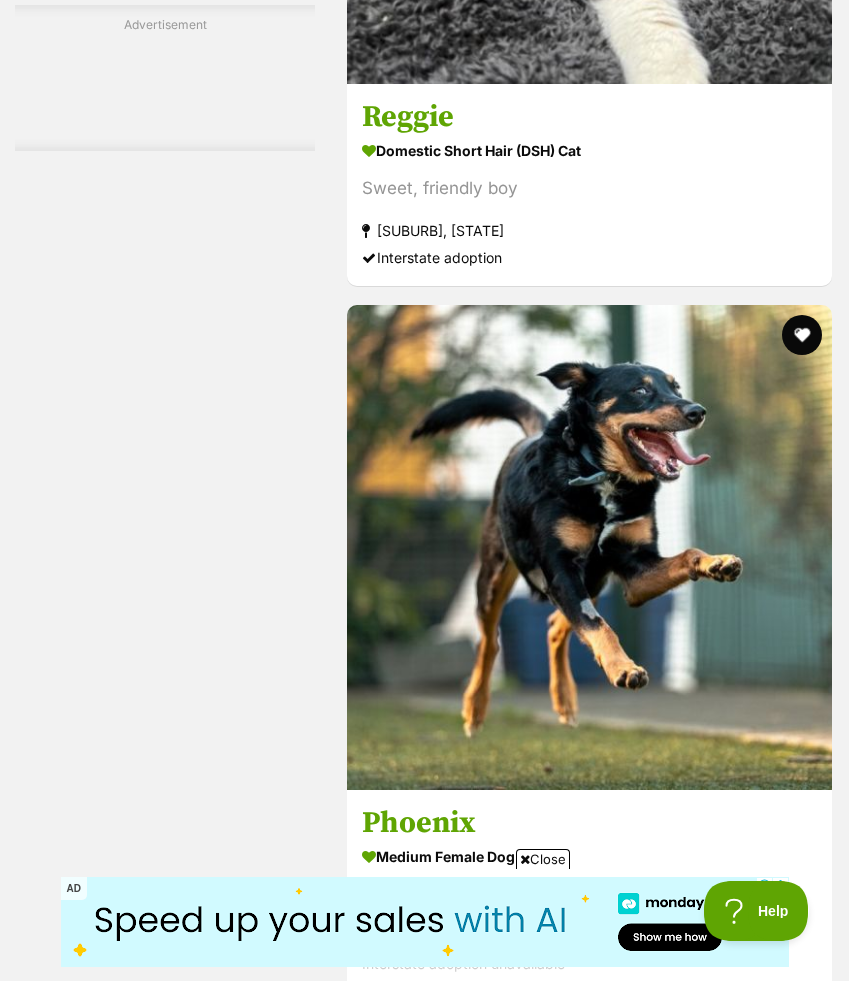 scroll, scrollTop: 10903, scrollLeft: 0, axis: vertical 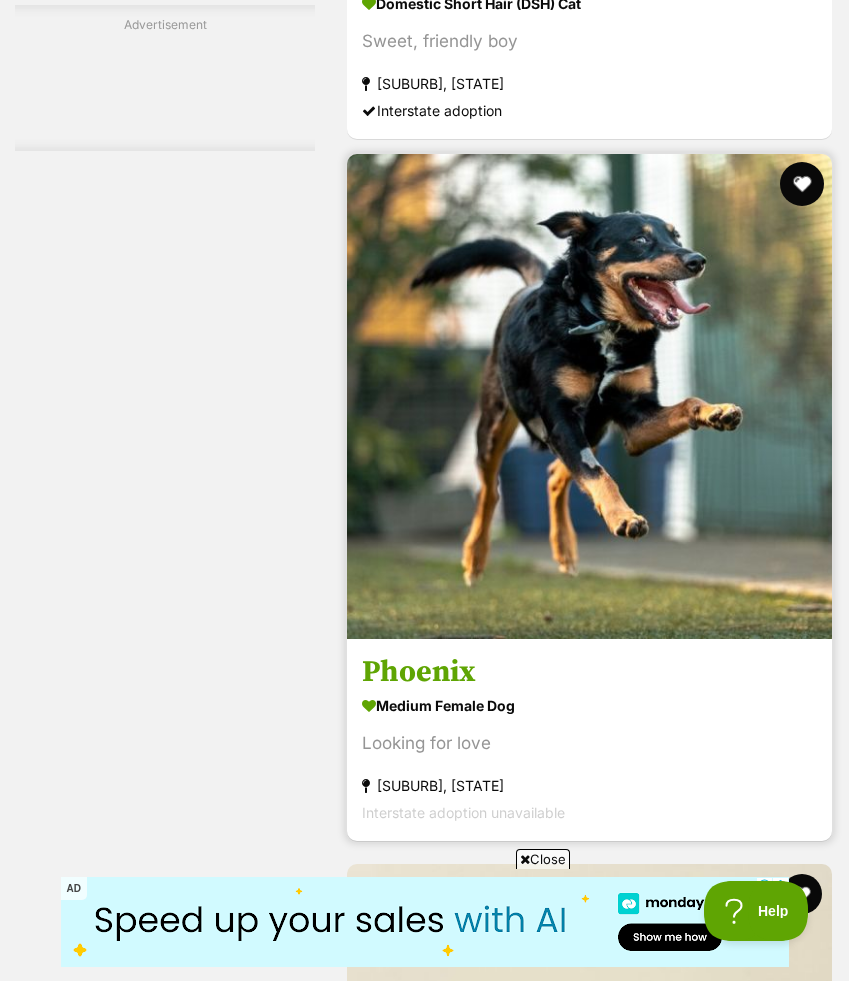 click at bounding box center [802, 184] 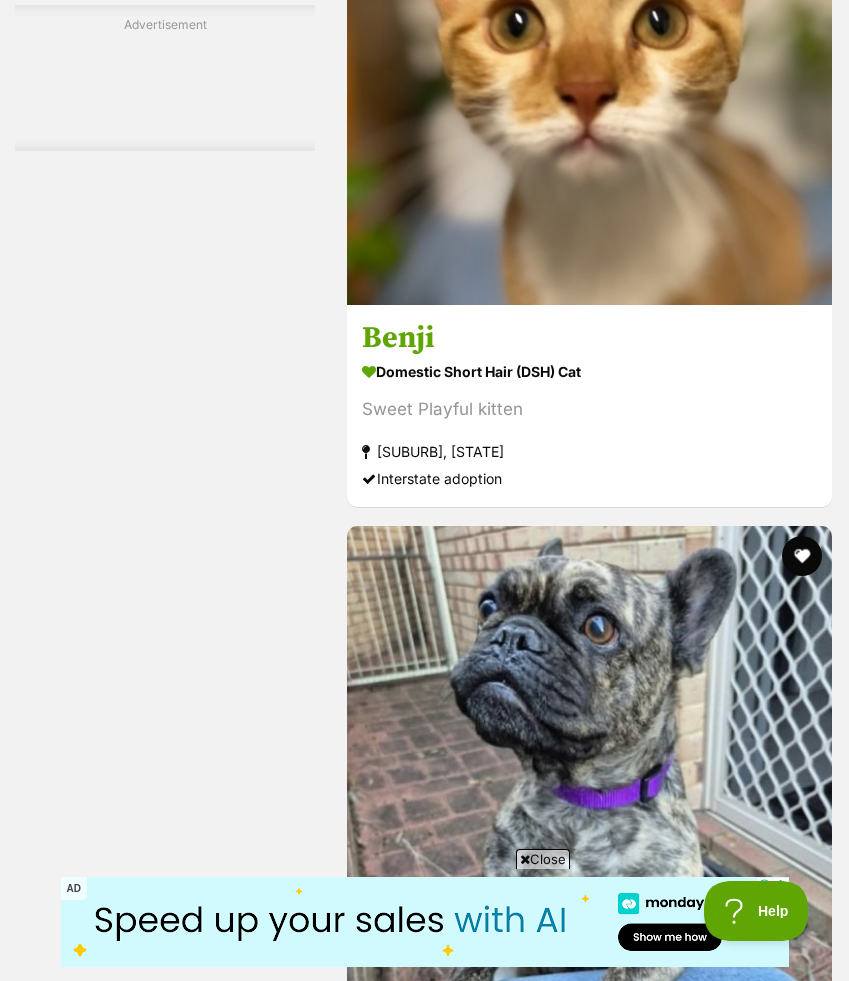 scroll, scrollTop: 12756, scrollLeft: 0, axis: vertical 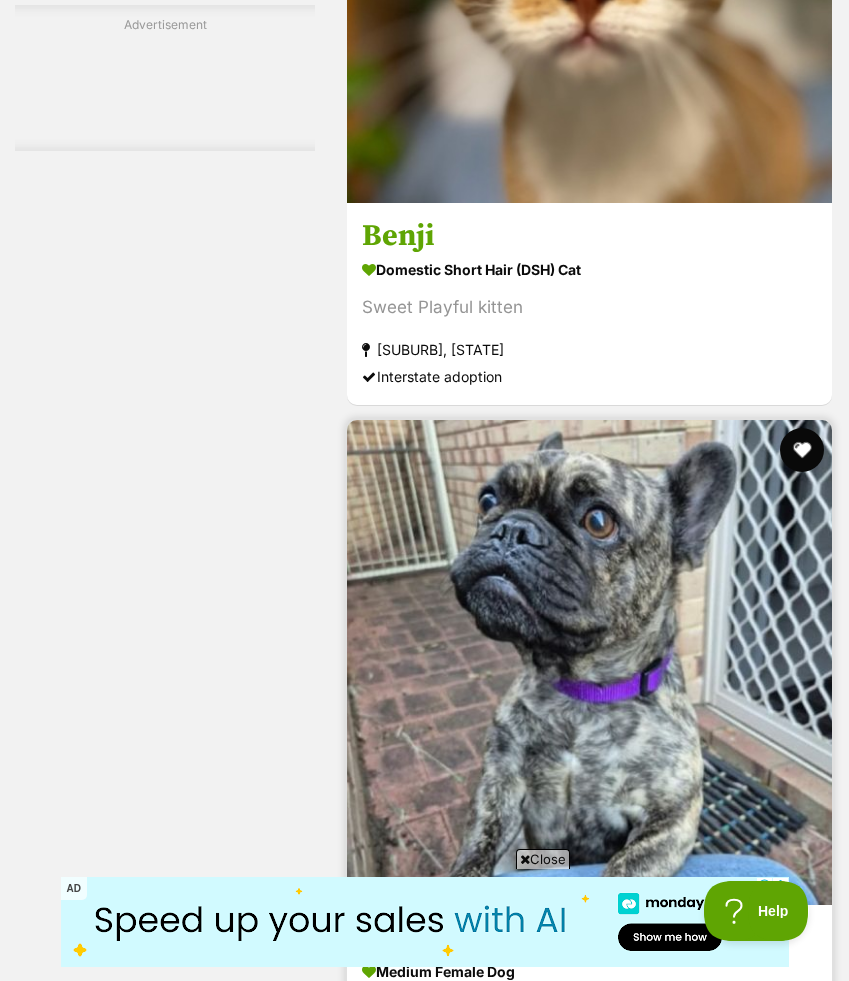 click at bounding box center (802, 450) 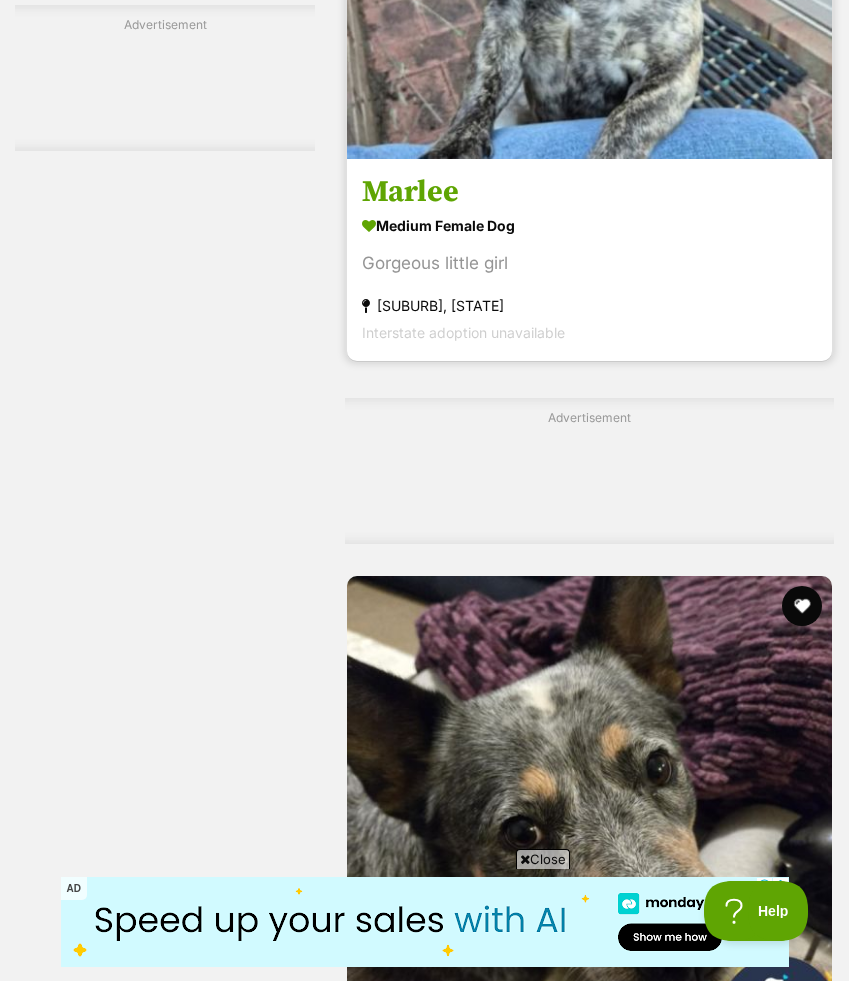 scroll, scrollTop: 13793, scrollLeft: 0, axis: vertical 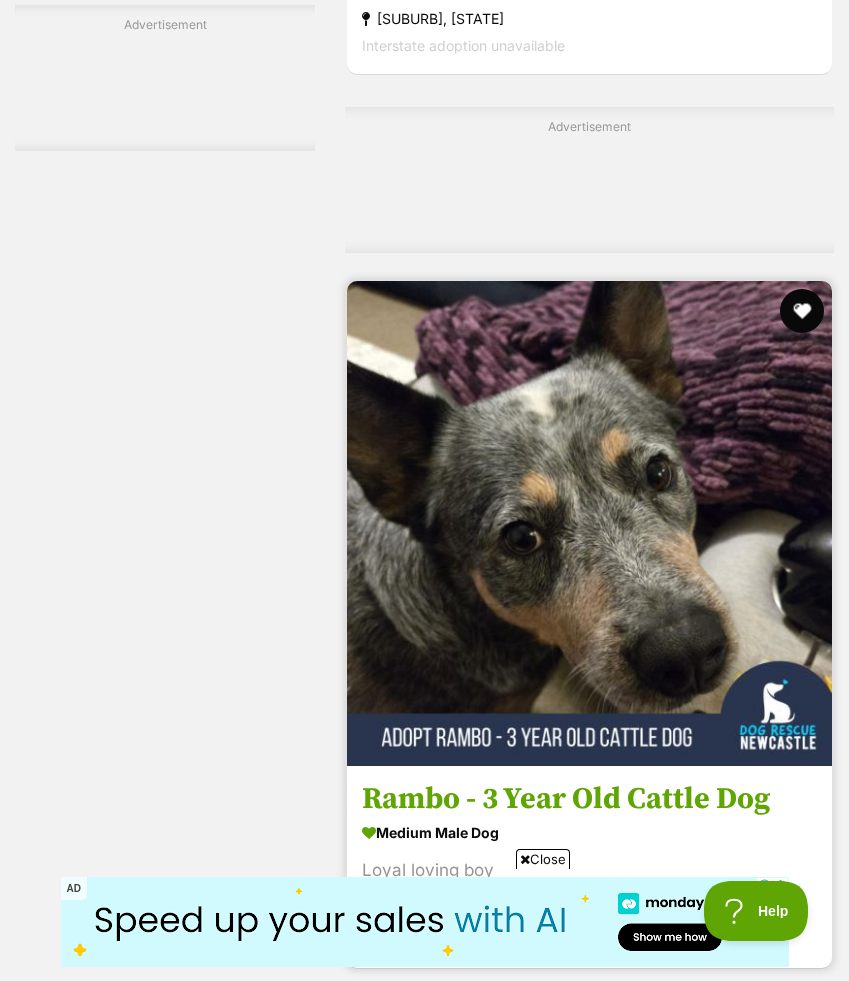 click at bounding box center (802, 311) 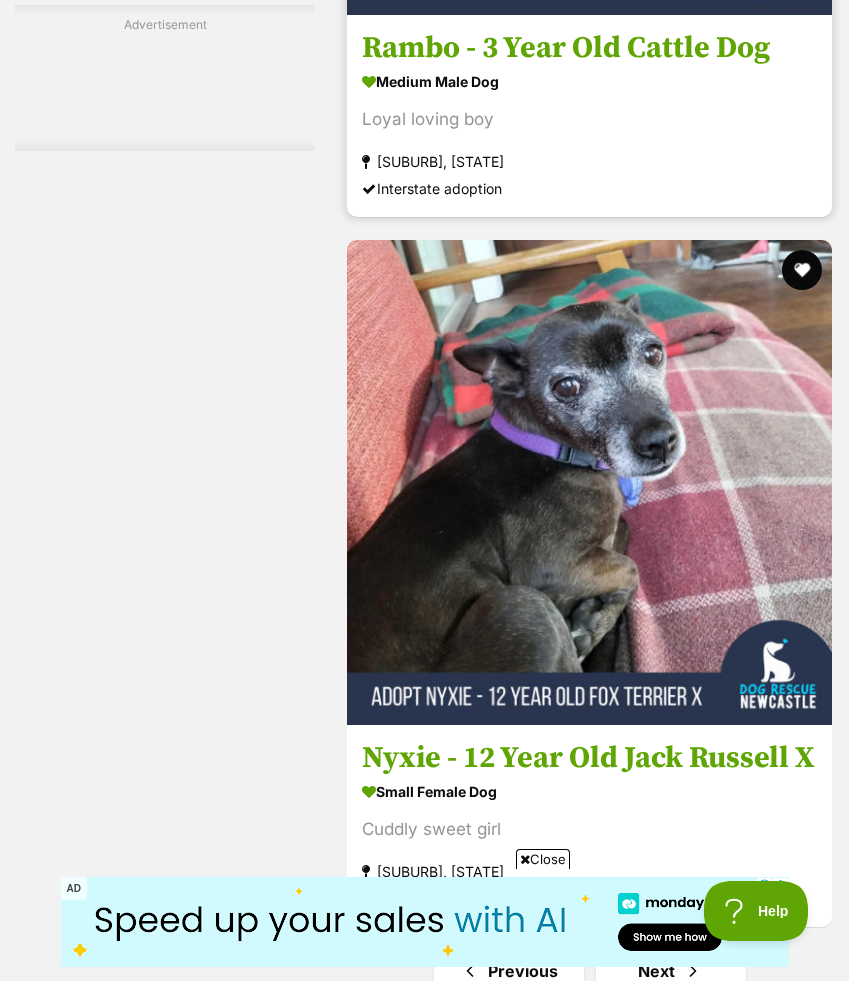 scroll, scrollTop: 14677, scrollLeft: 0, axis: vertical 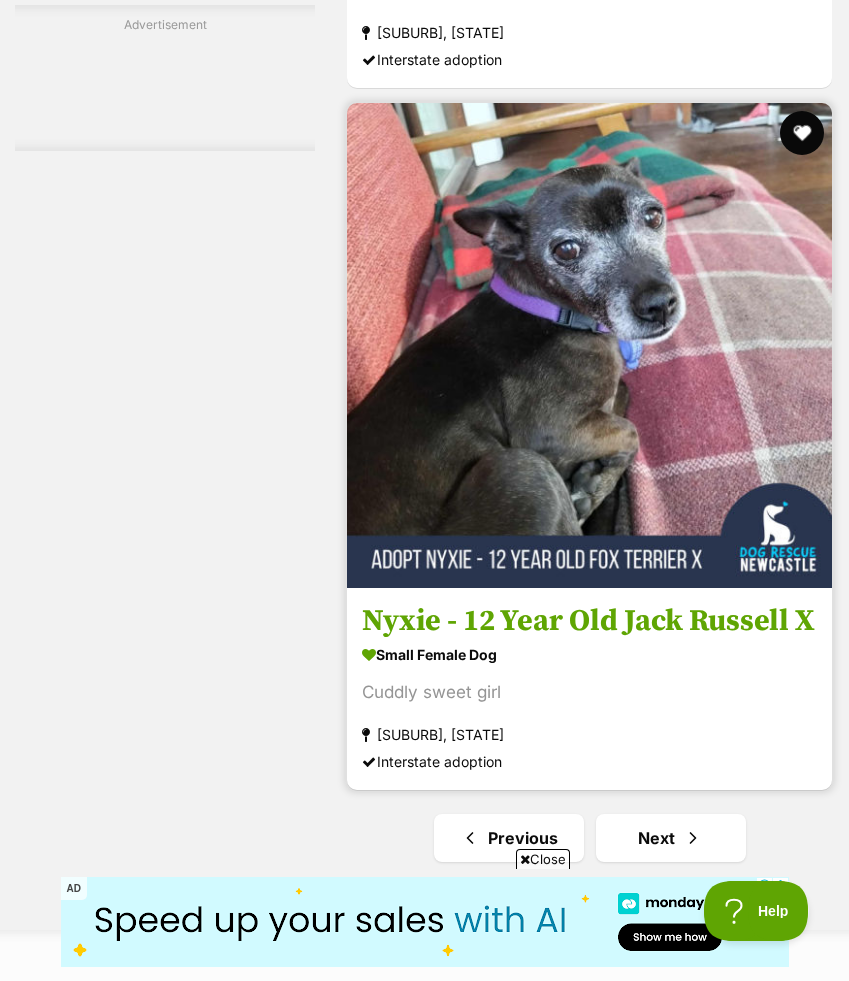 click at bounding box center [802, 133] 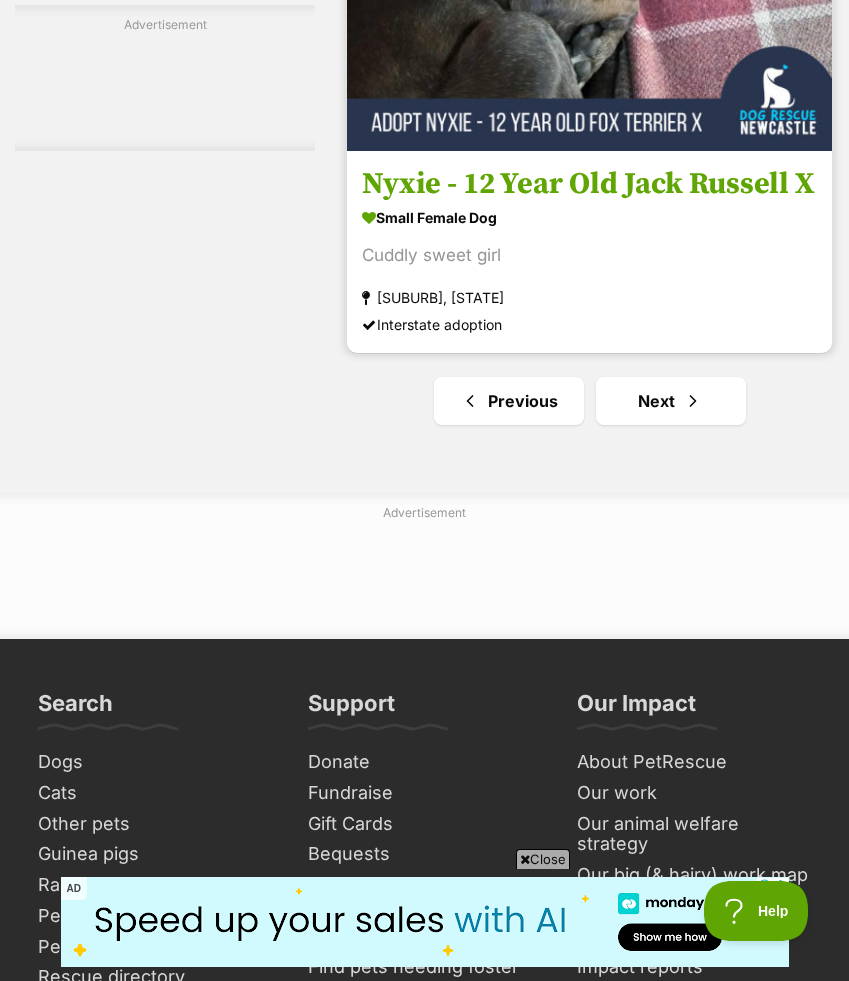 scroll, scrollTop: 15279, scrollLeft: 0, axis: vertical 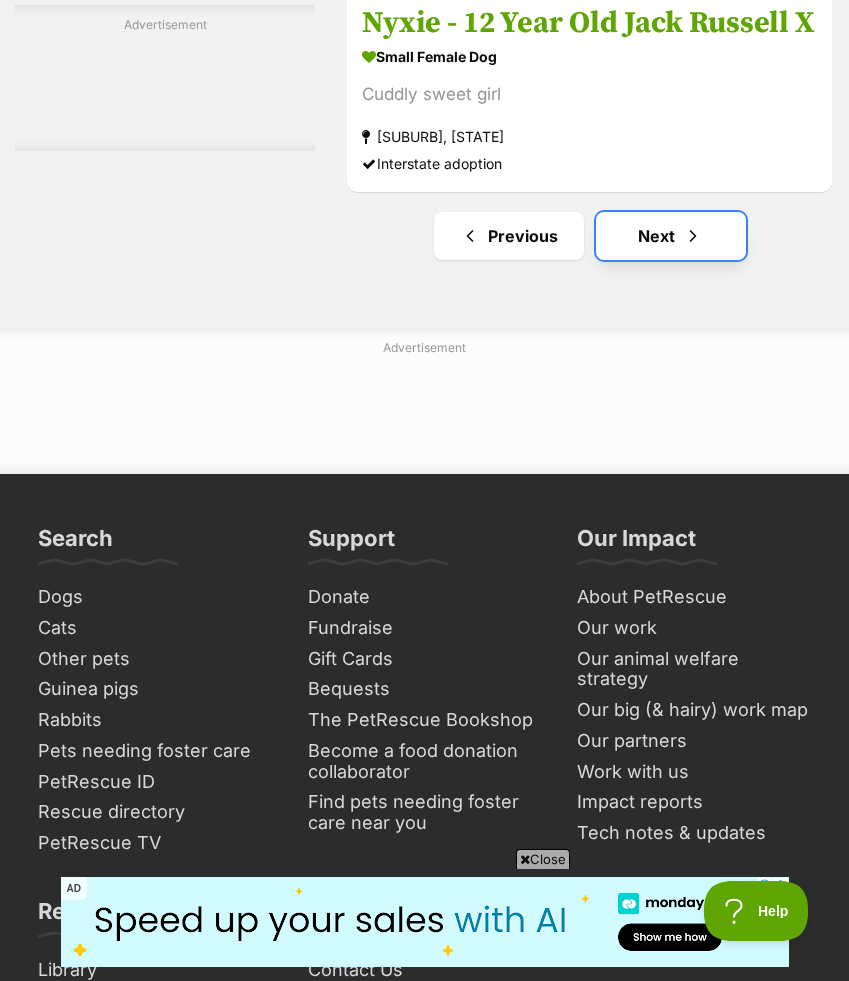 click on "Next" at bounding box center [671, 236] 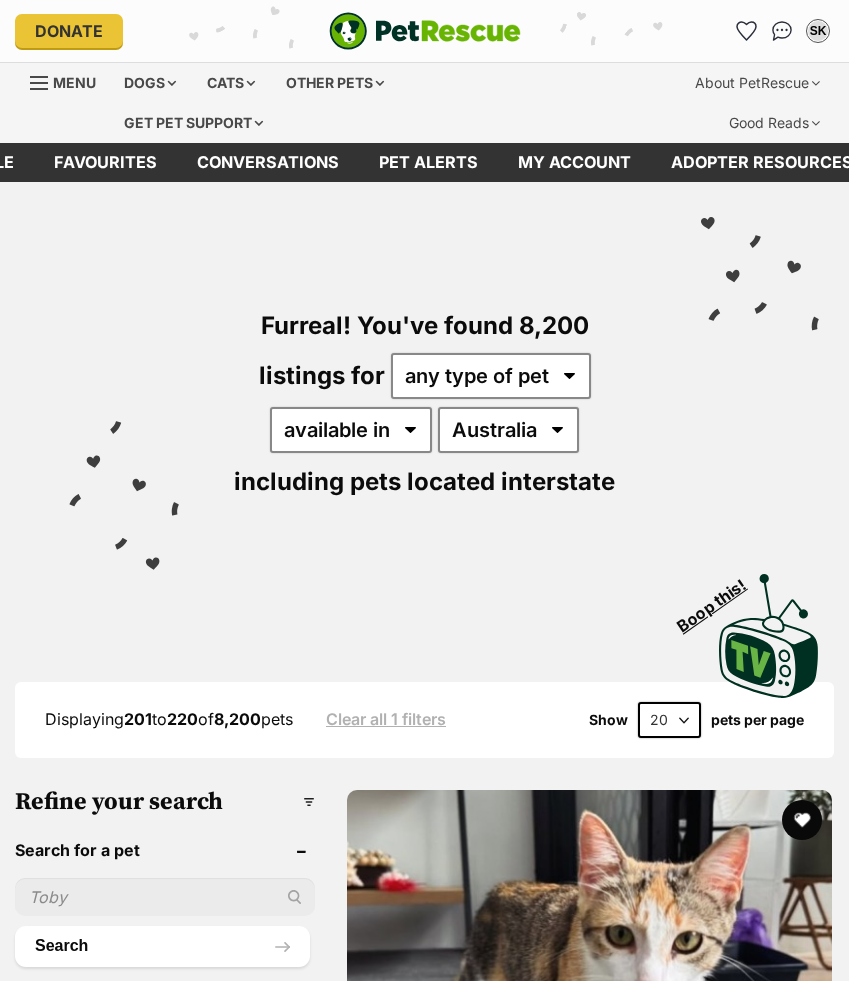 scroll, scrollTop: 0, scrollLeft: 0, axis: both 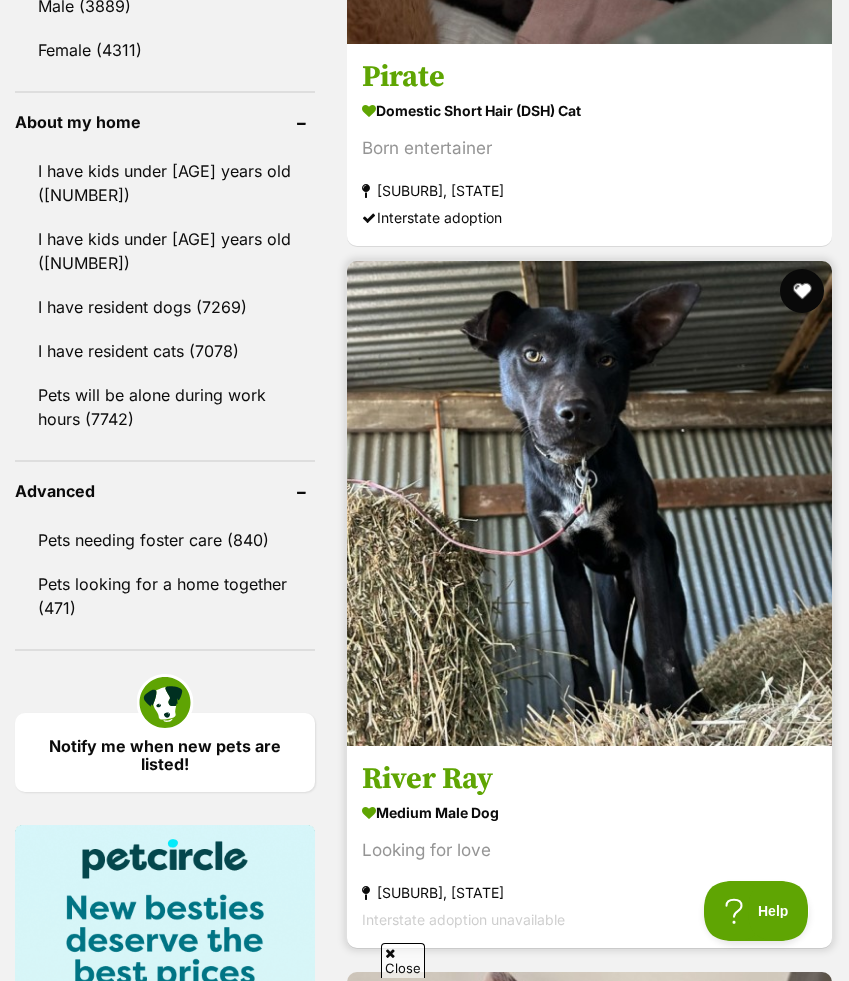 click at bounding box center (802, 291) 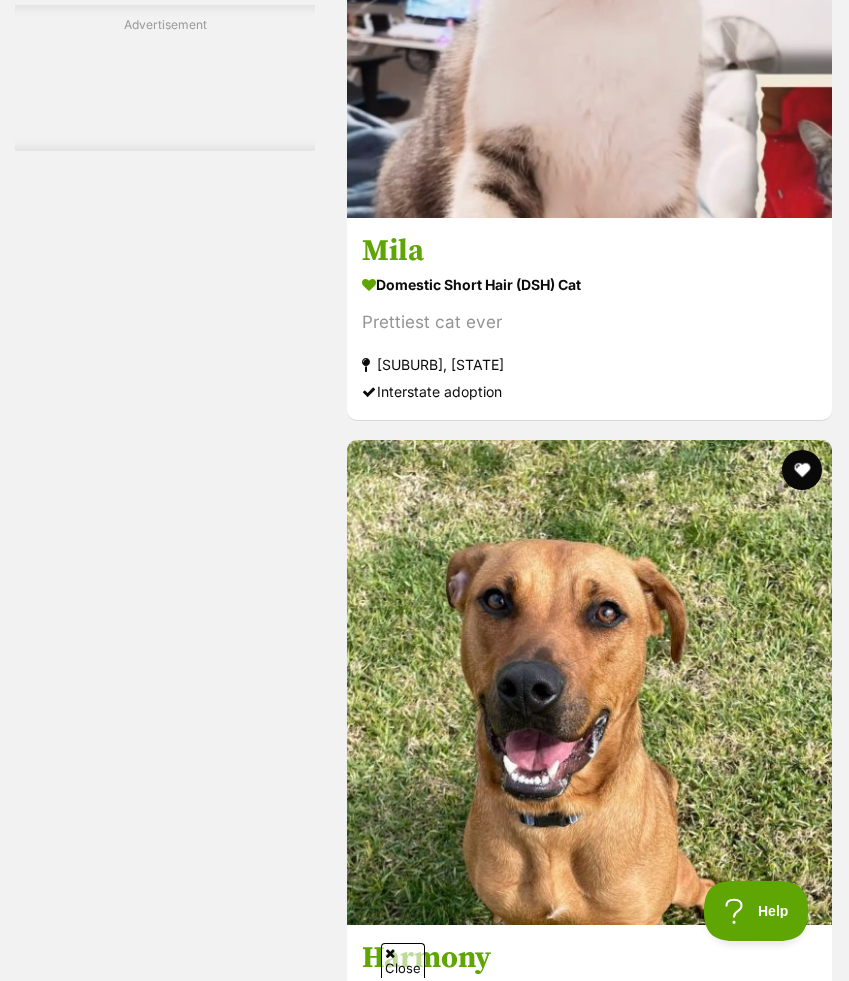 scroll, scrollTop: 6289, scrollLeft: 0, axis: vertical 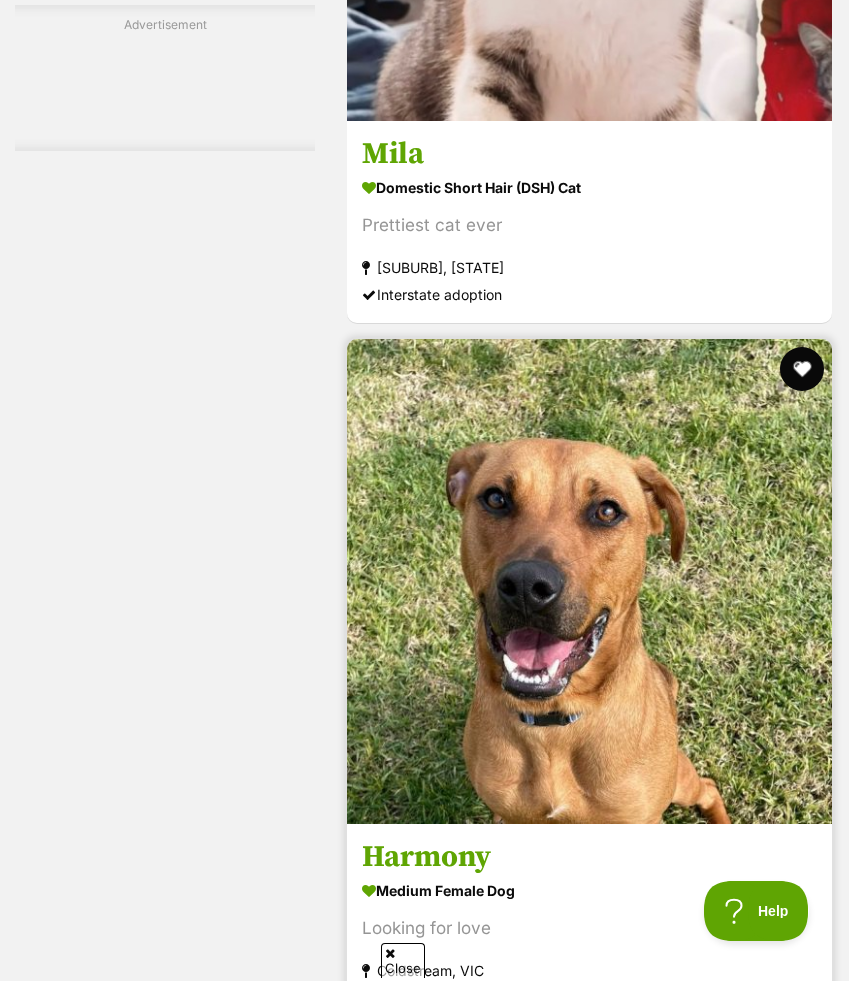 click at bounding box center [802, 369] 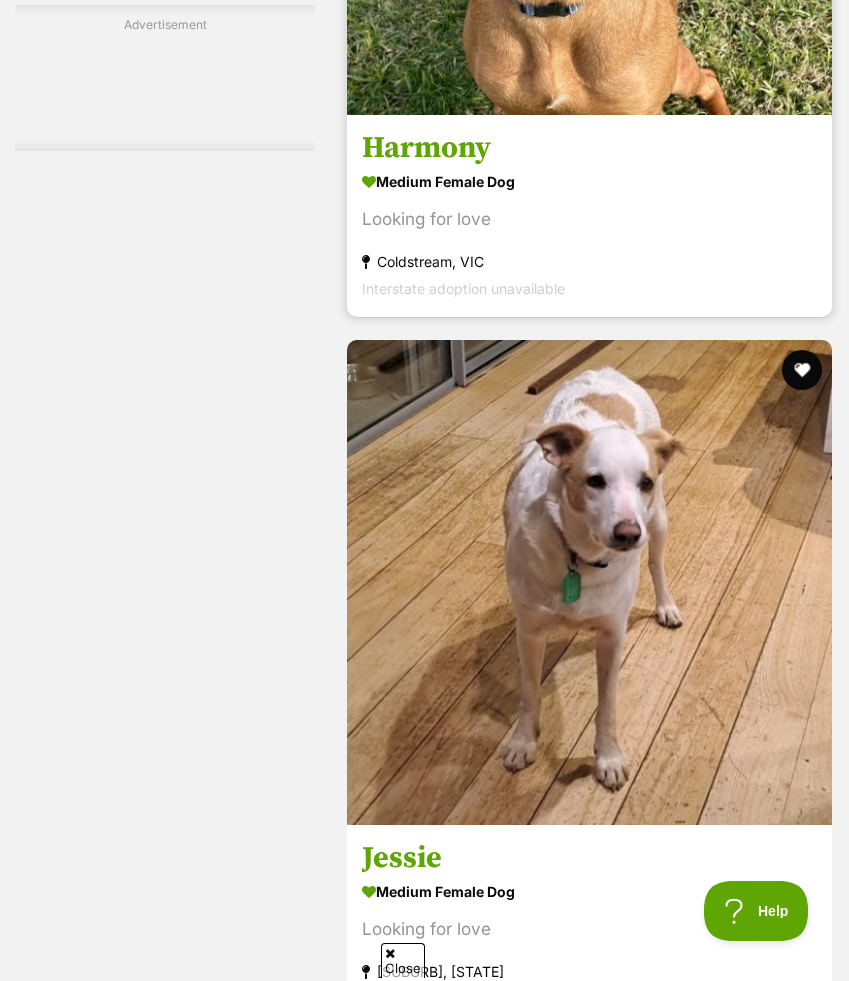 scroll, scrollTop: 7106, scrollLeft: 0, axis: vertical 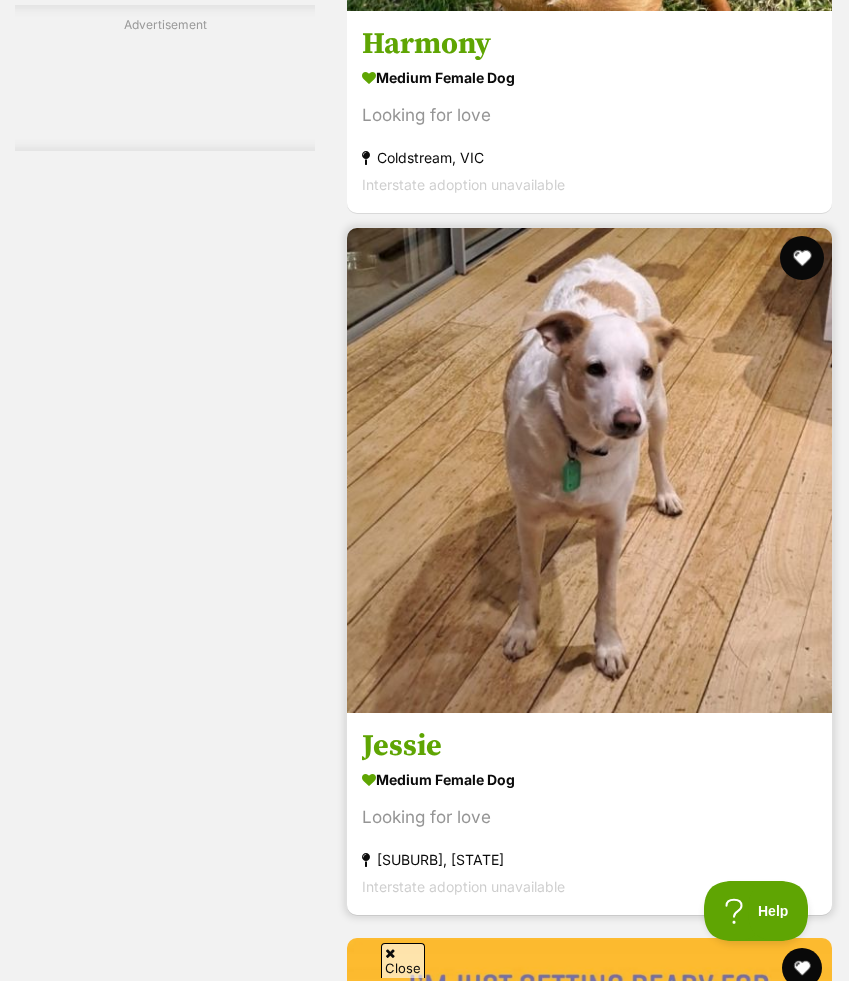 click at bounding box center (802, 258) 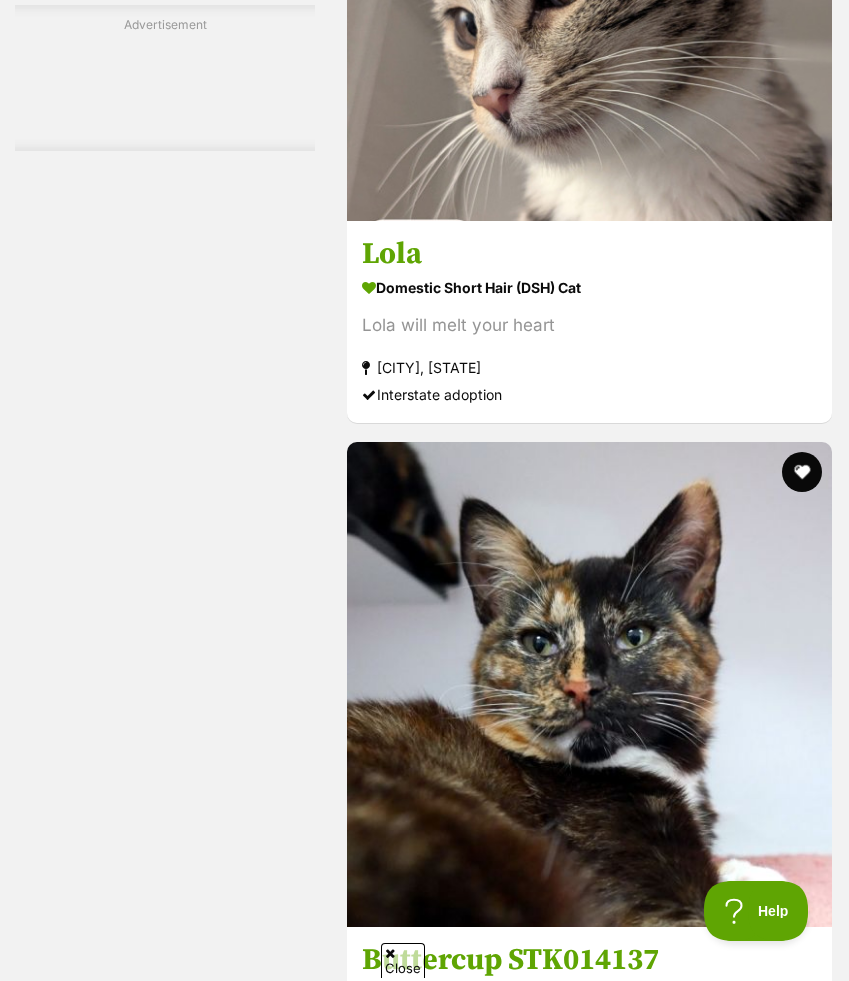 scroll, scrollTop: 12799, scrollLeft: 0, axis: vertical 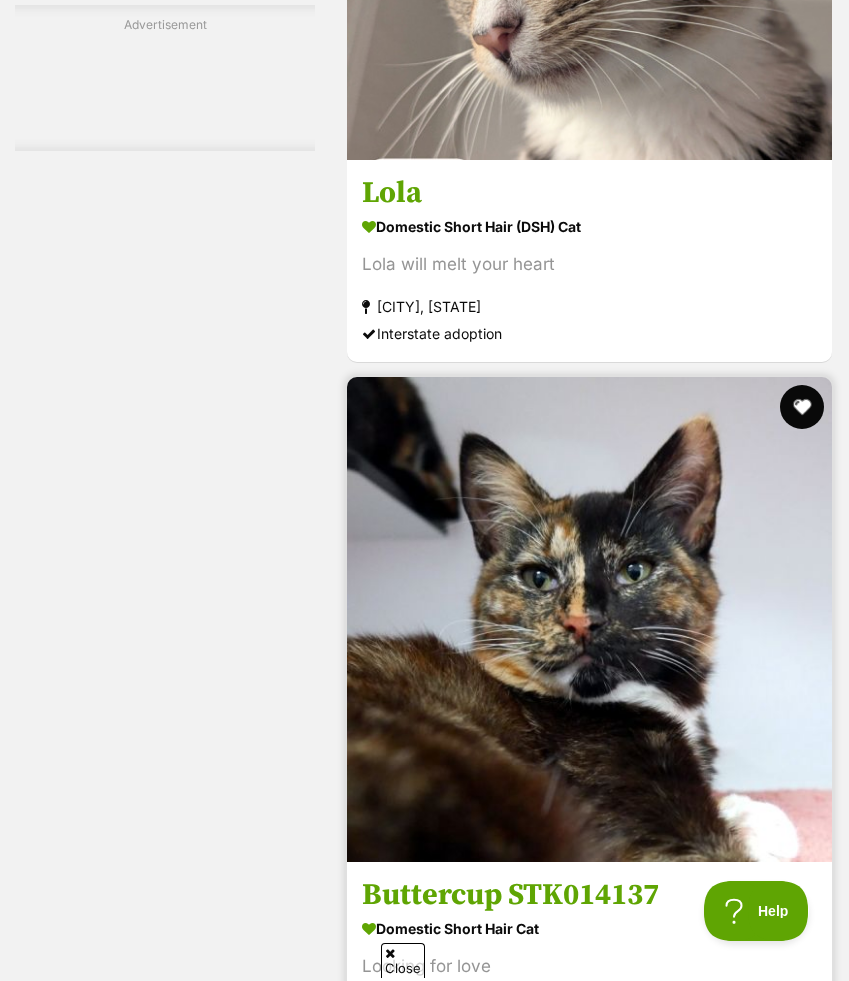 click at bounding box center [802, 407] 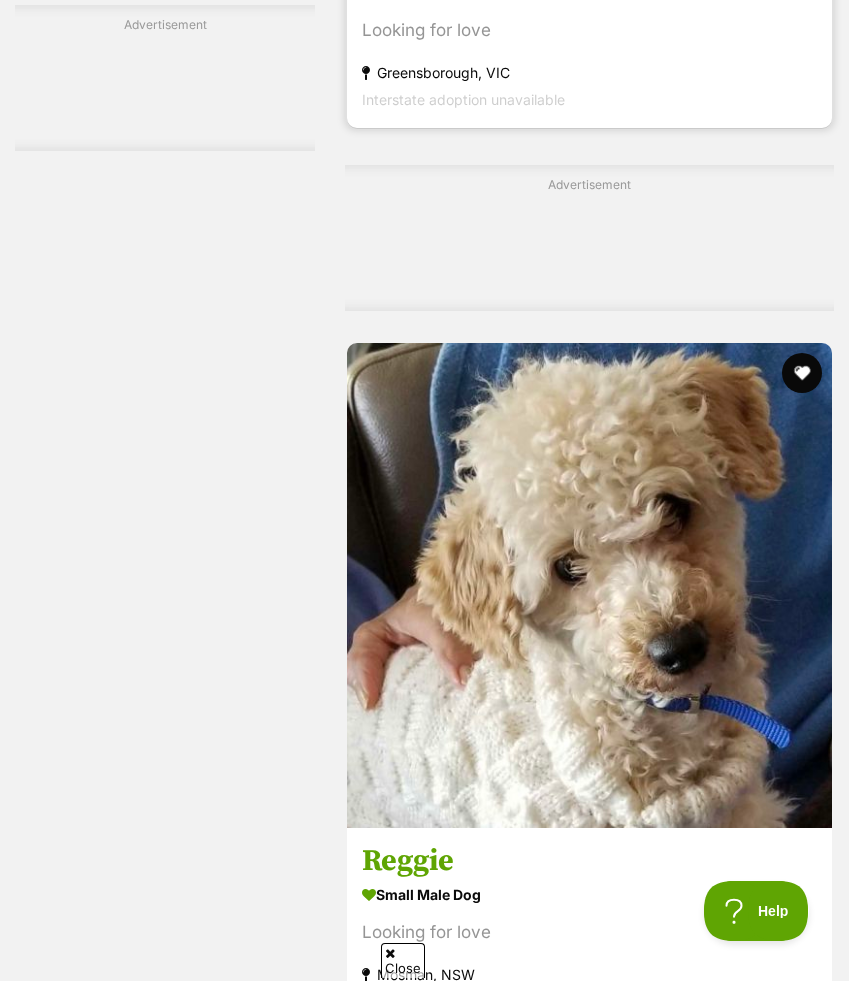 scroll, scrollTop: 13885, scrollLeft: 0, axis: vertical 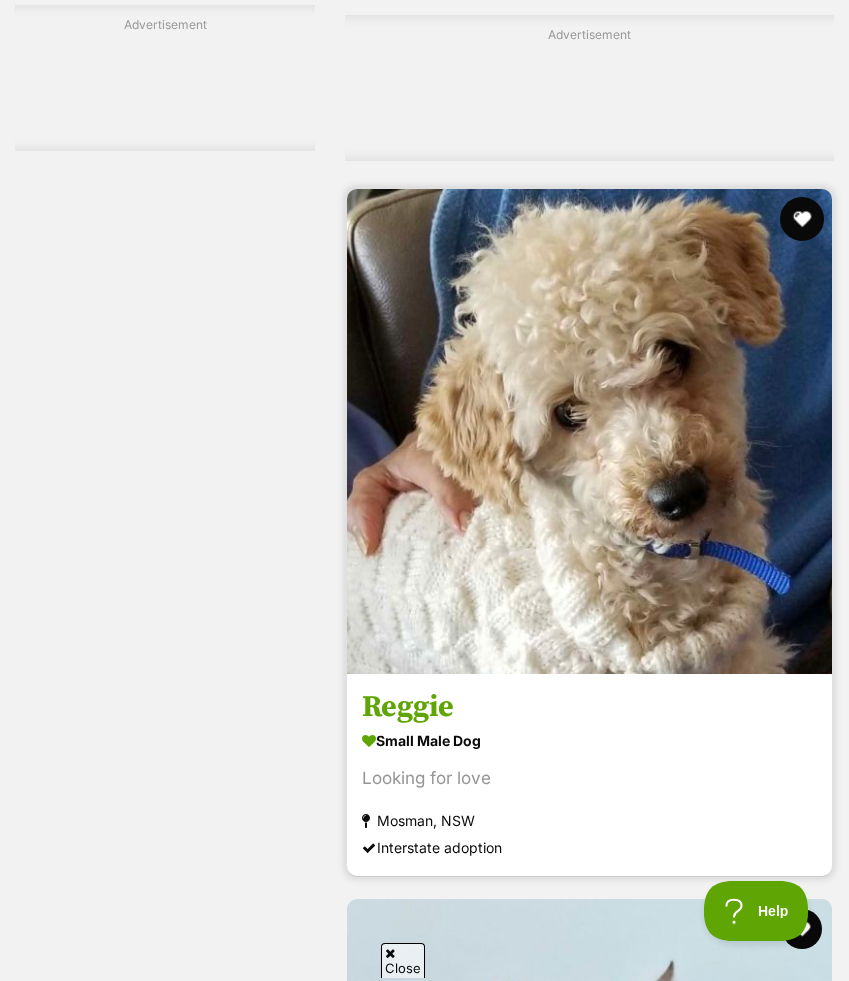 click at bounding box center (802, 219) 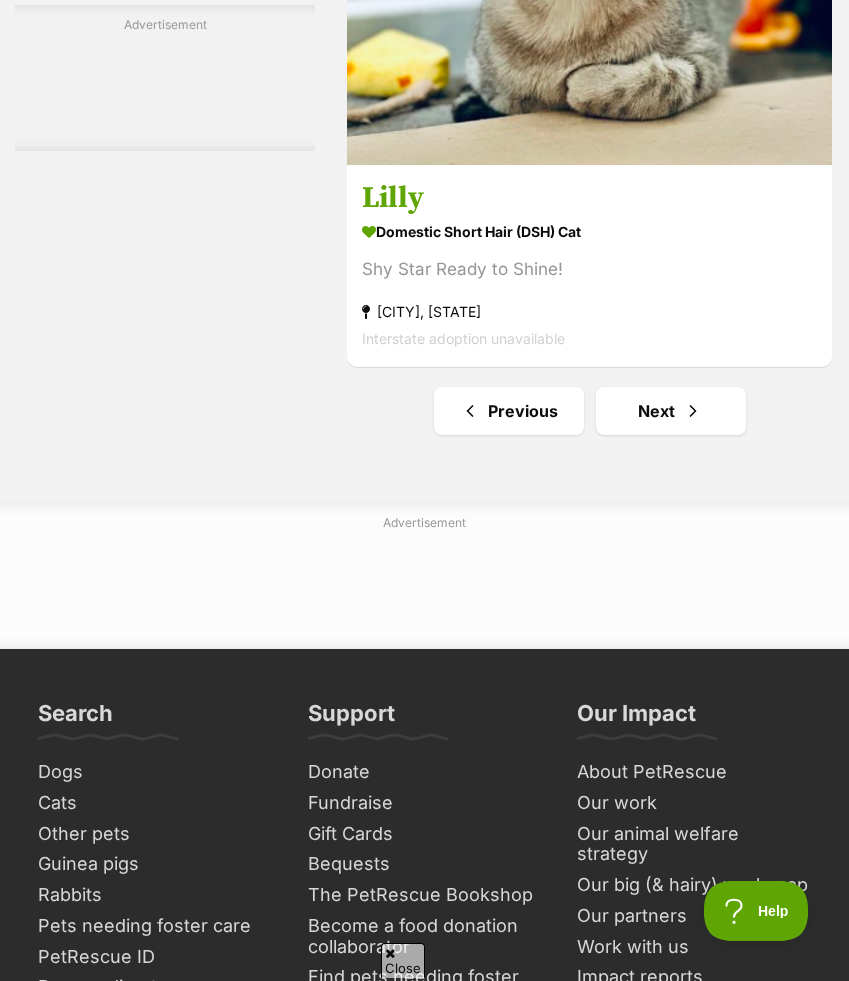 scroll, scrollTop: 15246, scrollLeft: 0, axis: vertical 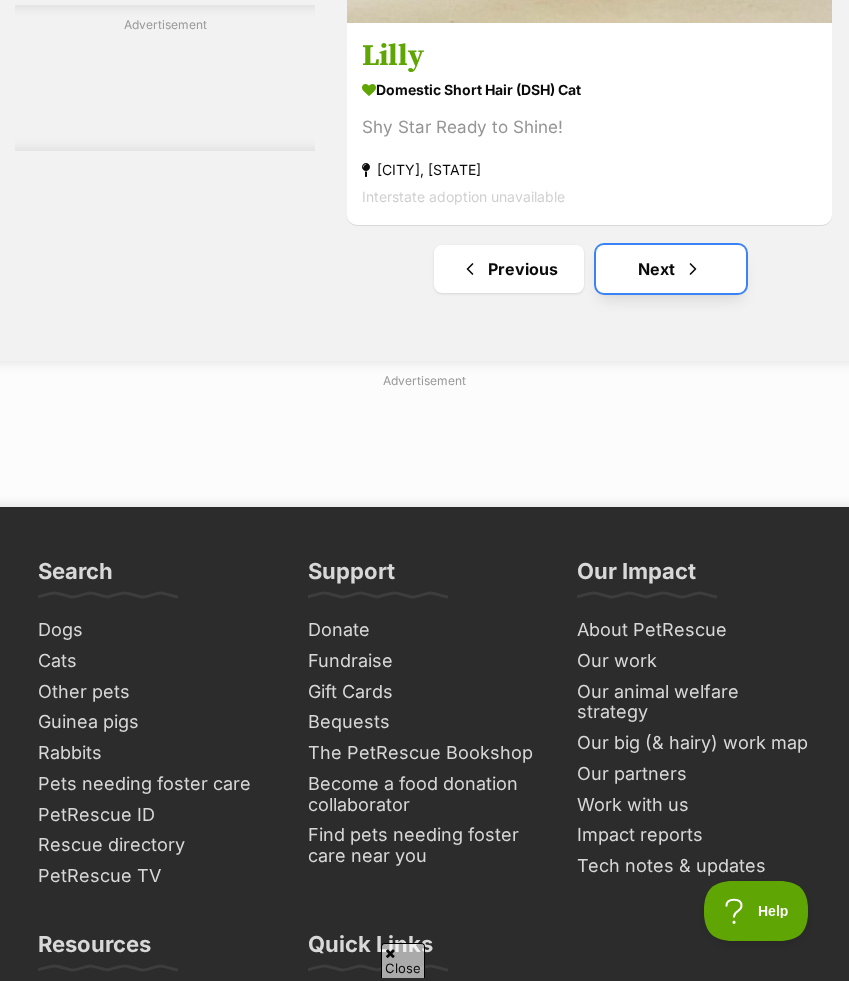 click on "Next" at bounding box center (671, 269) 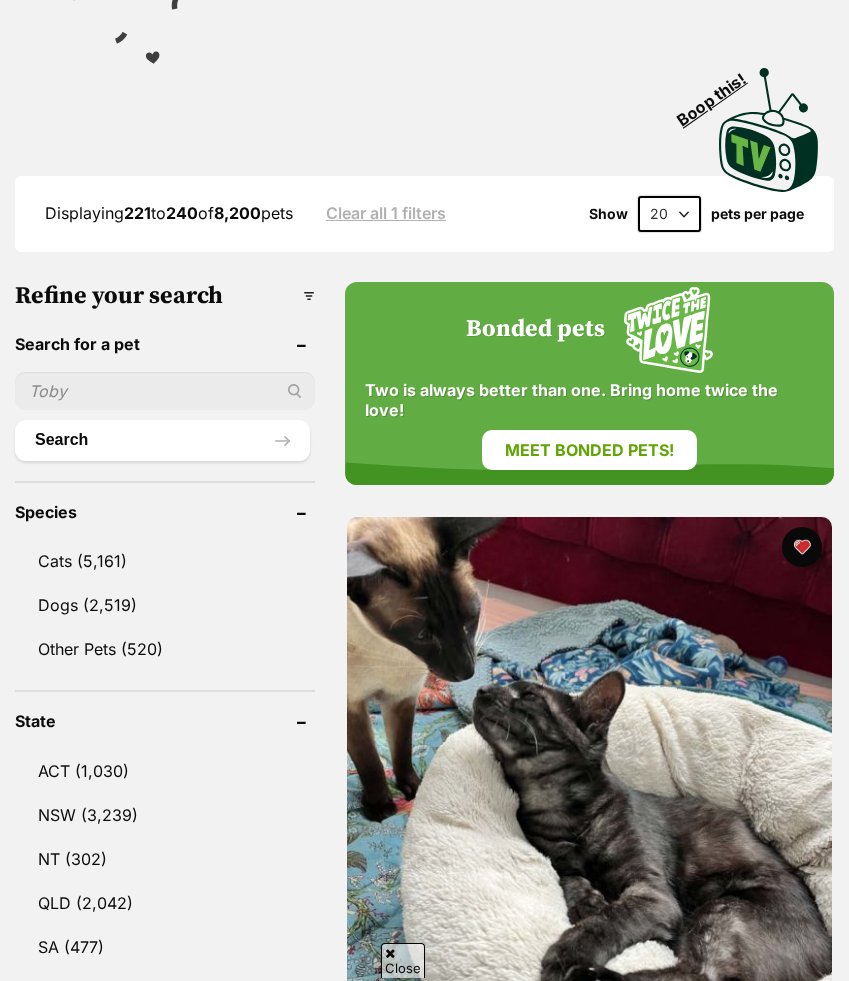 scroll, scrollTop: 506, scrollLeft: 0, axis: vertical 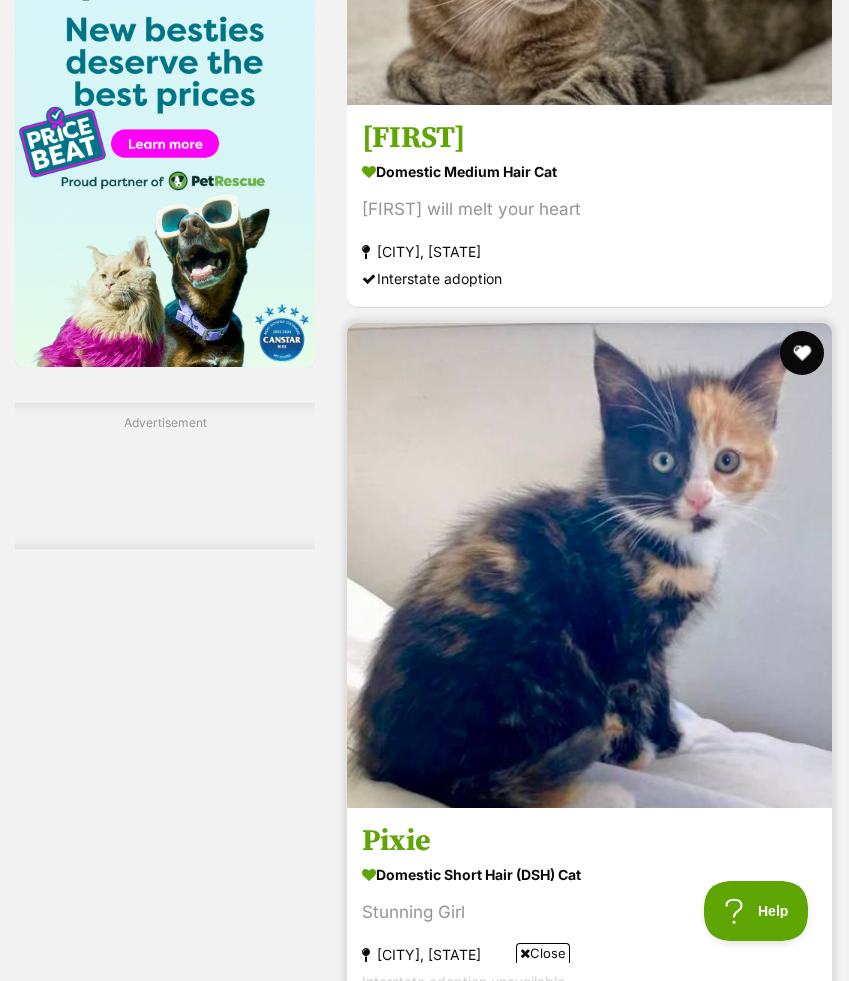 click at bounding box center (802, 353) 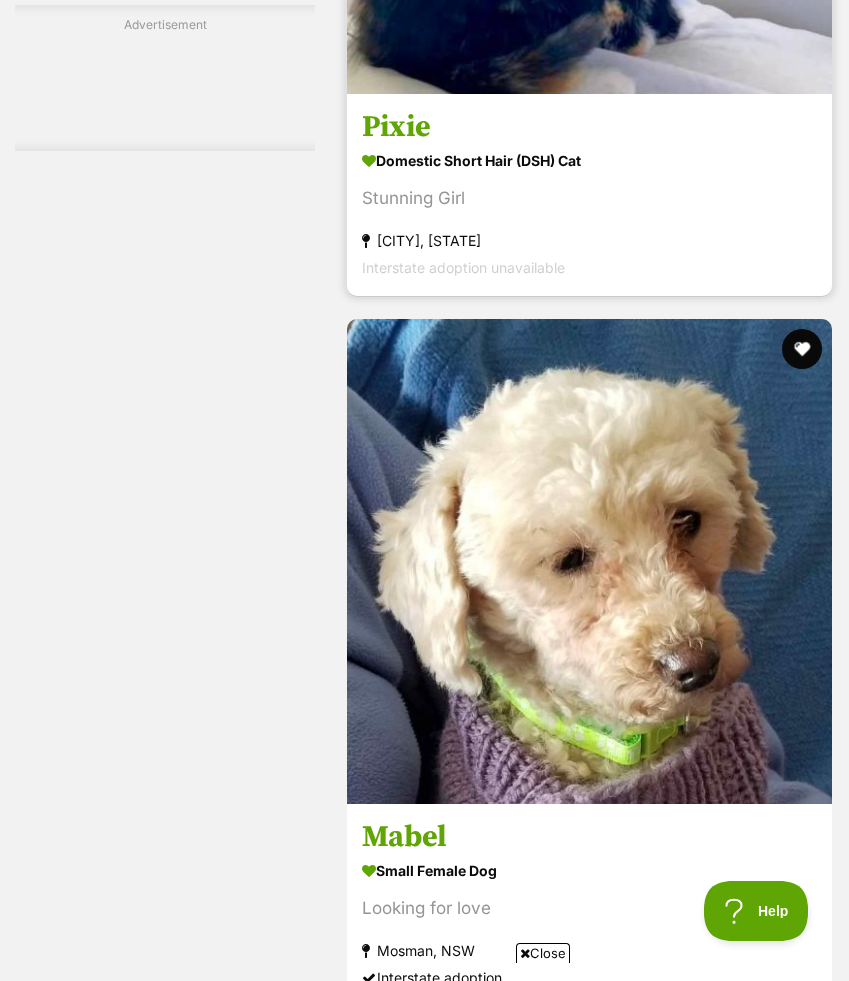 scroll, scrollTop: 3645, scrollLeft: 0, axis: vertical 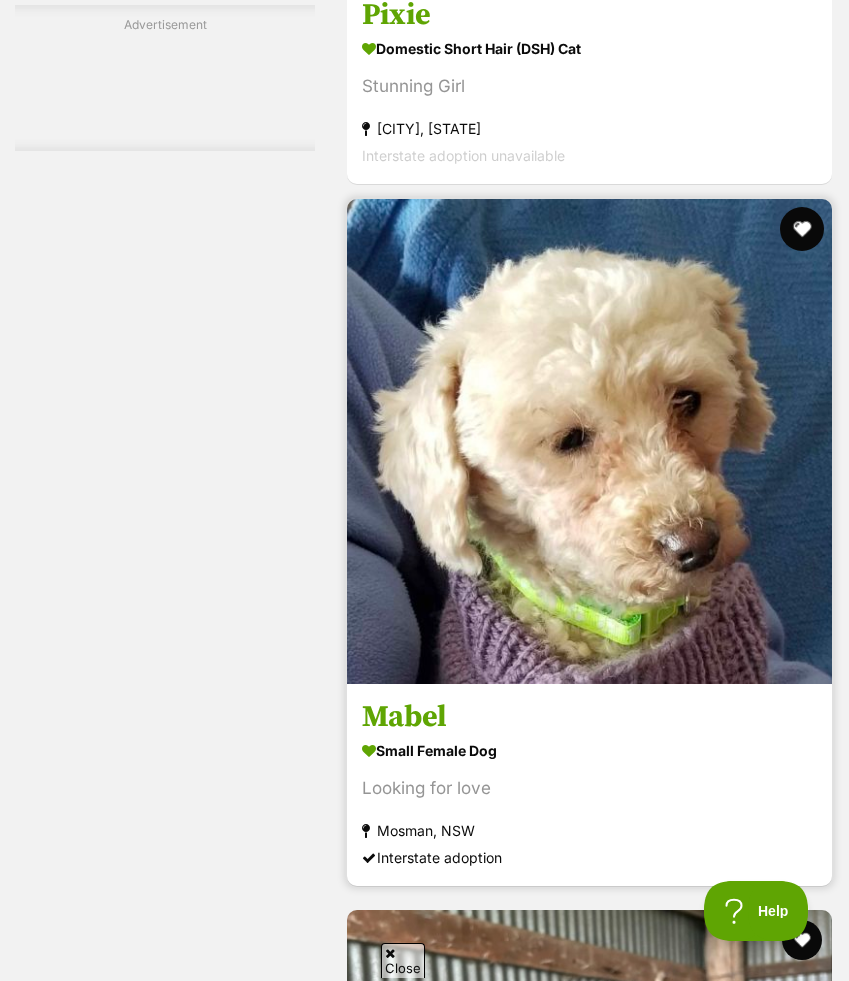 click at bounding box center [802, 229] 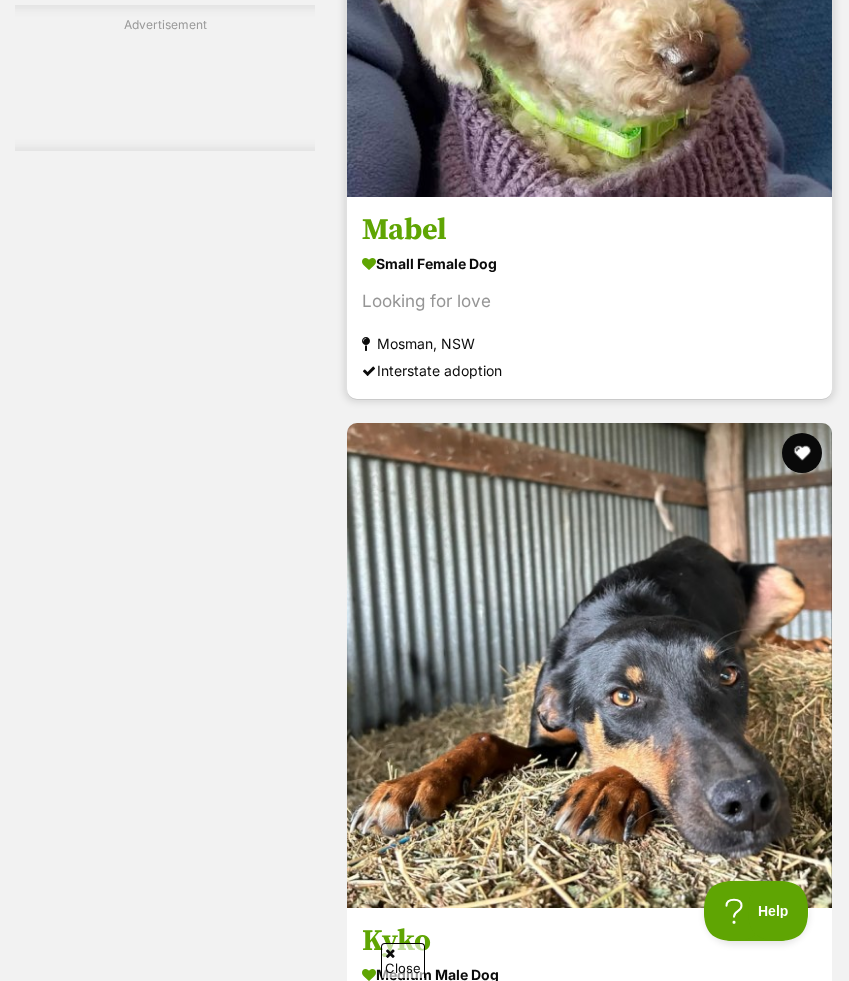 scroll, scrollTop: 4323, scrollLeft: 0, axis: vertical 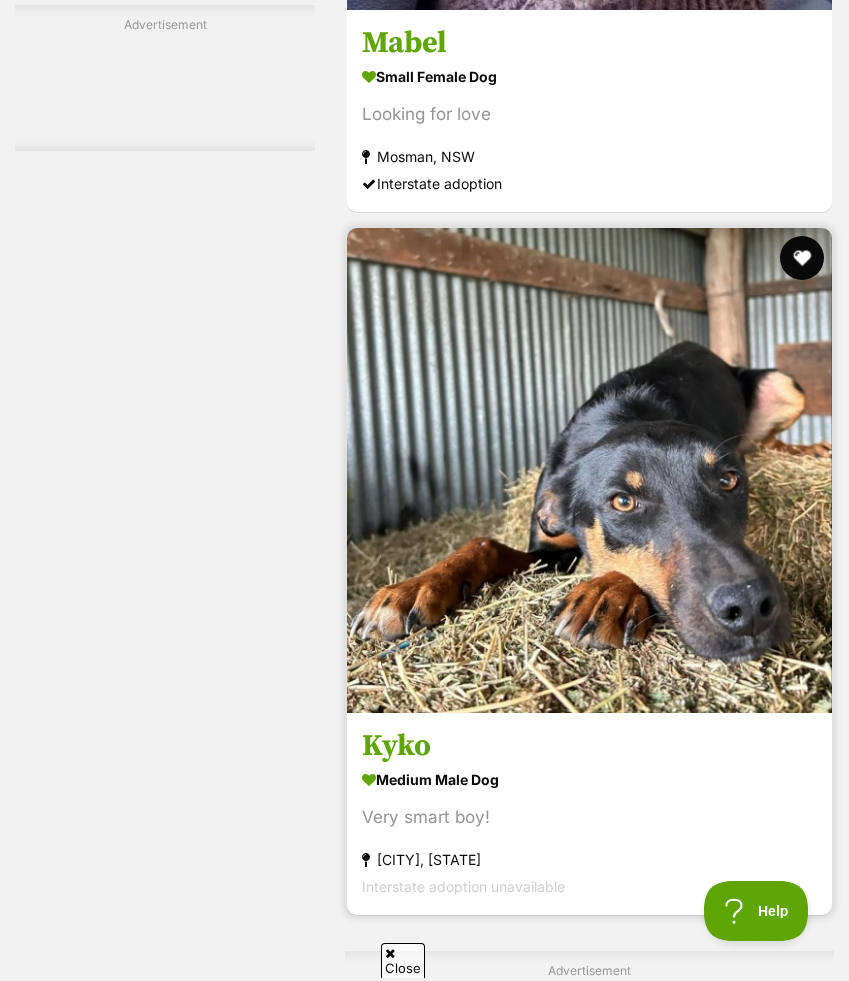 click at bounding box center (802, 258) 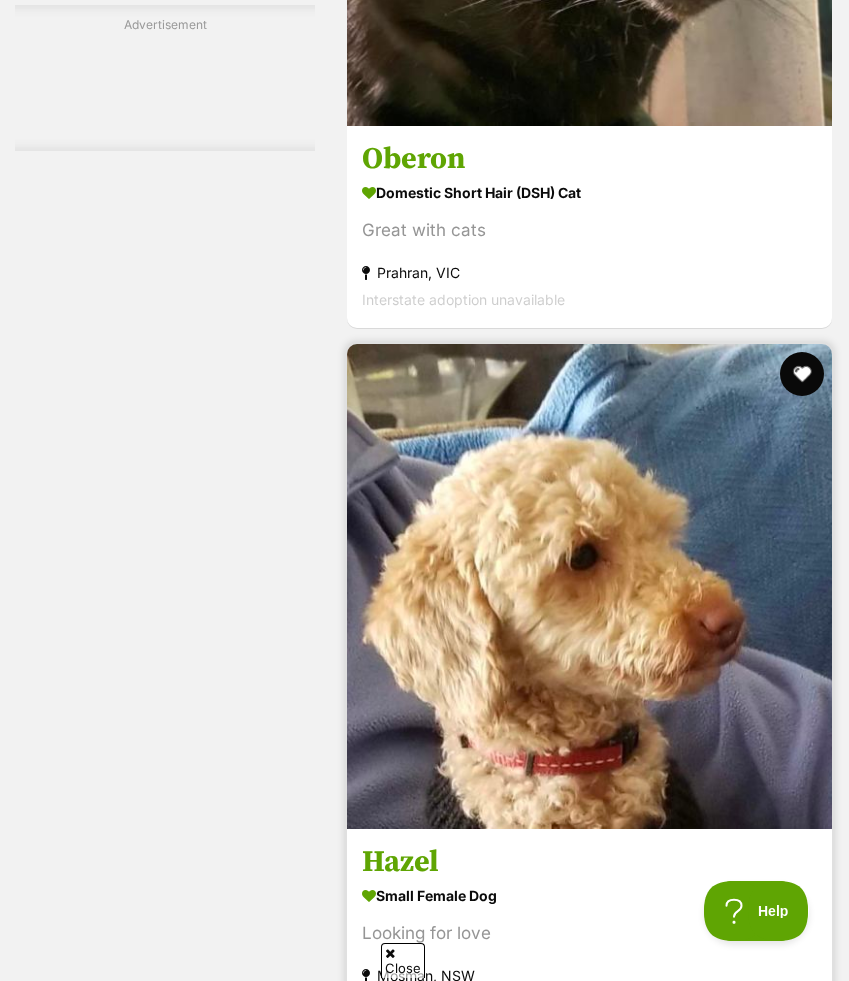click at bounding box center (802, 374) 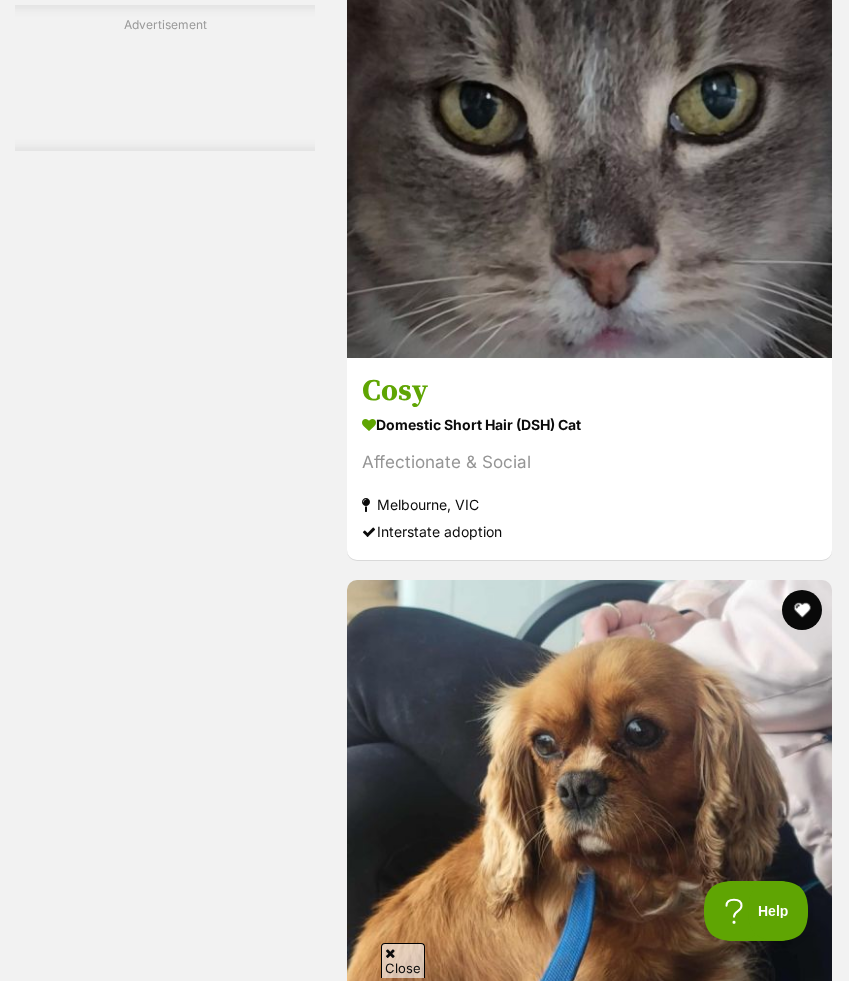 scroll, scrollTop: 10126, scrollLeft: 0, axis: vertical 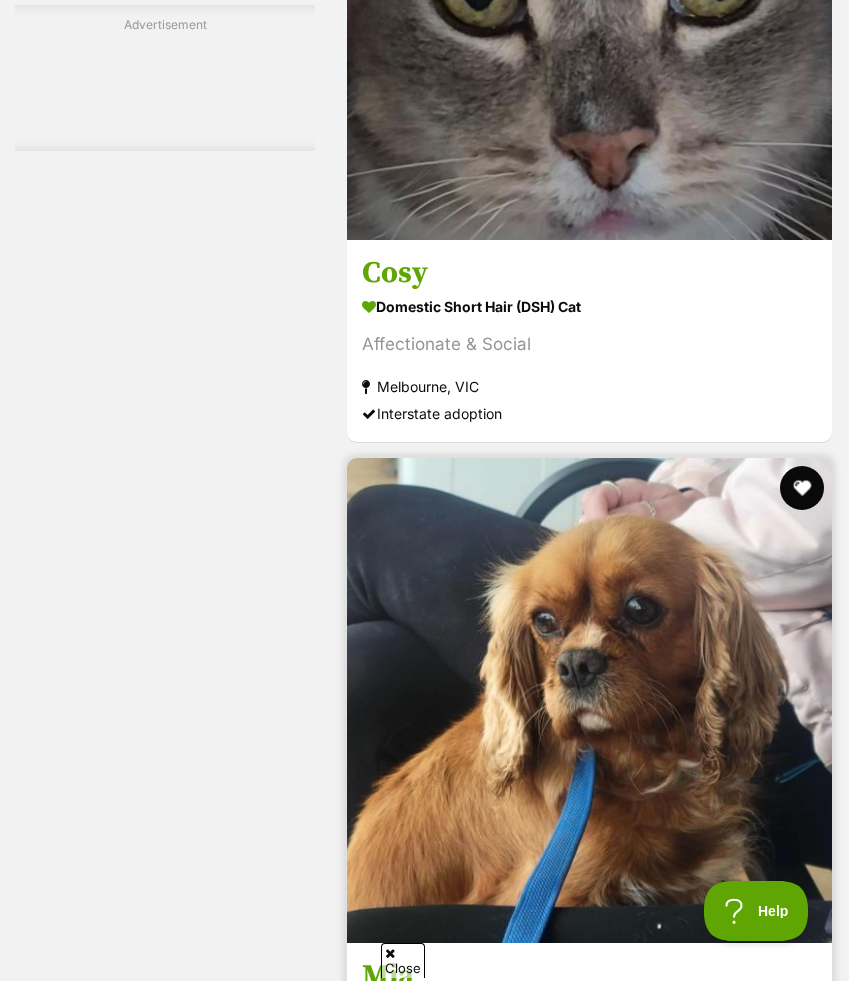 click at bounding box center (802, 488) 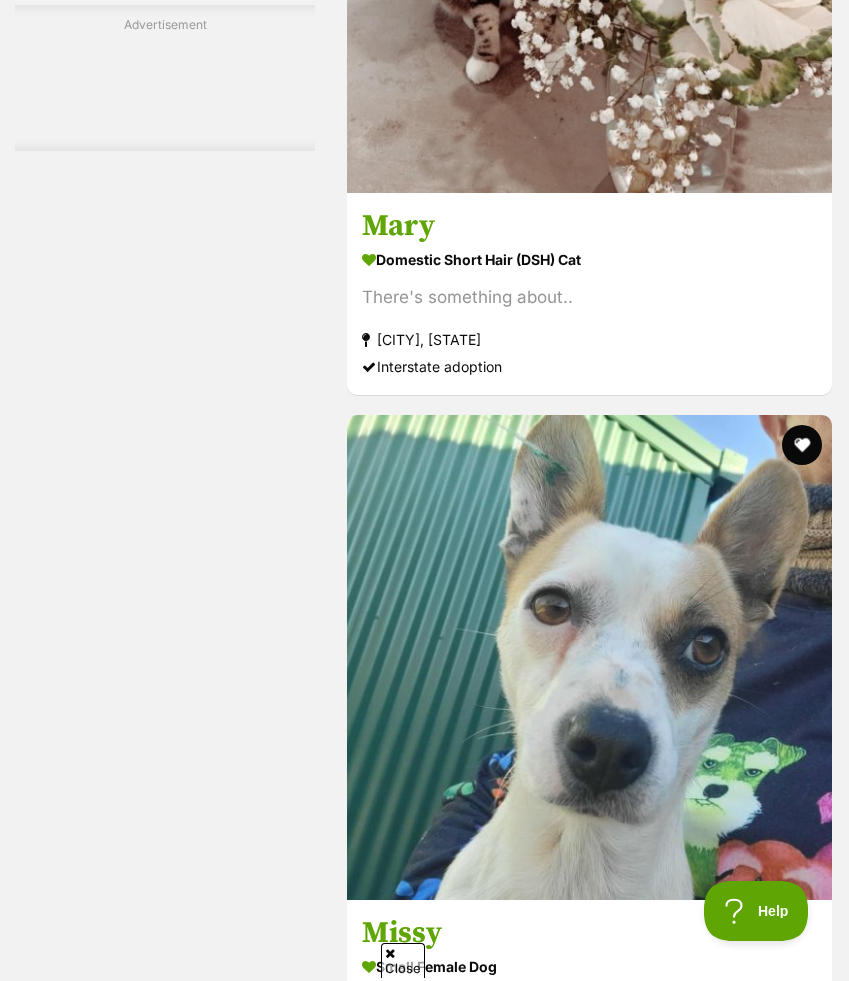 scroll, scrollTop: 11795, scrollLeft: 0, axis: vertical 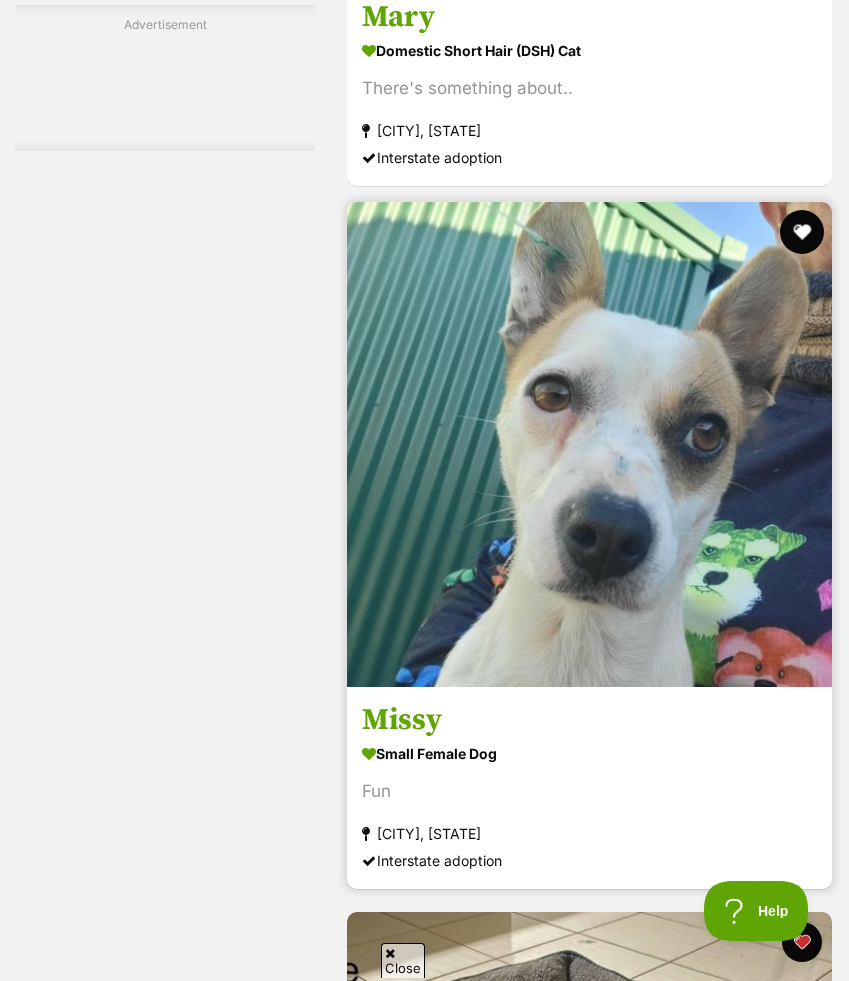 click at bounding box center [802, 232] 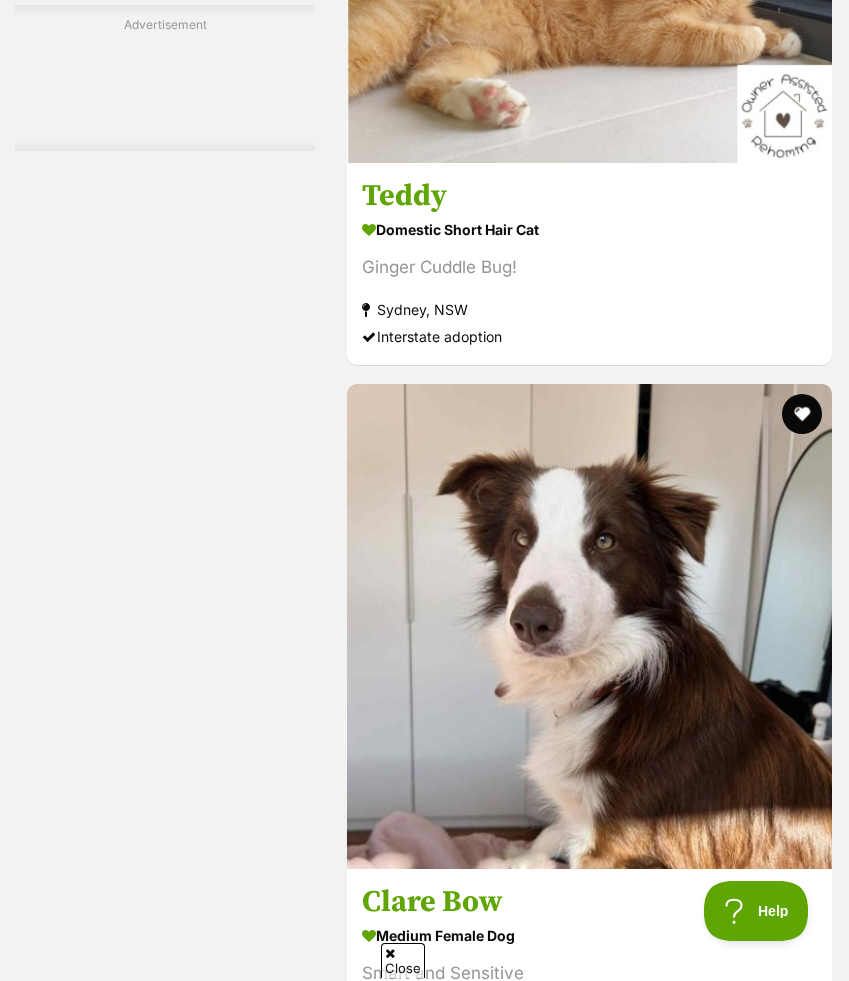 scroll, scrollTop: 14672, scrollLeft: 0, axis: vertical 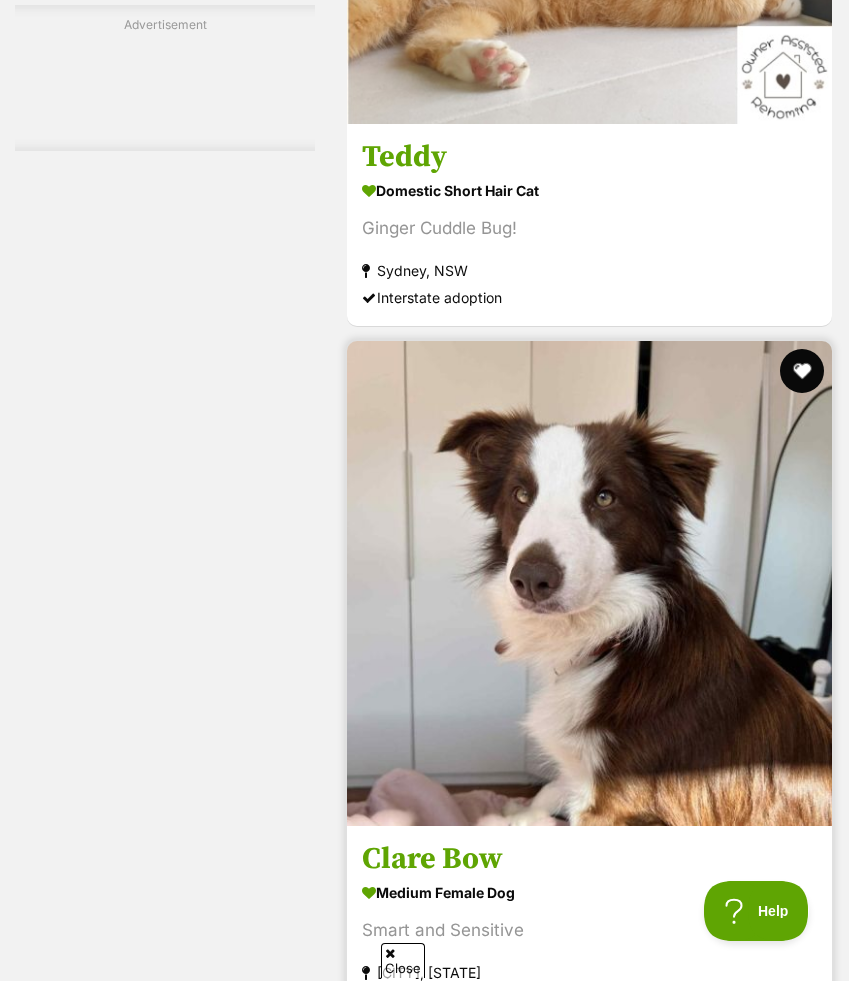 click at bounding box center [802, 371] 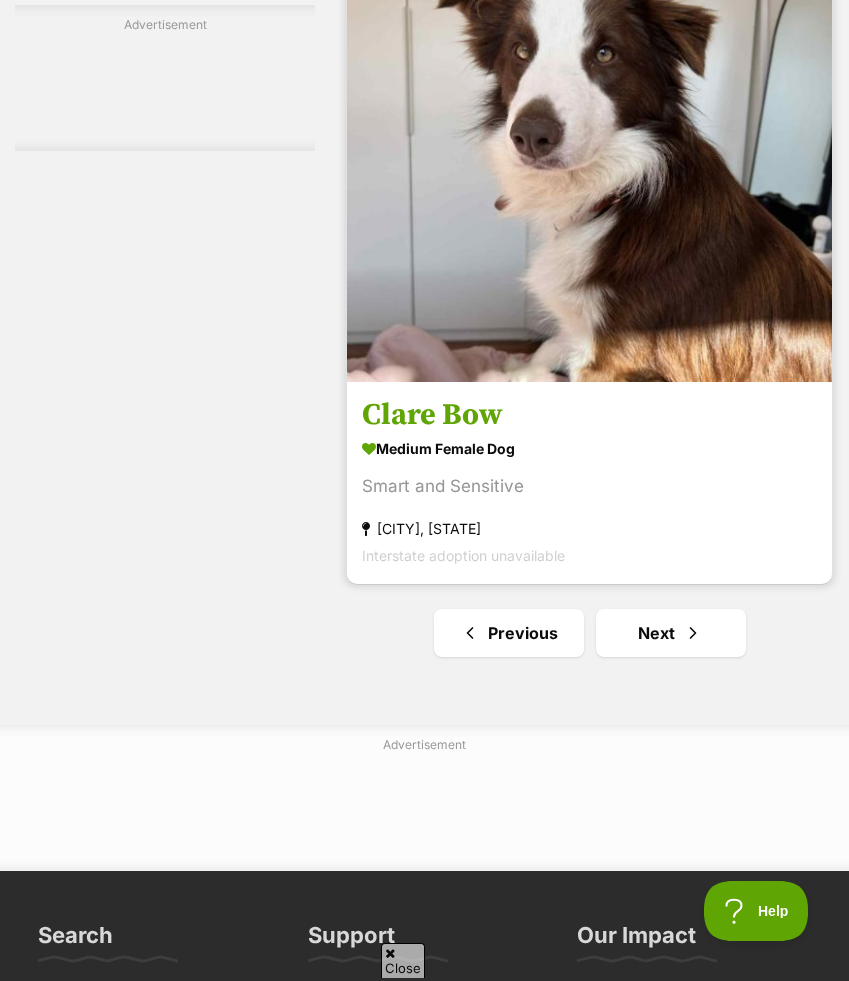 scroll, scrollTop: 15146, scrollLeft: 0, axis: vertical 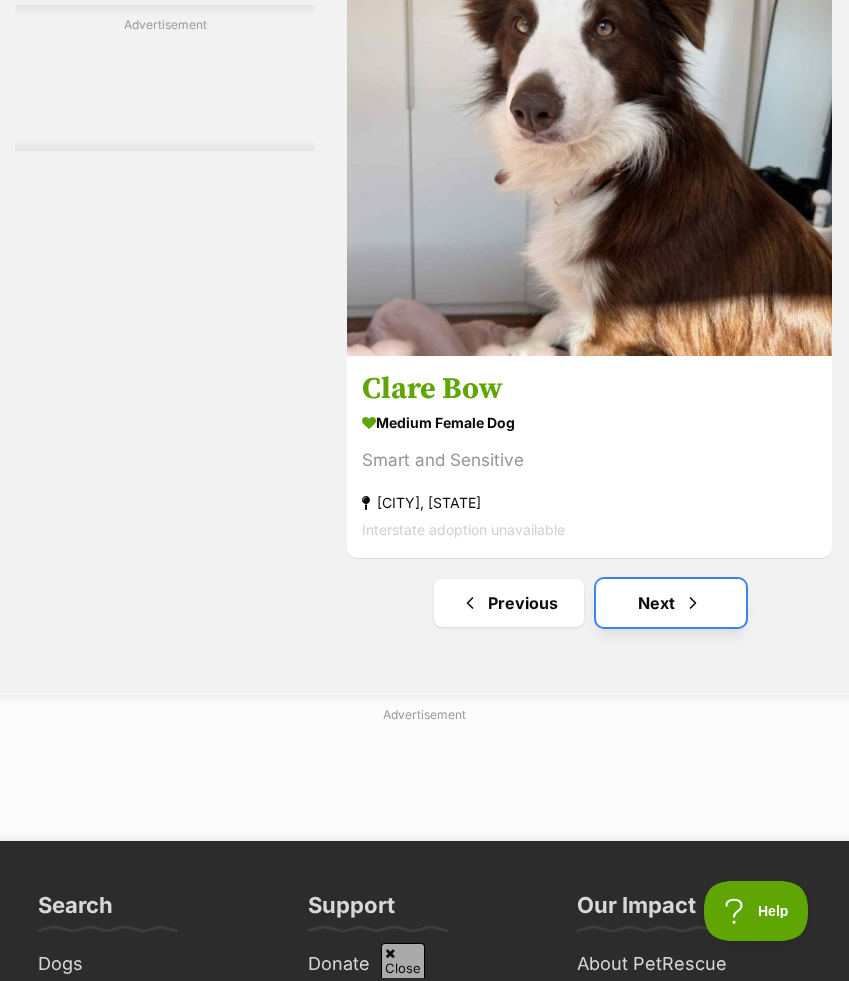 click on "Next" at bounding box center [671, 603] 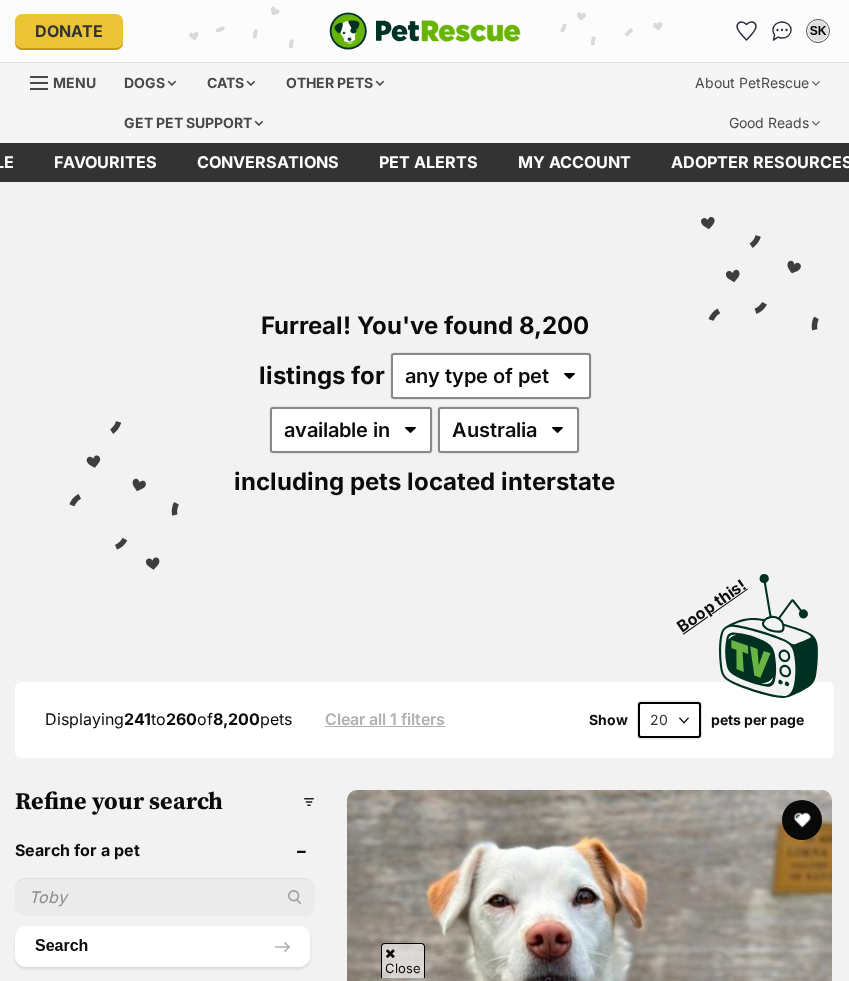 scroll, scrollTop: 393, scrollLeft: 0, axis: vertical 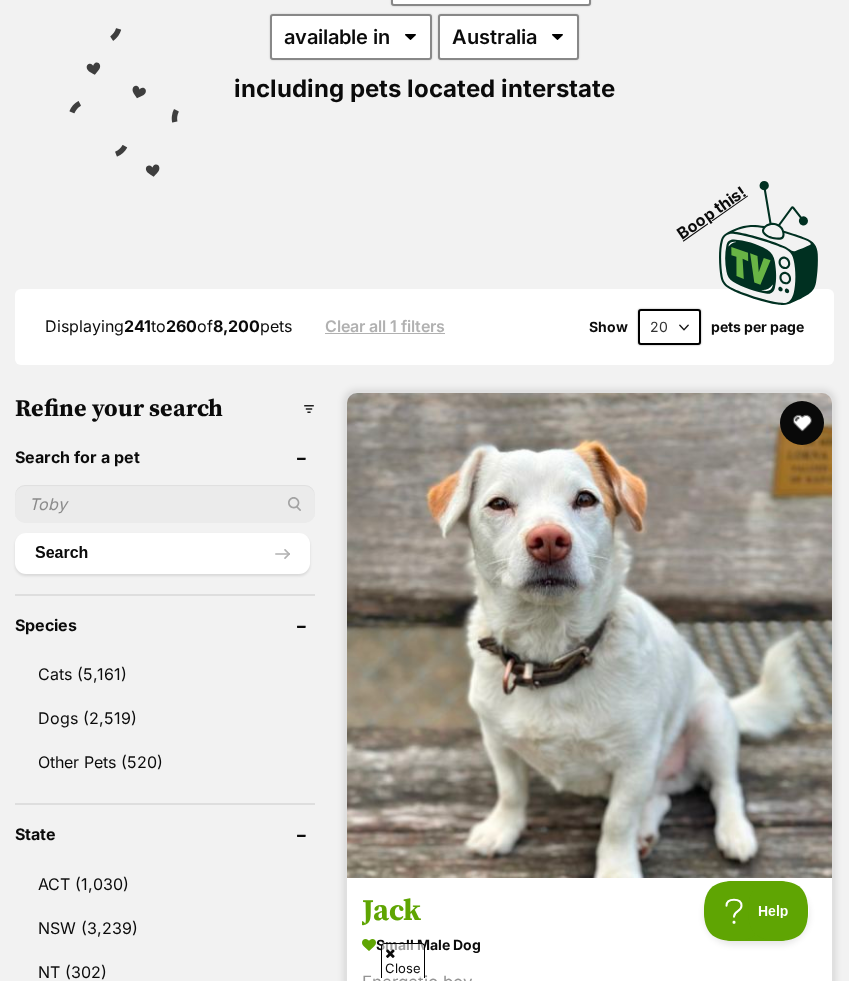 click at bounding box center (802, 423) 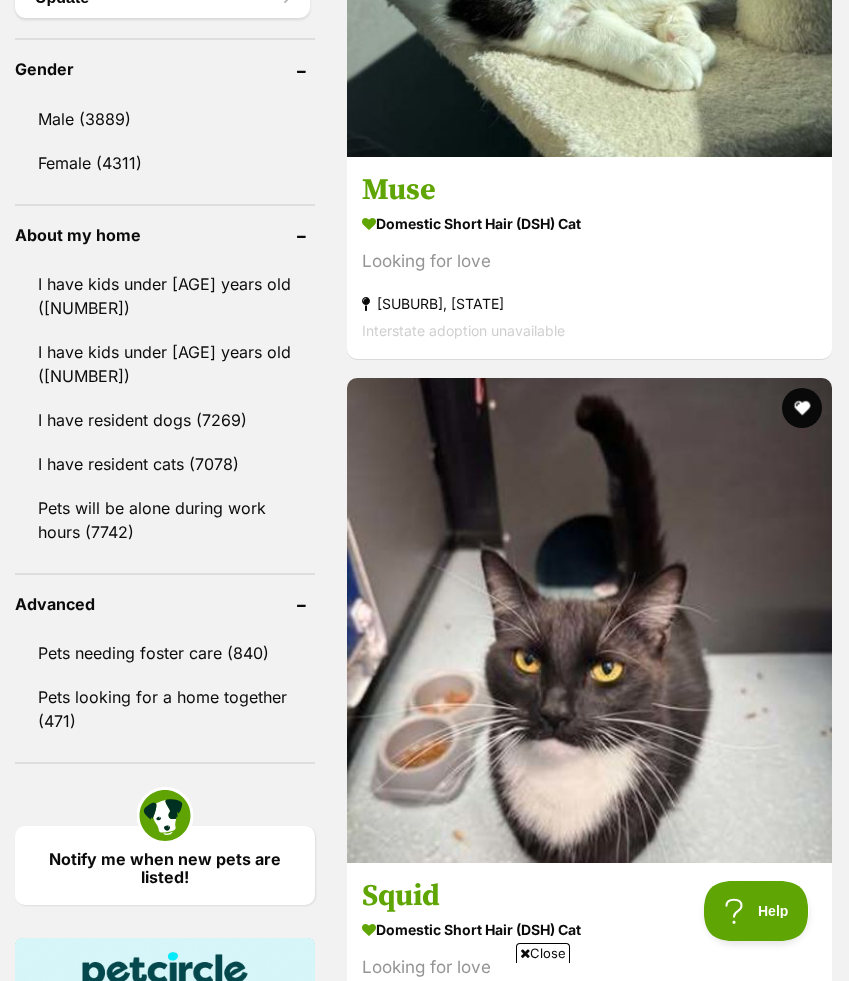 scroll, scrollTop: 1818, scrollLeft: 0, axis: vertical 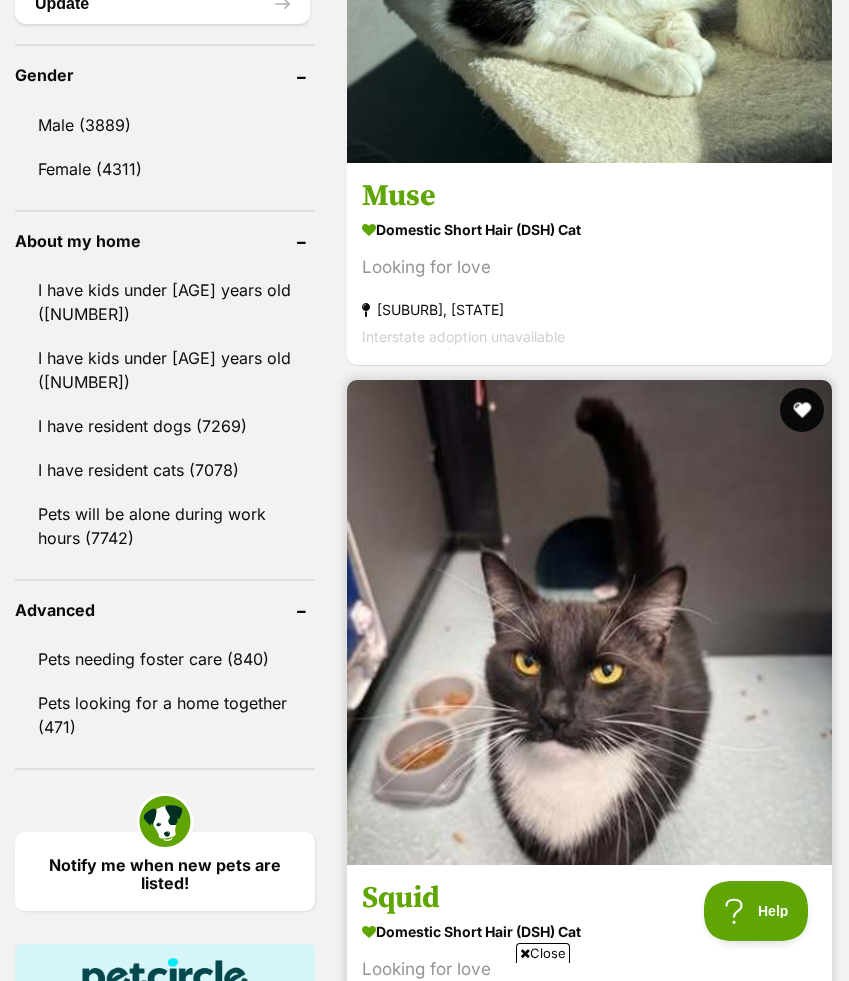 click at bounding box center [802, 410] 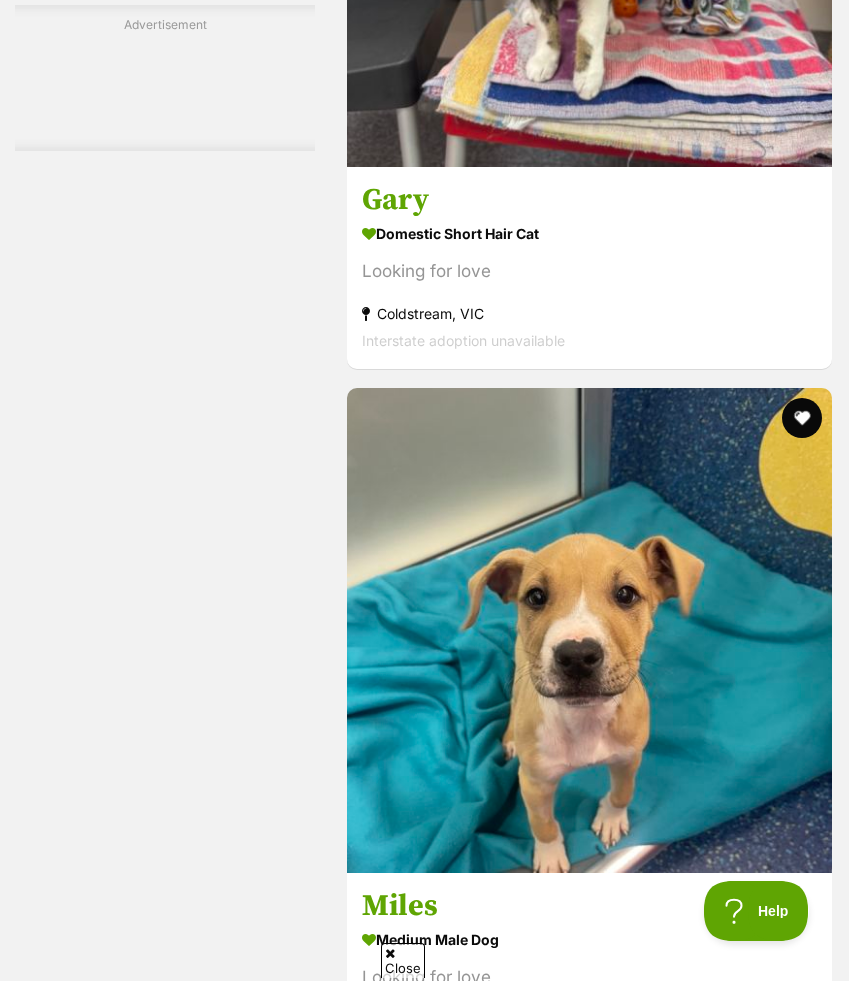 scroll, scrollTop: 3263, scrollLeft: 0, axis: vertical 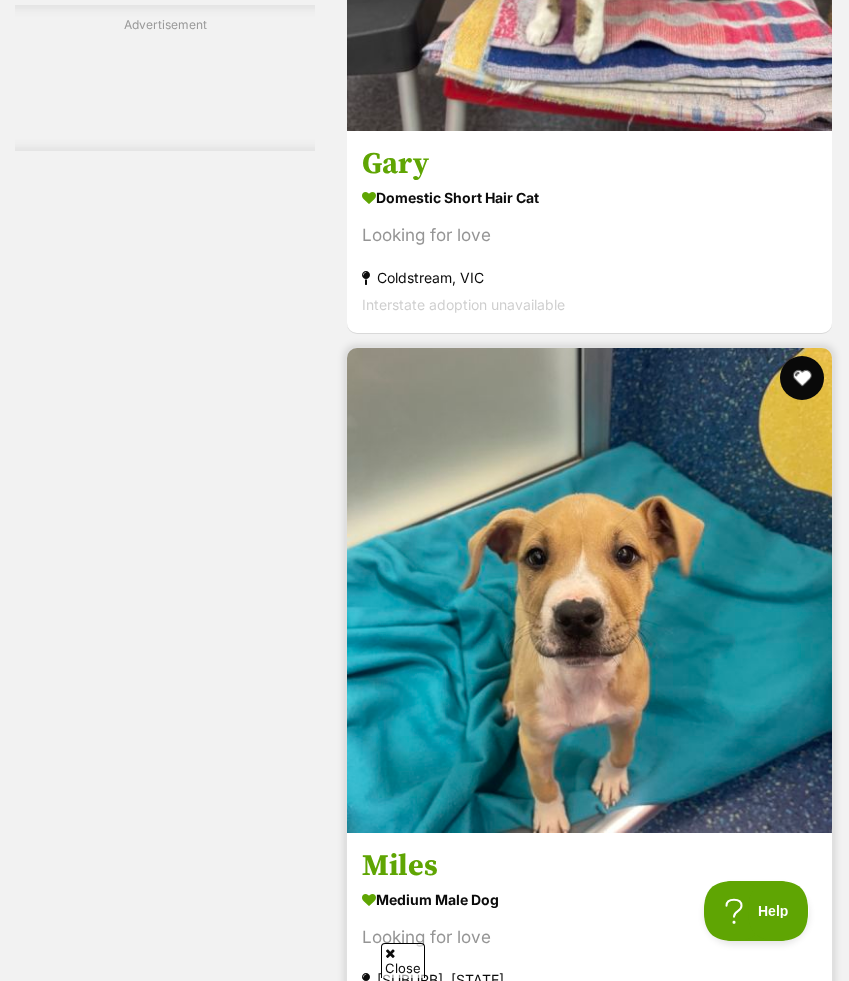 click at bounding box center (802, 378) 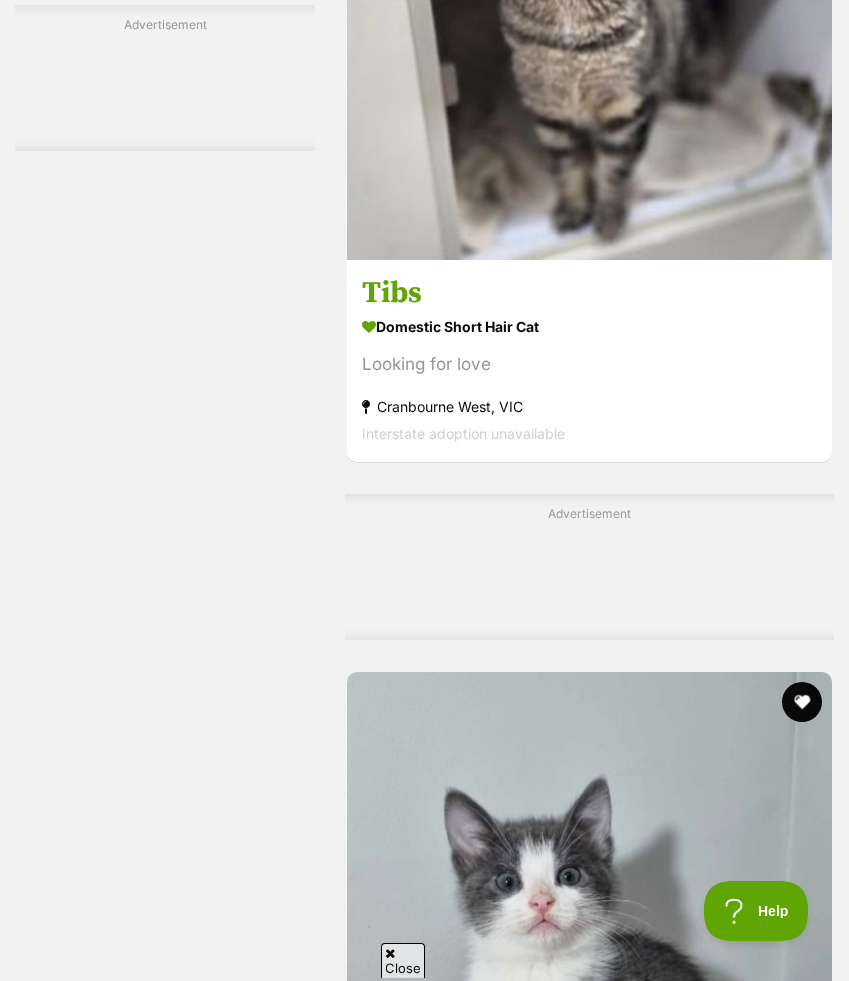 scroll, scrollTop: 4878, scrollLeft: 0, axis: vertical 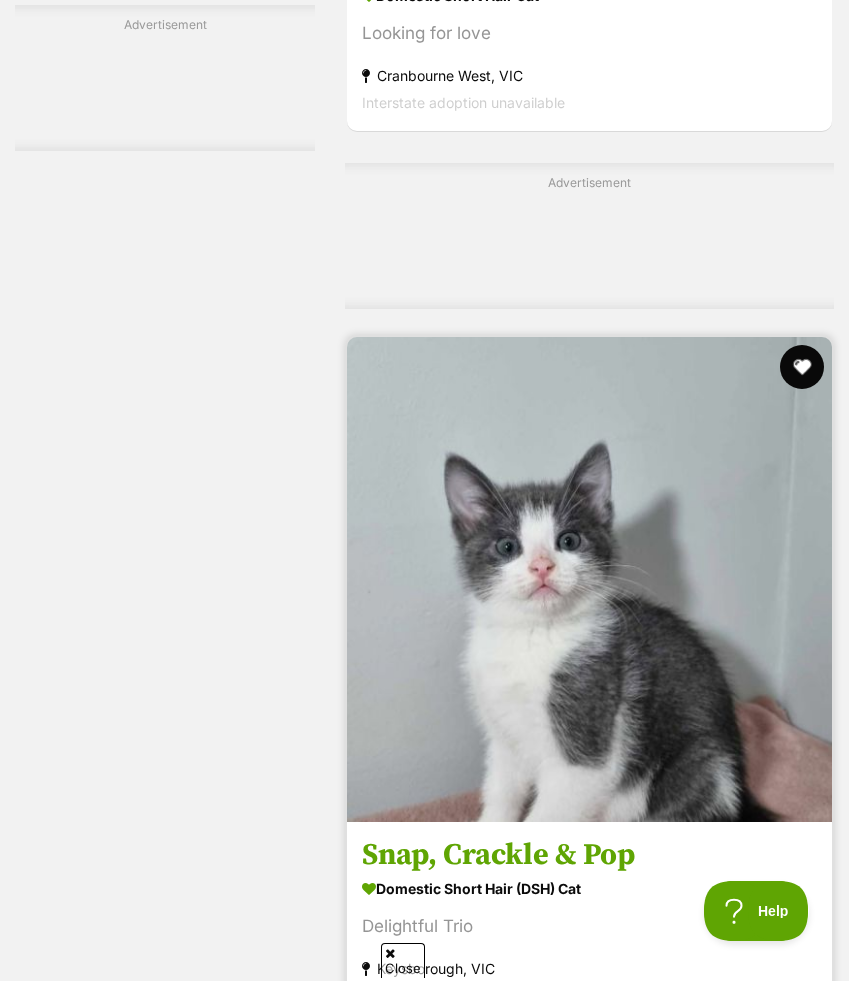 click at bounding box center [802, 367] 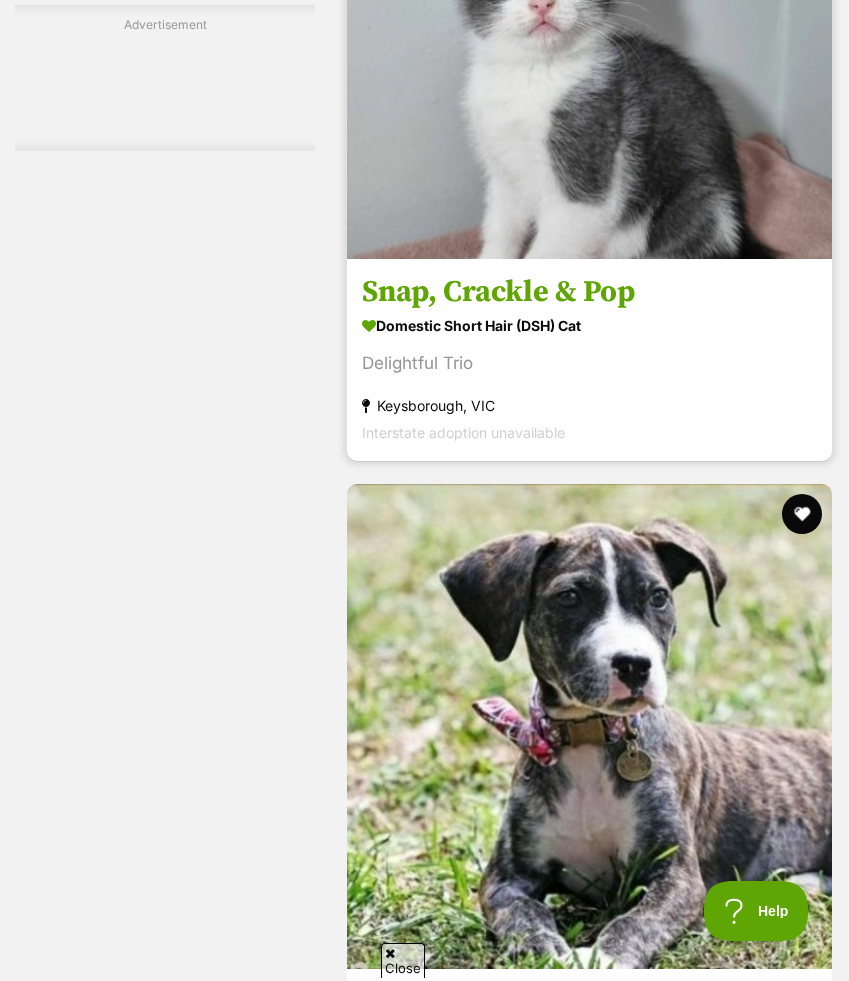 scroll, scrollTop: 5502, scrollLeft: 0, axis: vertical 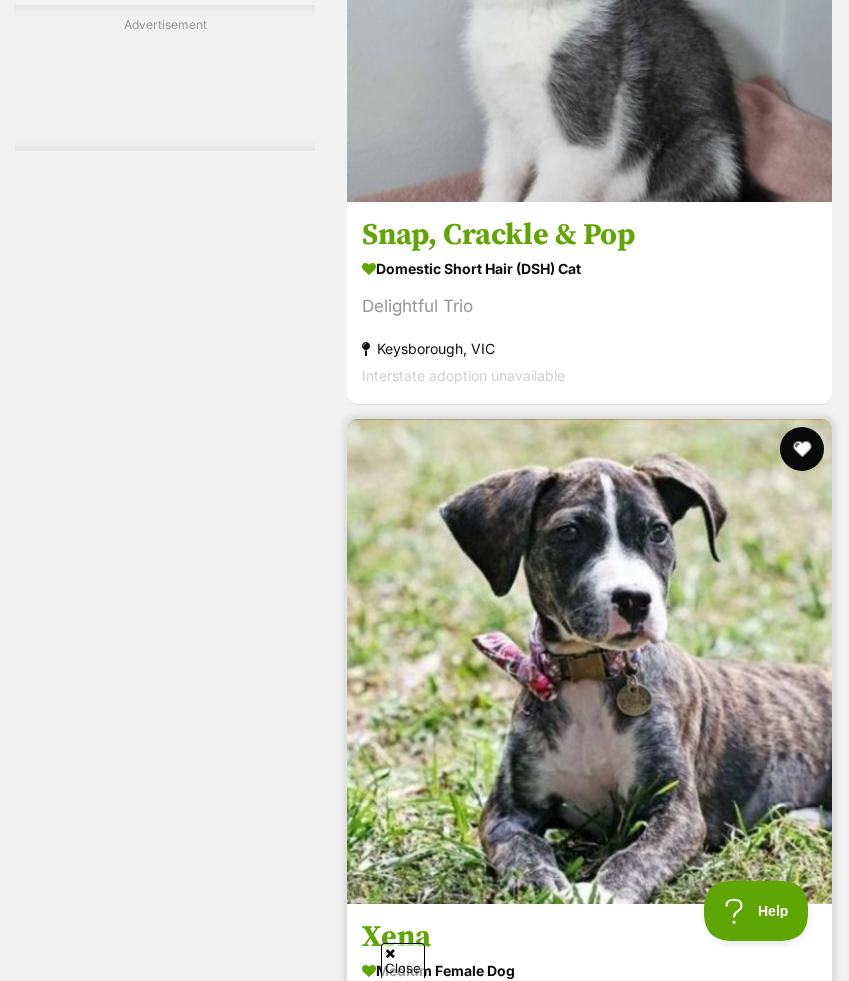 click at bounding box center (802, 449) 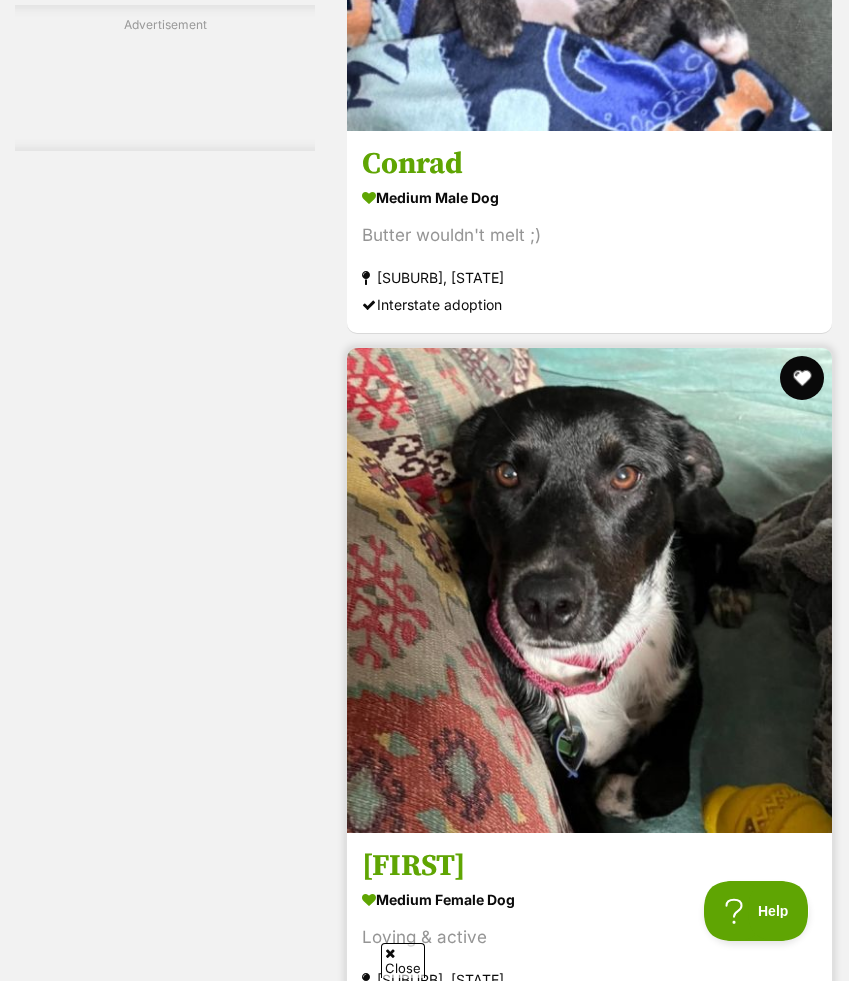 click at bounding box center [802, 378] 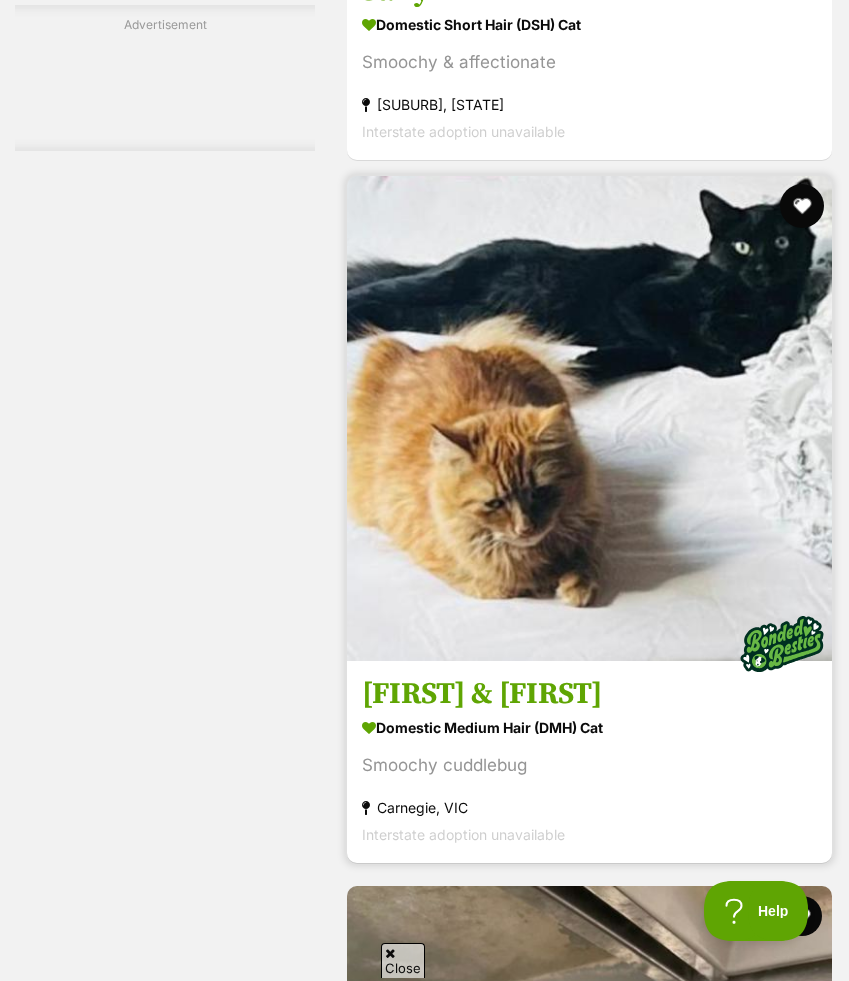 click at bounding box center [802, 206] 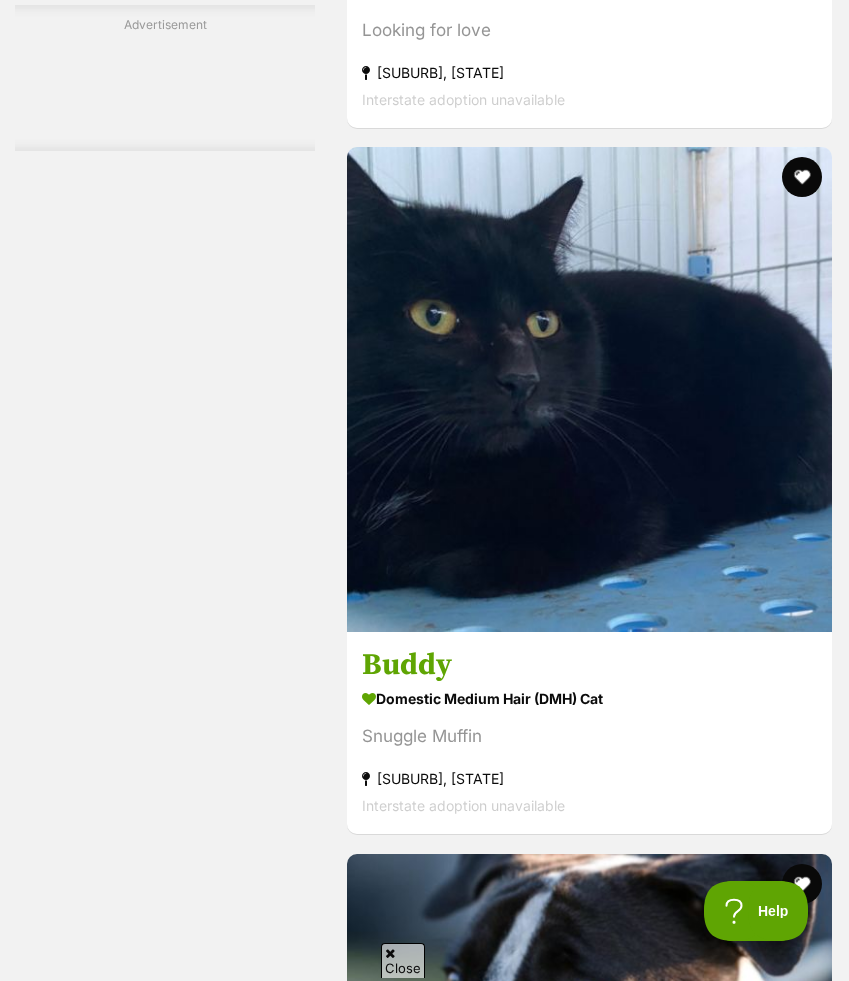 scroll, scrollTop: 11714, scrollLeft: 0, axis: vertical 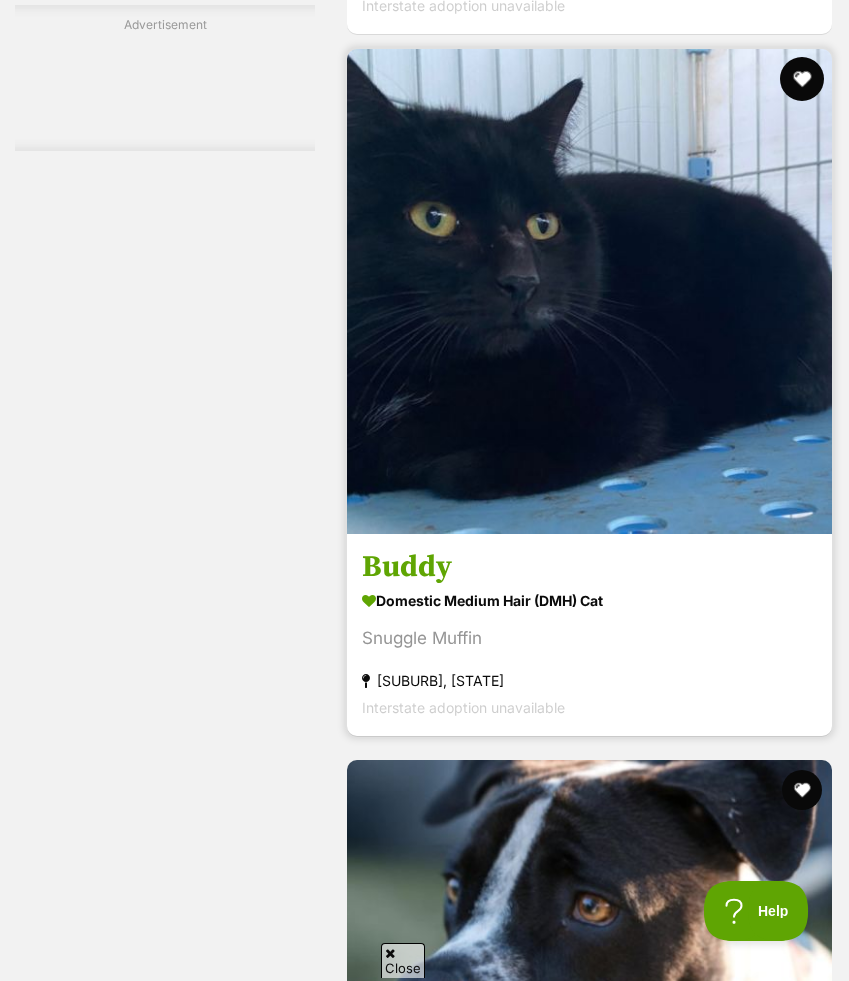 click at bounding box center (802, 79) 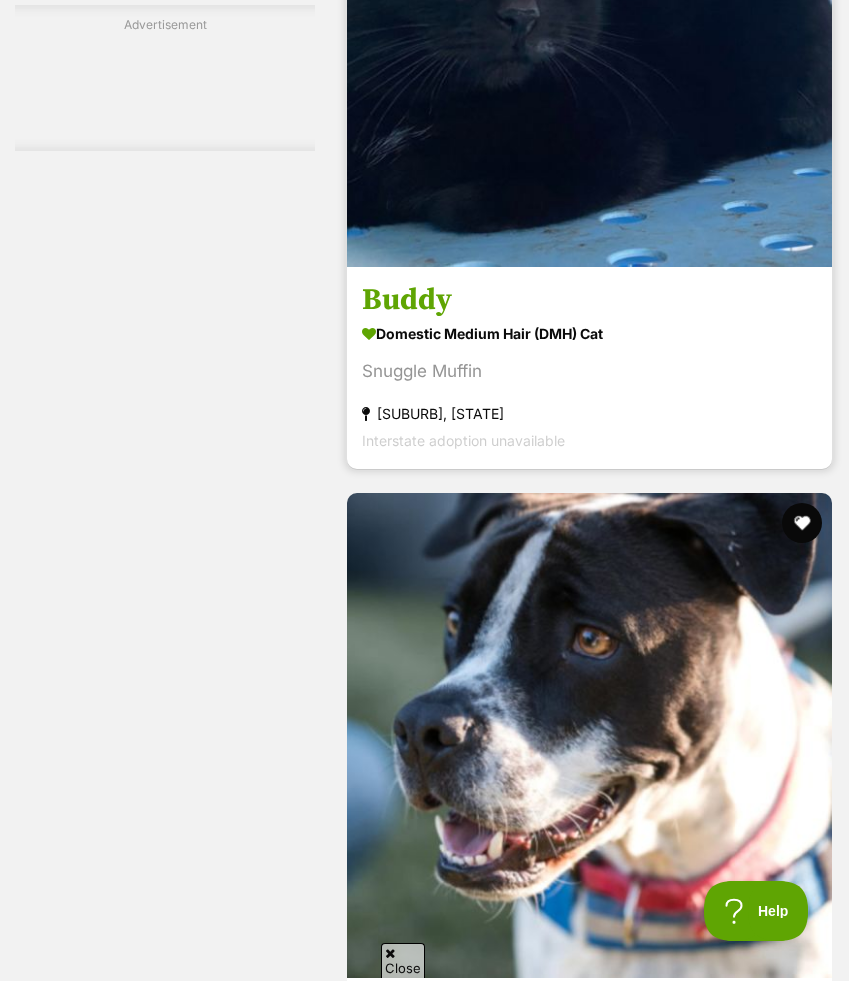scroll, scrollTop: 12032, scrollLeft: 0, axis: vertical 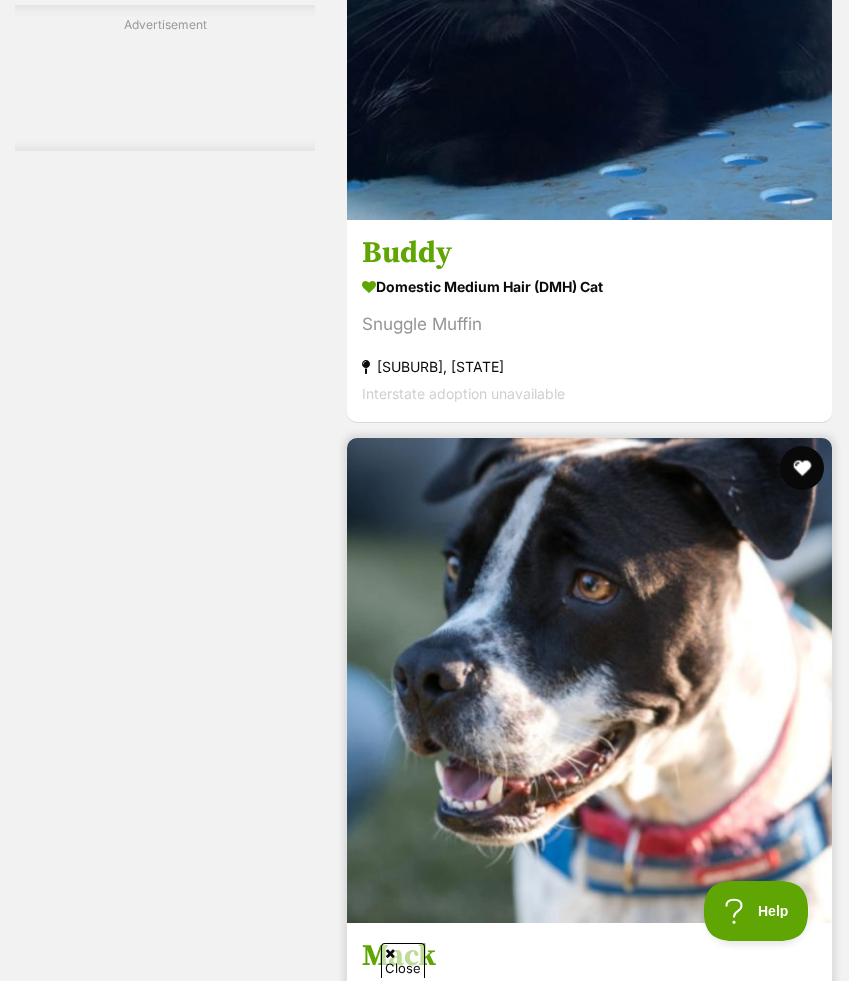 click at bounding box center [802, 468] 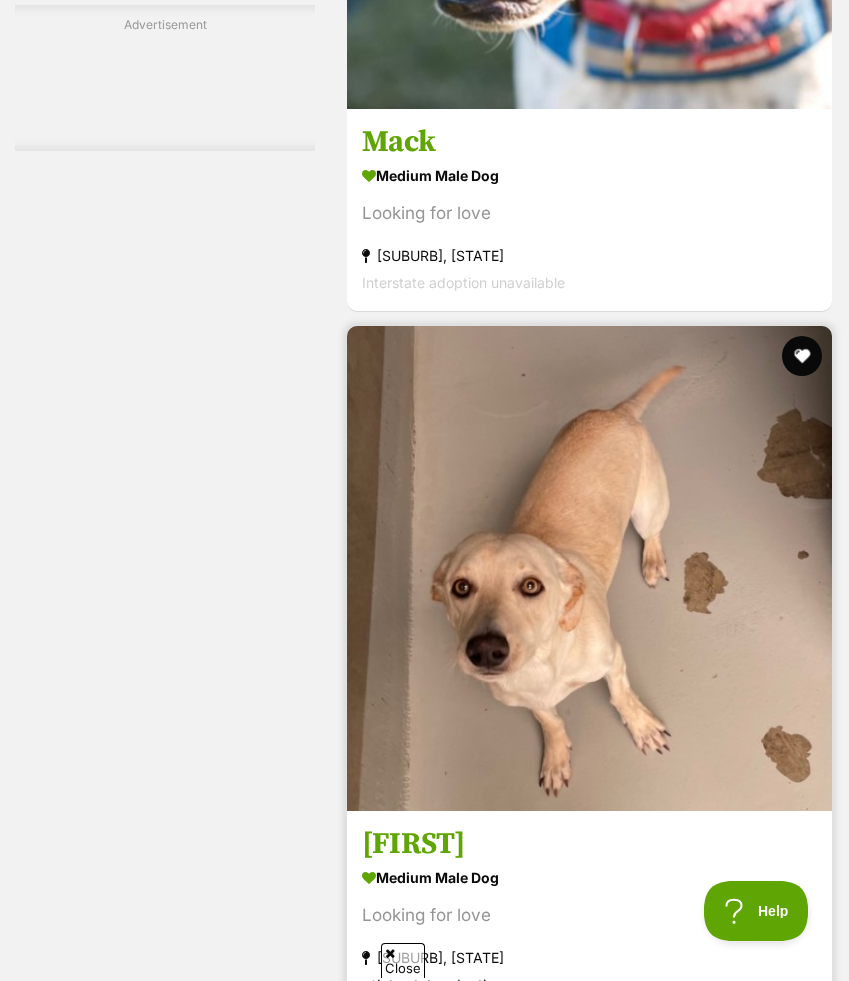 scroll, scrollTop: 12854, scrollLeft: 0, axis: vertical 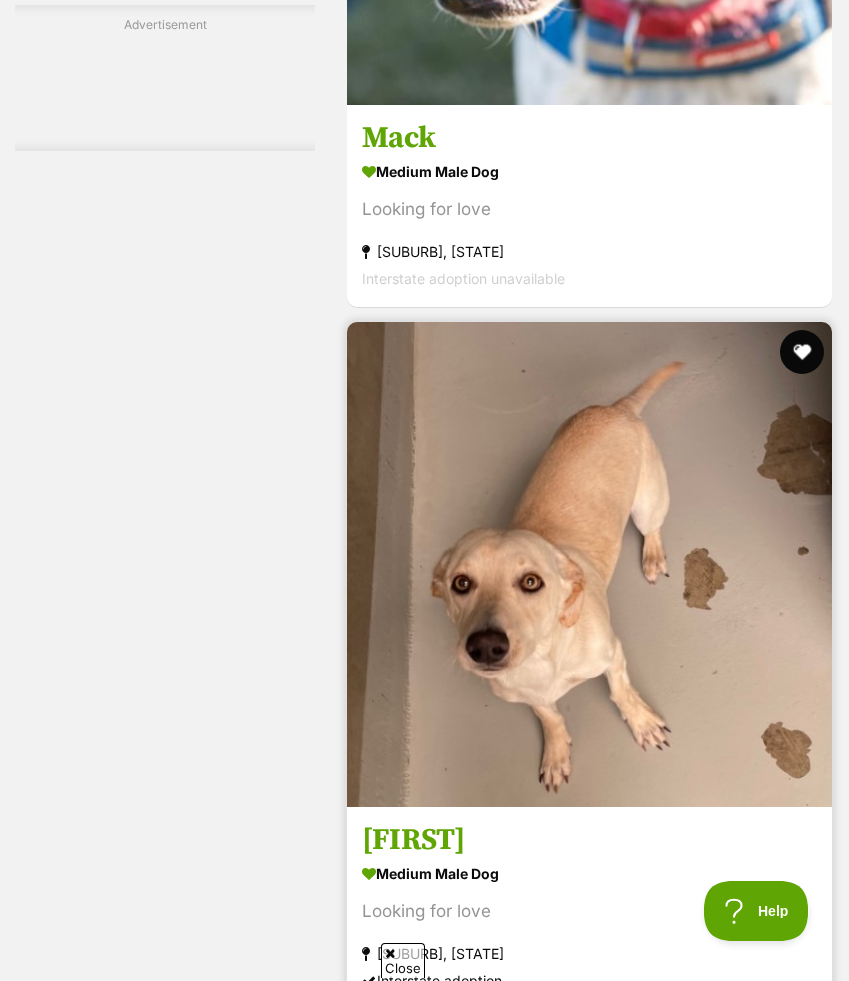 click at bounding box center [802, 352] 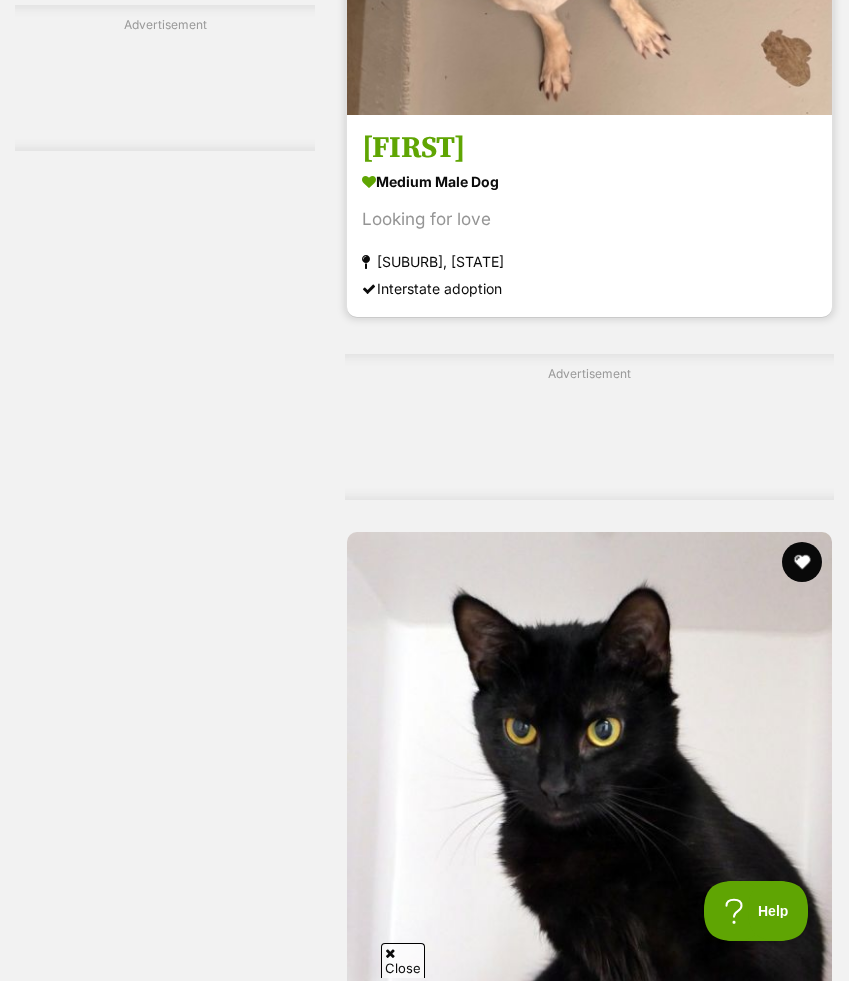 scroll, scrollTop: 13614, scrollLeft: 0, axis: vertical 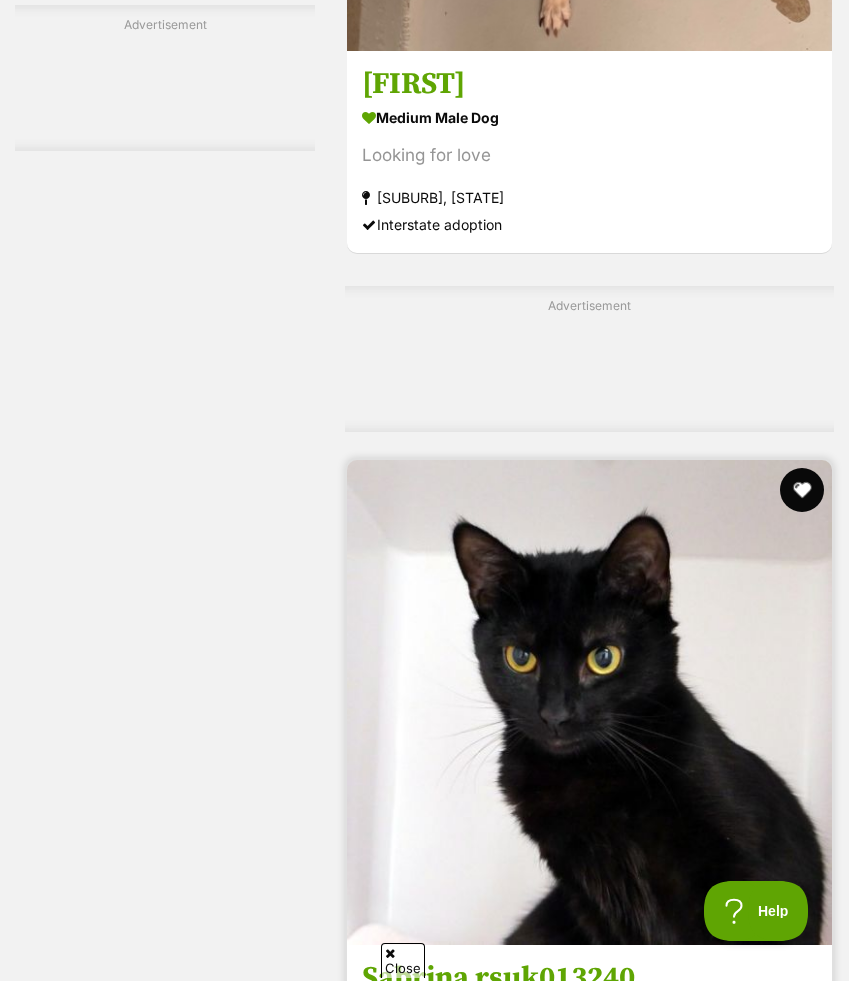 click at bounding box center [802, 490] 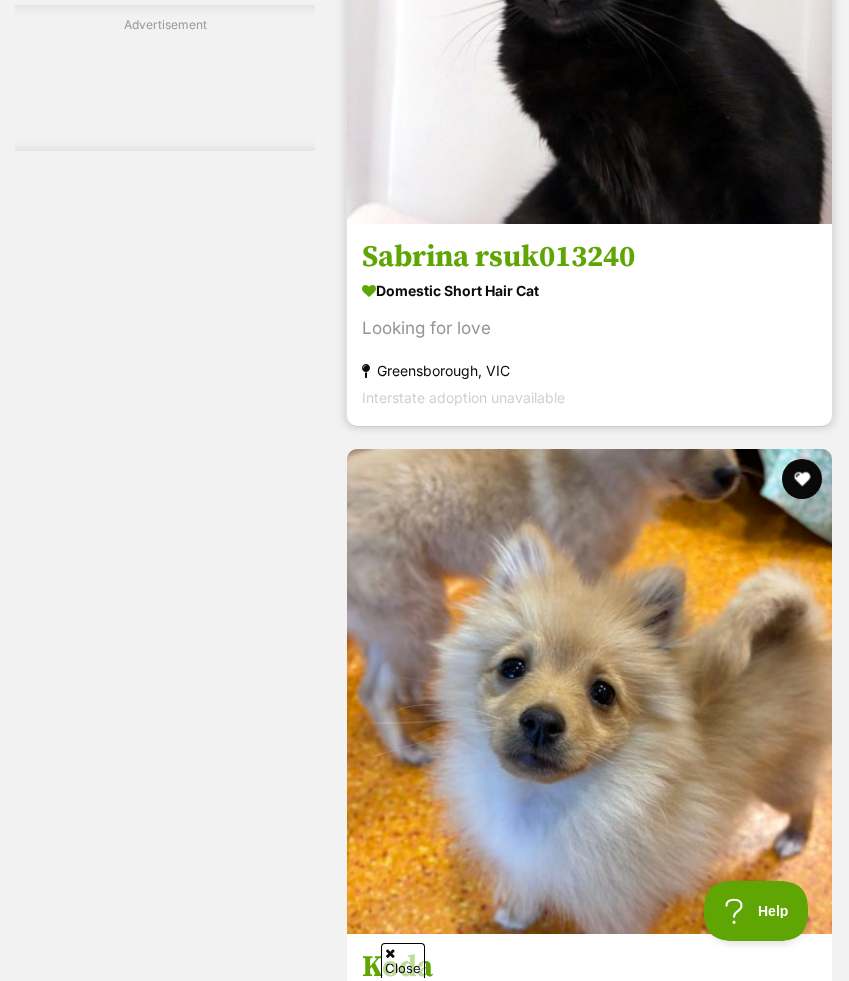 scroll, scrollTop: 14384, scrollLeft: 0, axis: vertical 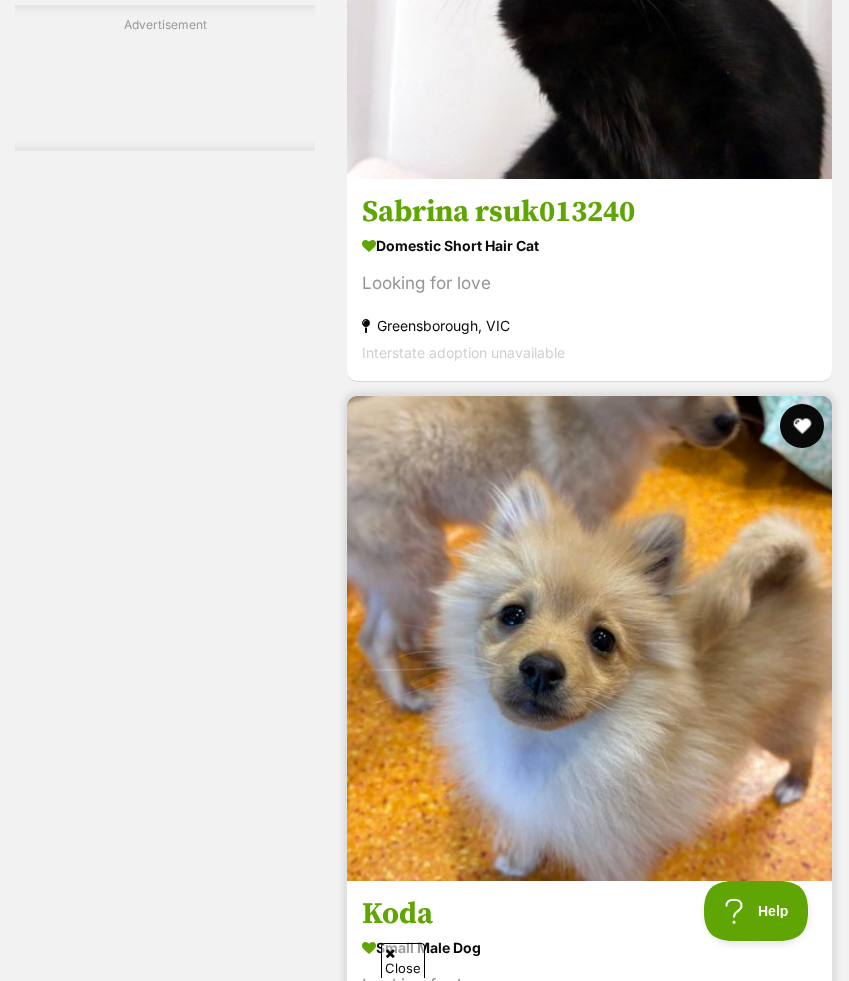 click at bounding box center (802, 426) 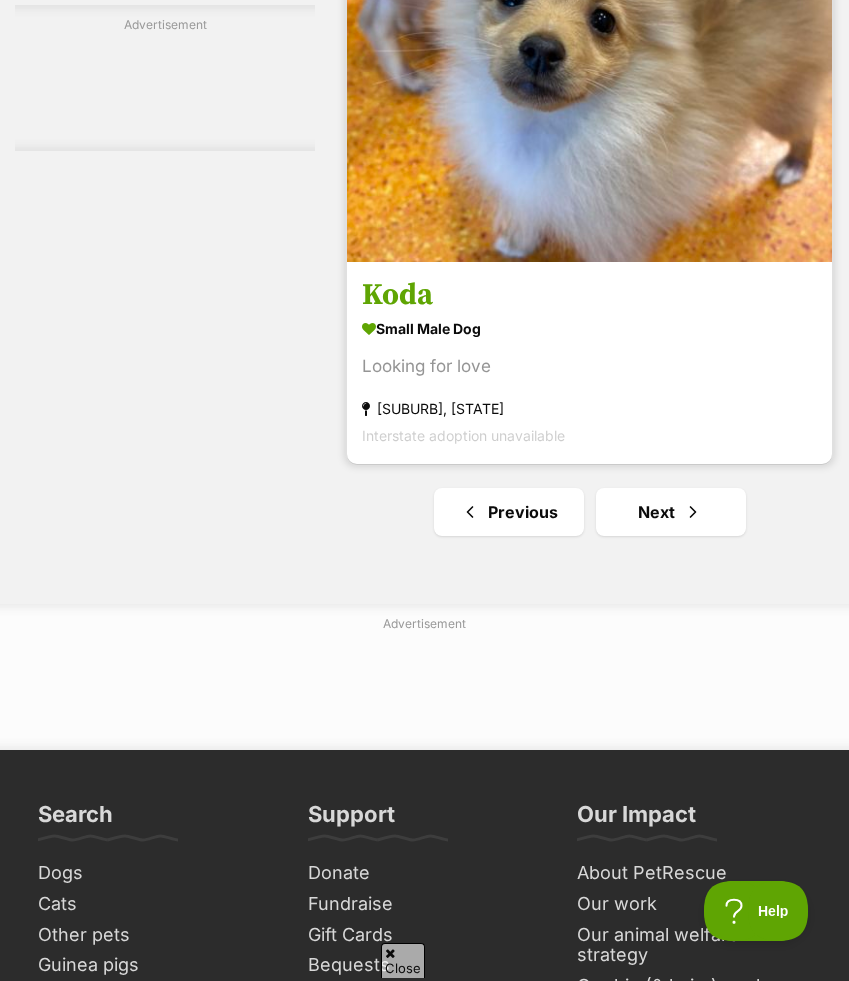 scroll, scrollTop: 15184, scrollLeft: 0, axis: vertical 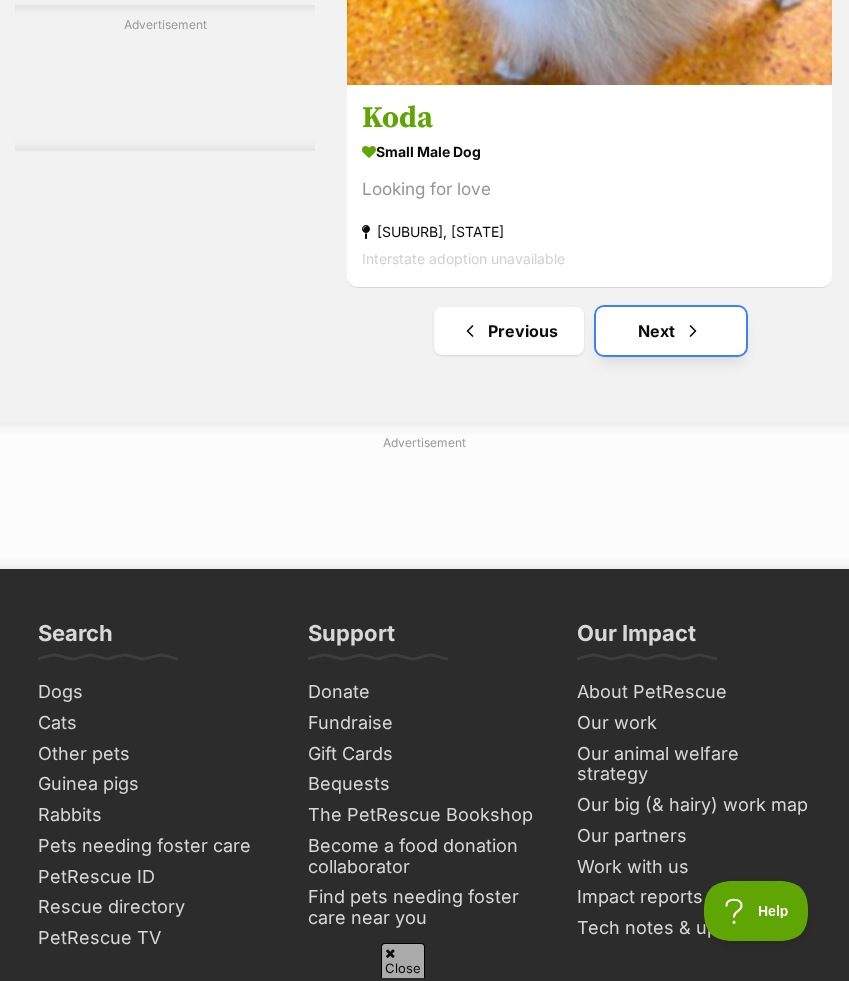 click on "Next" at bounding box center (671, 331) 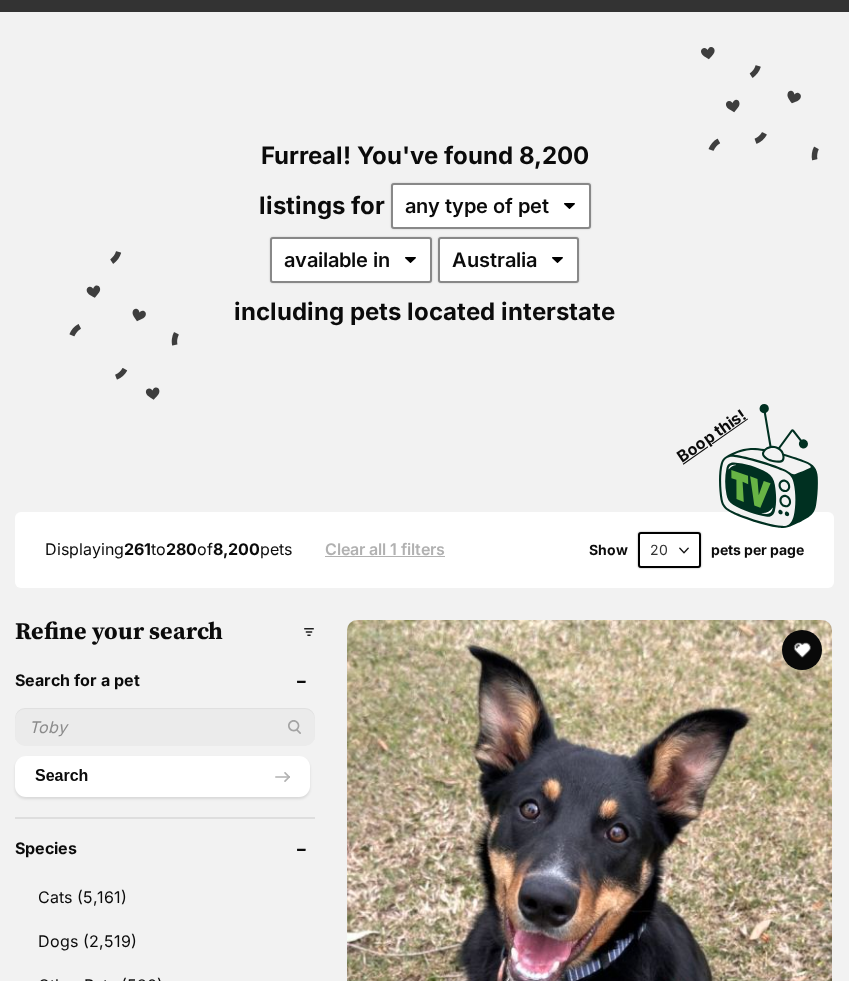 scroll, scrollTop: 433, scrollLeft: 0, axis: vertical 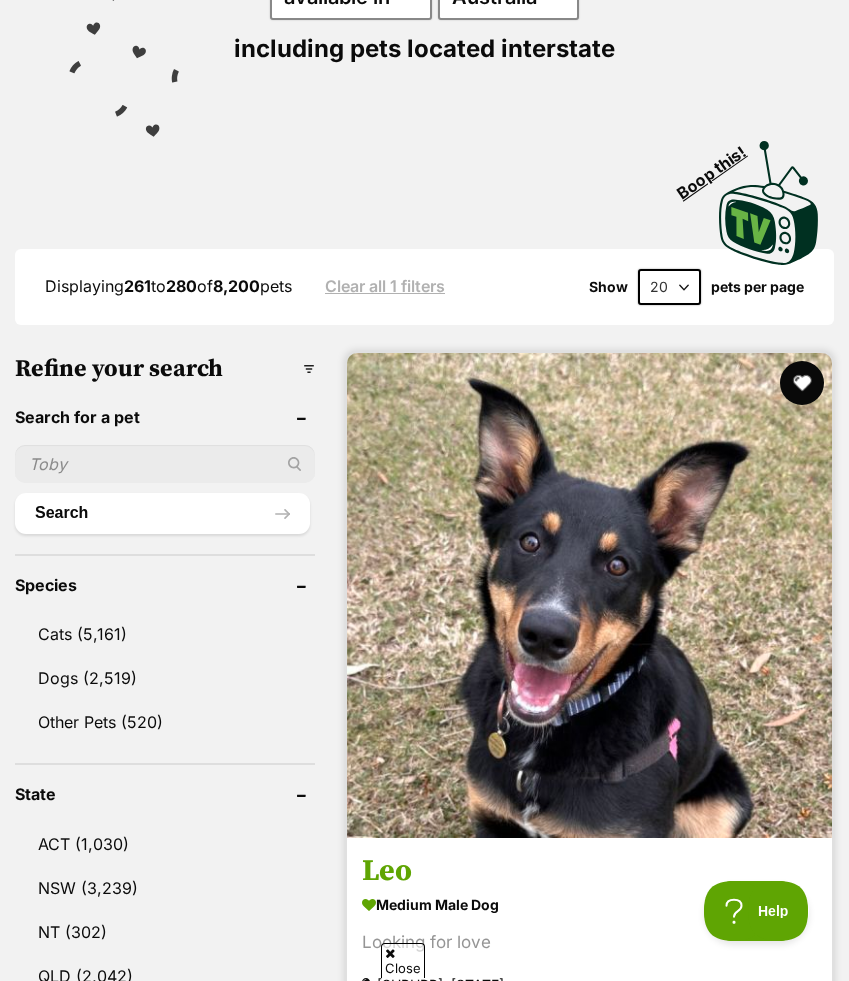click at bounding box center [802, 383] 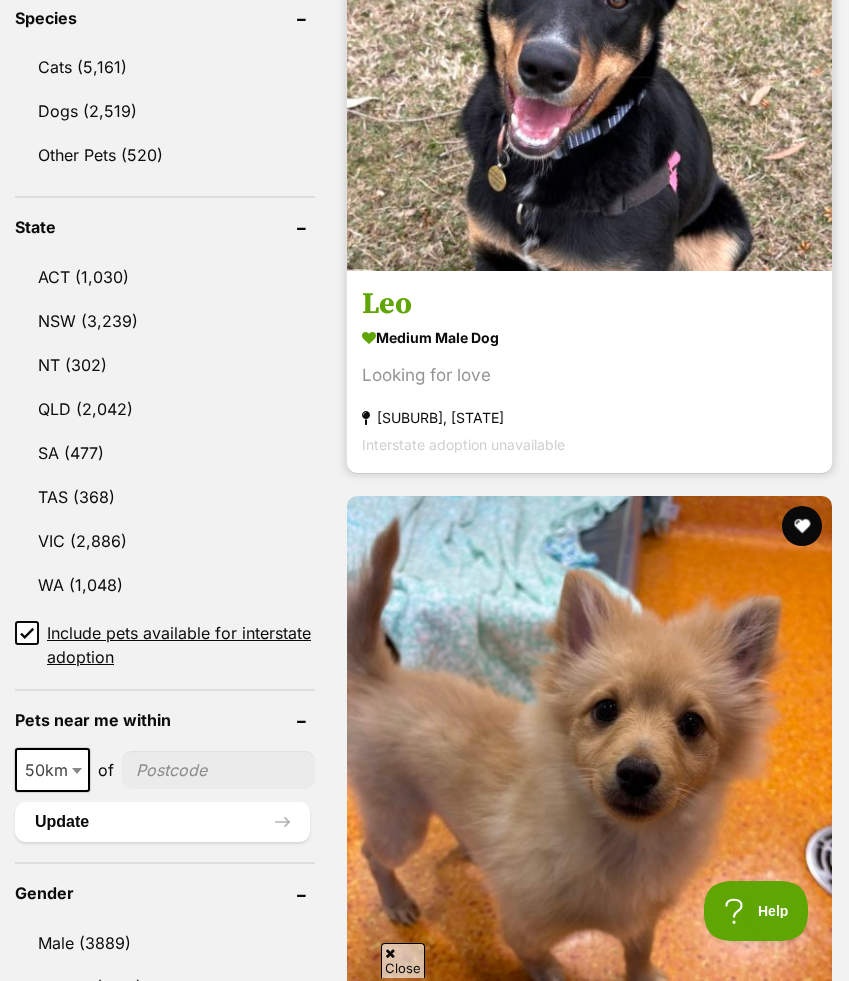 scroll, scrollTop: 1055, scrollLeft: 0, axis: vertical 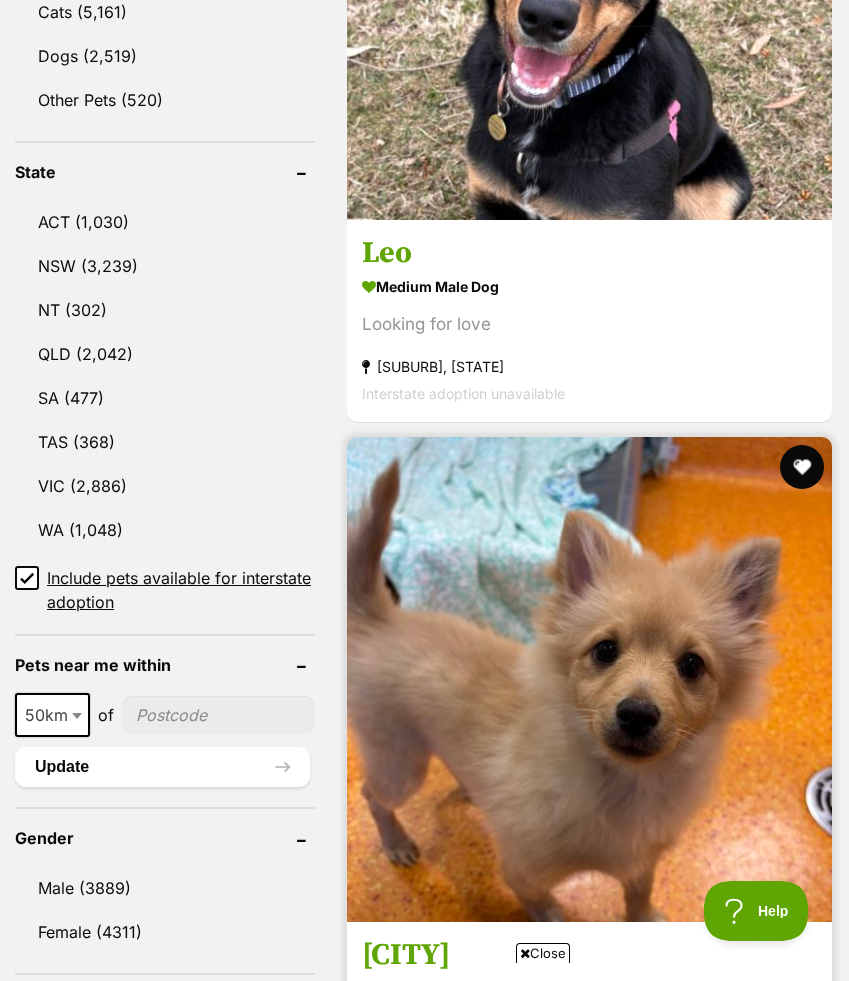 click at bounding box center (802, 467) 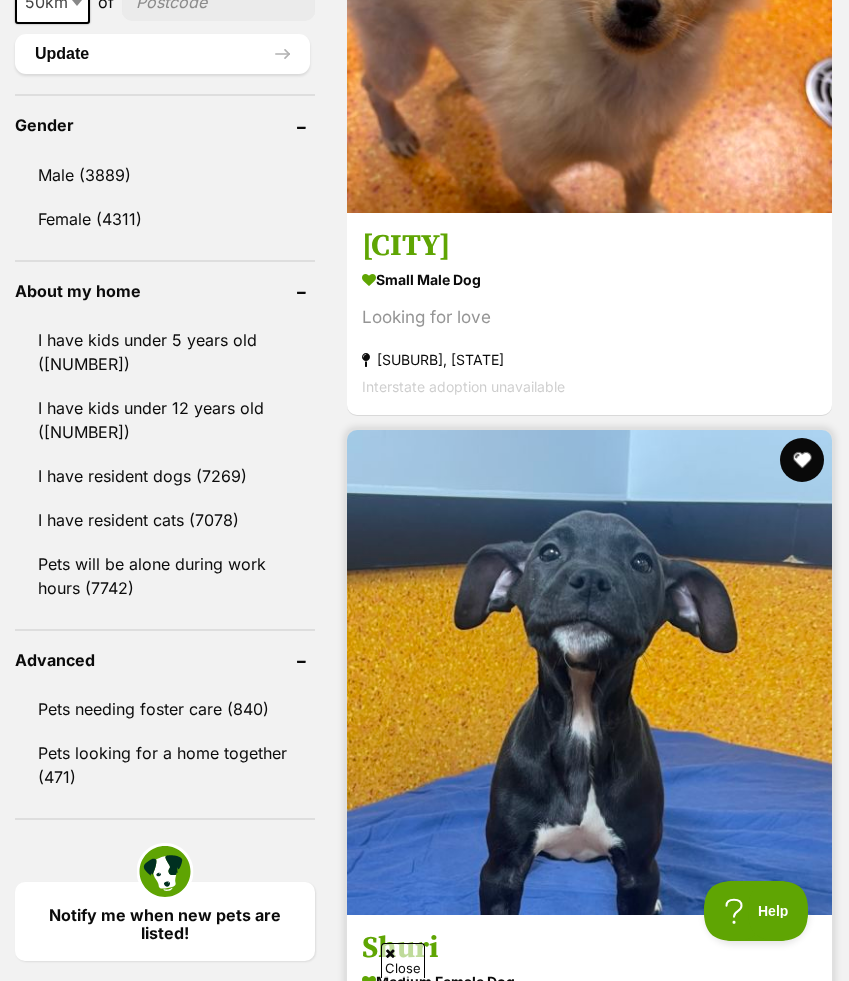 click at bounding box center [802, 460] 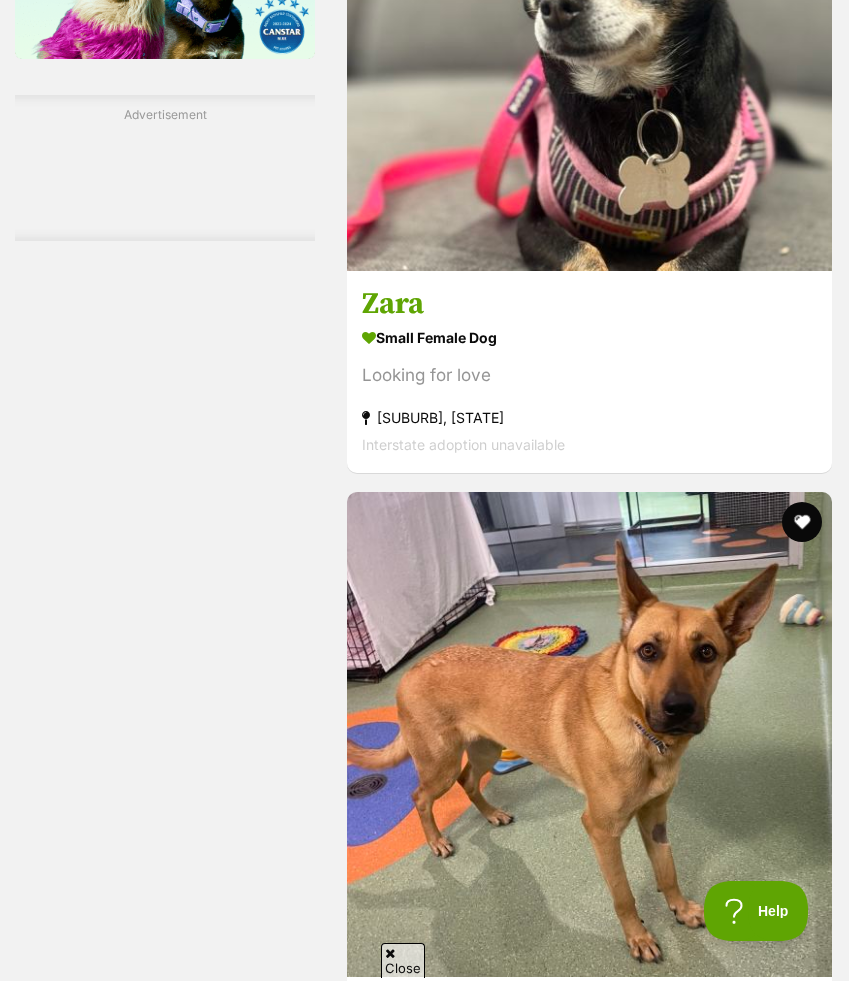 scroll, scrollTop: 3166, scrollLeft: 0, axis: vertical 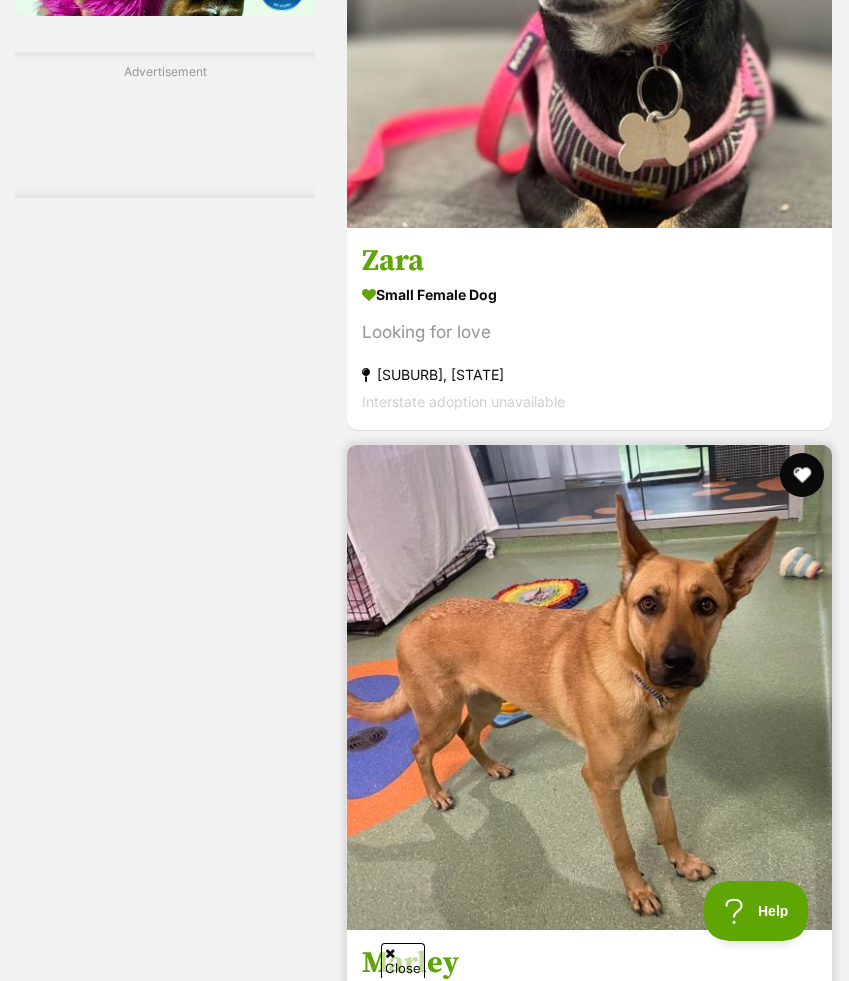 click at bounding box center (802, 475) 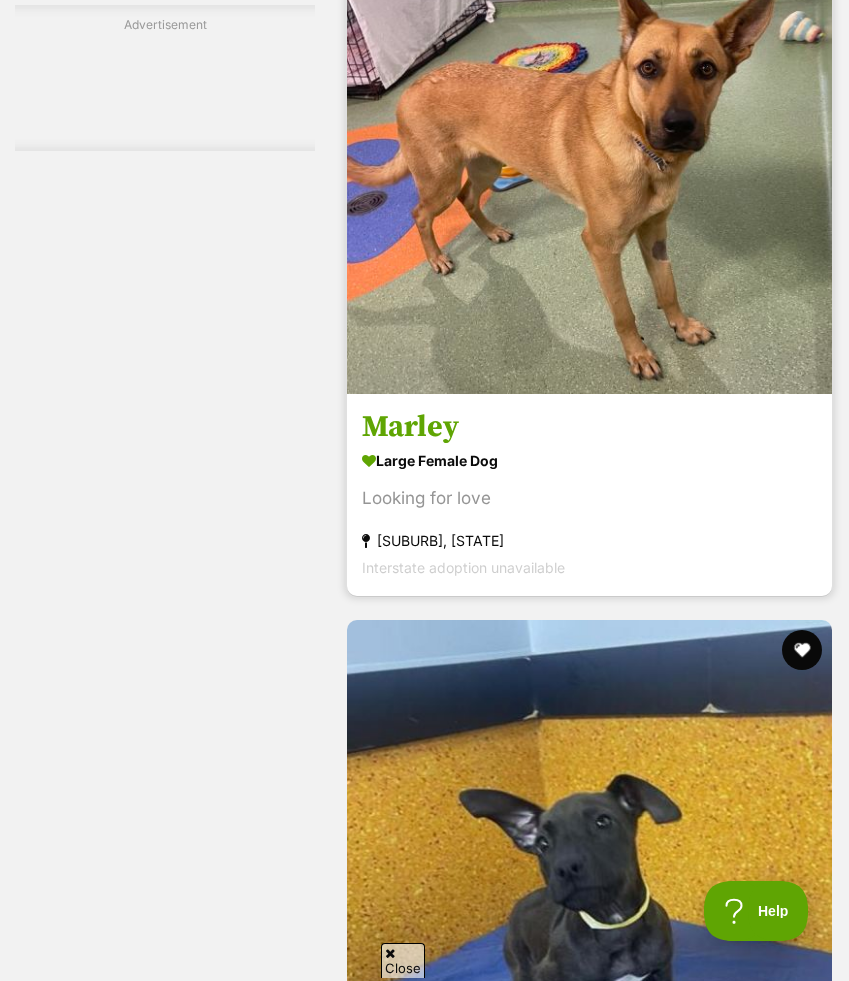 scroll, scrollTop: 3956, scrollLeft: 0, axis: vertical 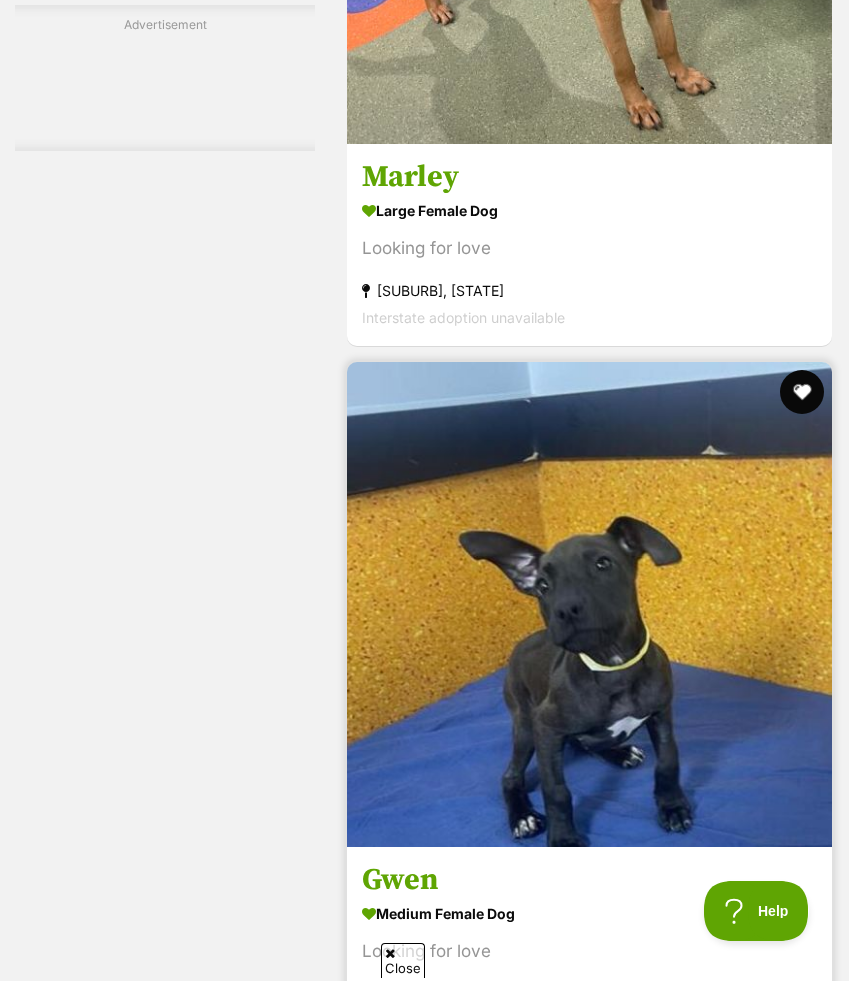 click at bounding box center (802, 392) 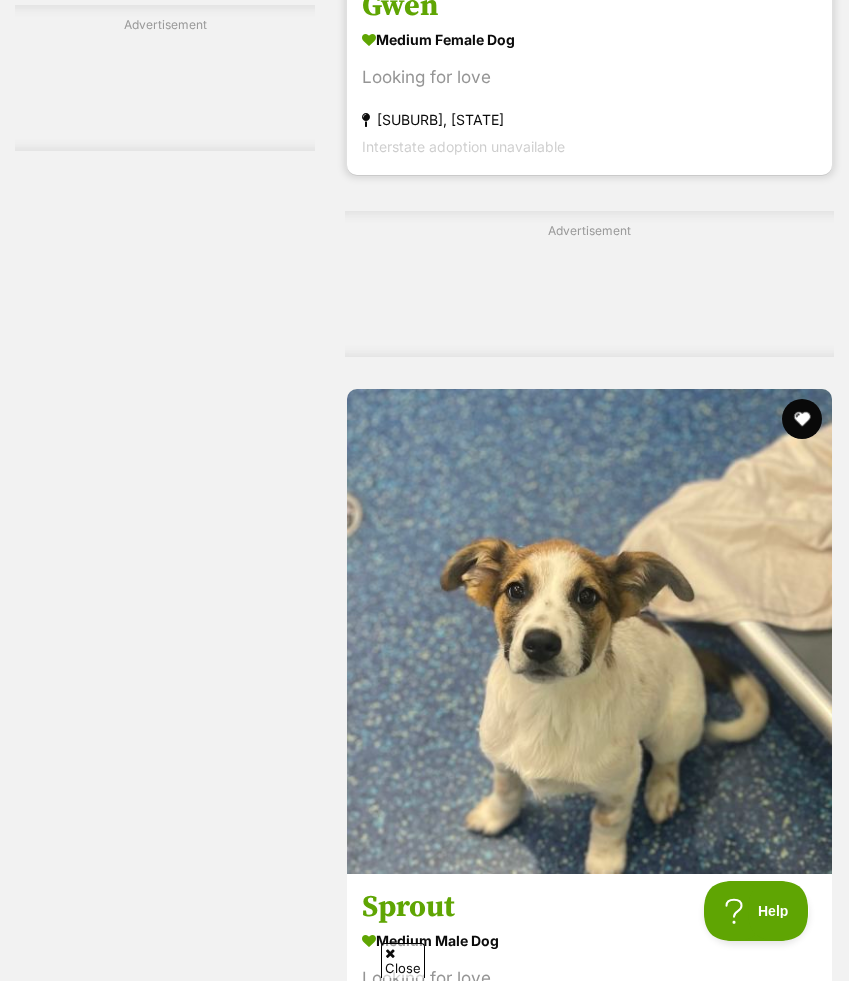 scroll, scrollTop: 4904, scrollLeft: 0, axis: vertical 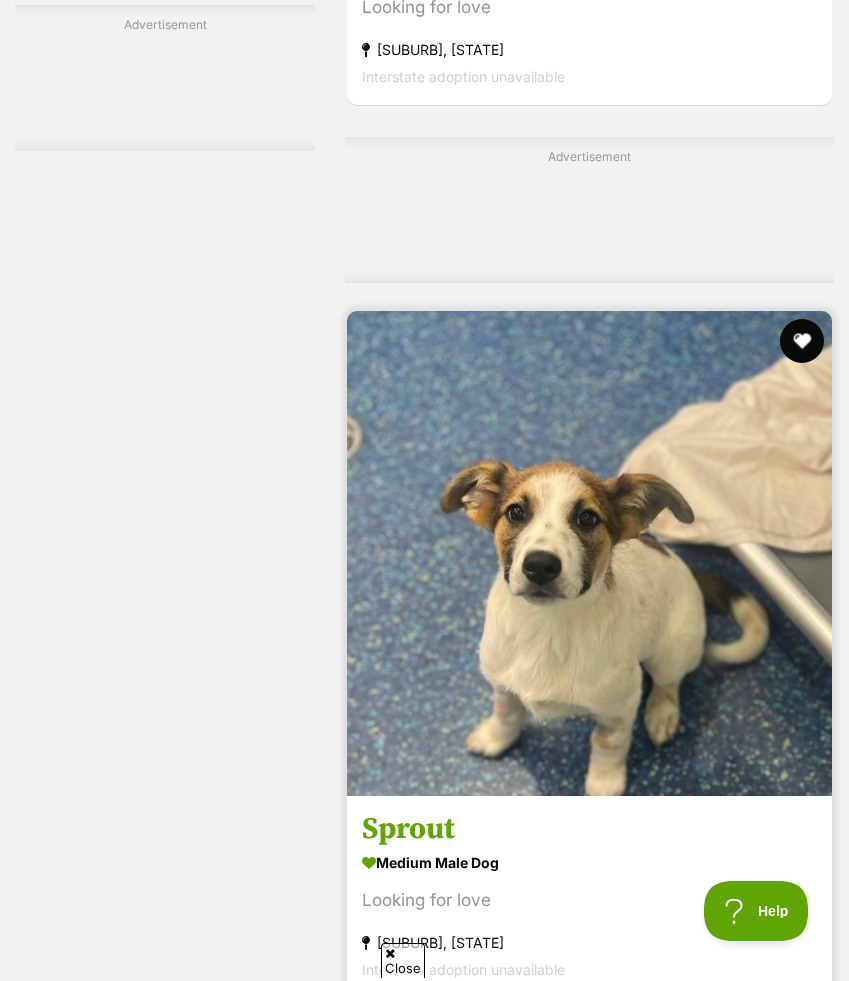 click at bounding box center (802, 341) 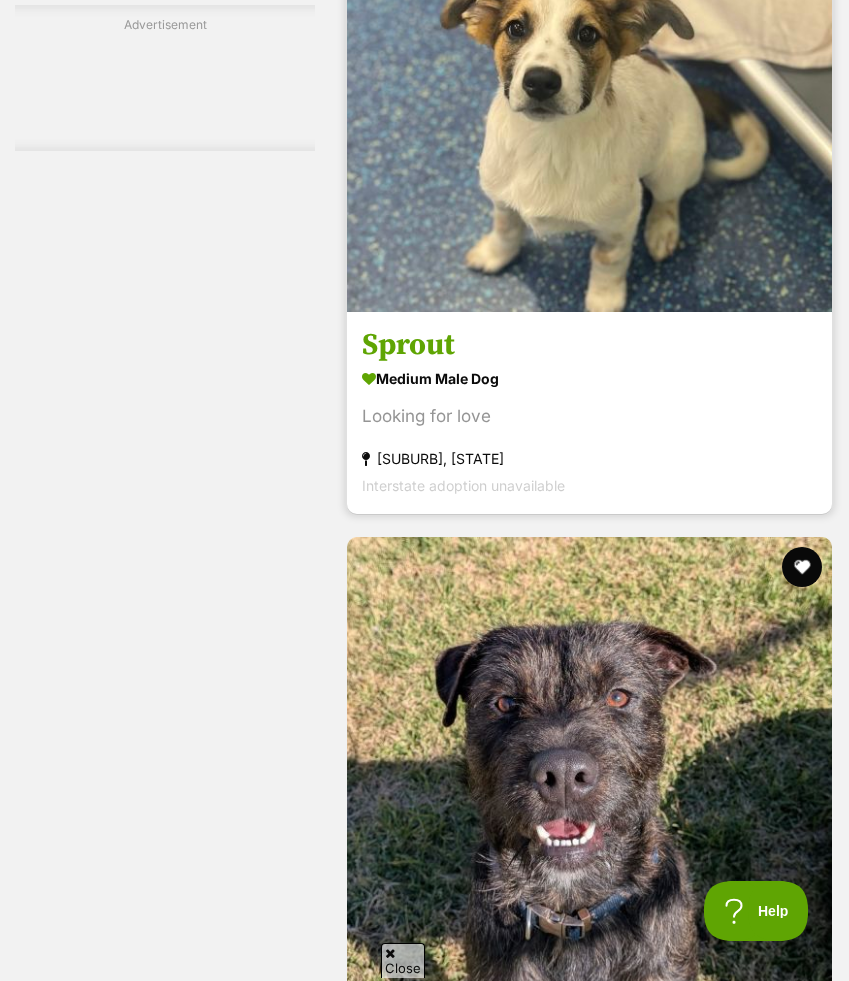 scroll, scrollTop: 5609, scrollLeft: 0, axis: vertical 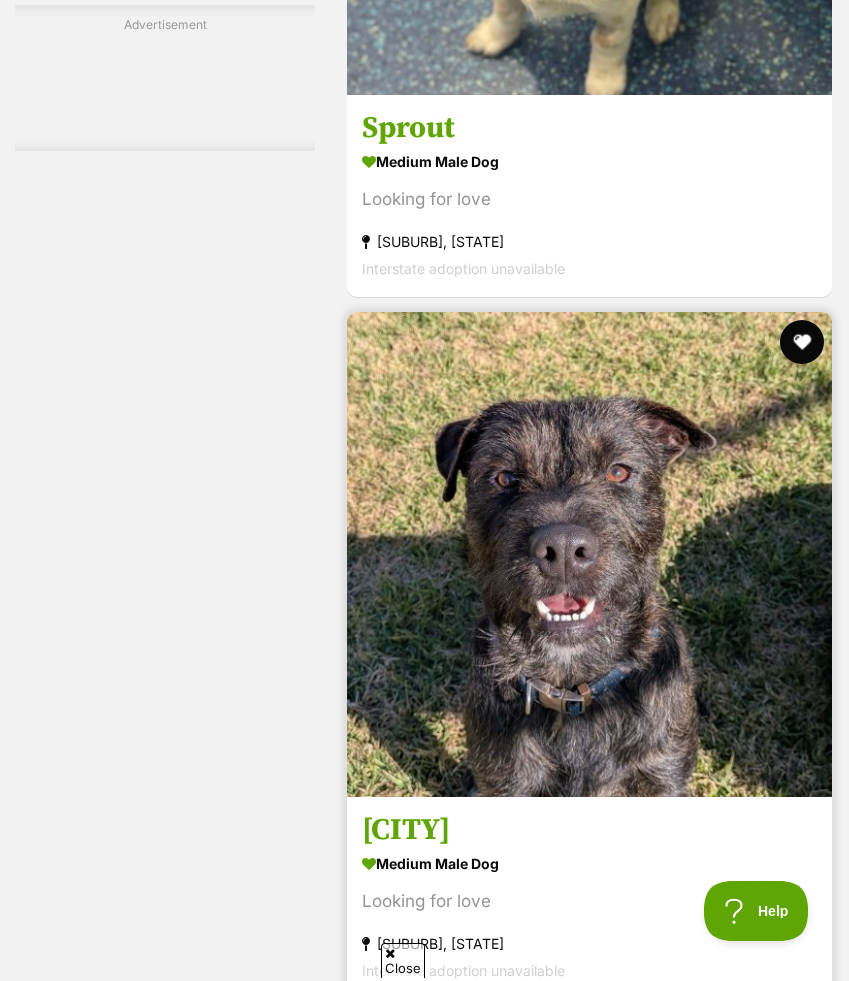 click at bounding box center (802, 342) 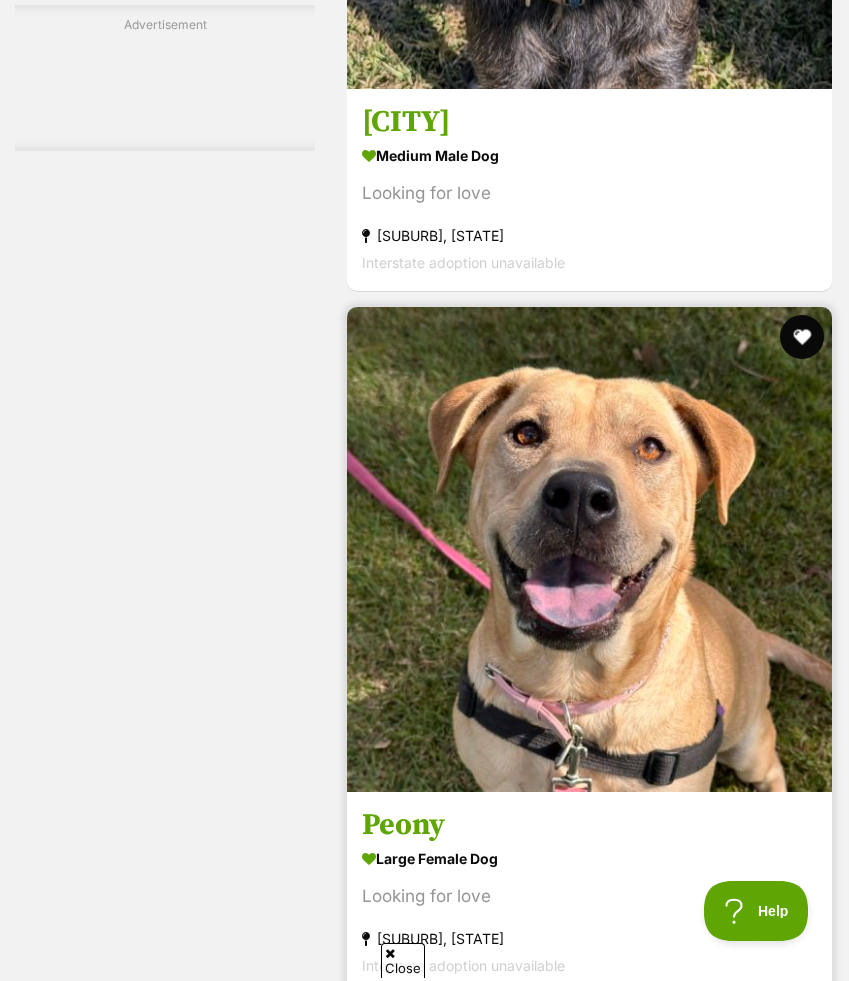 click at bounding box center [802, 337] 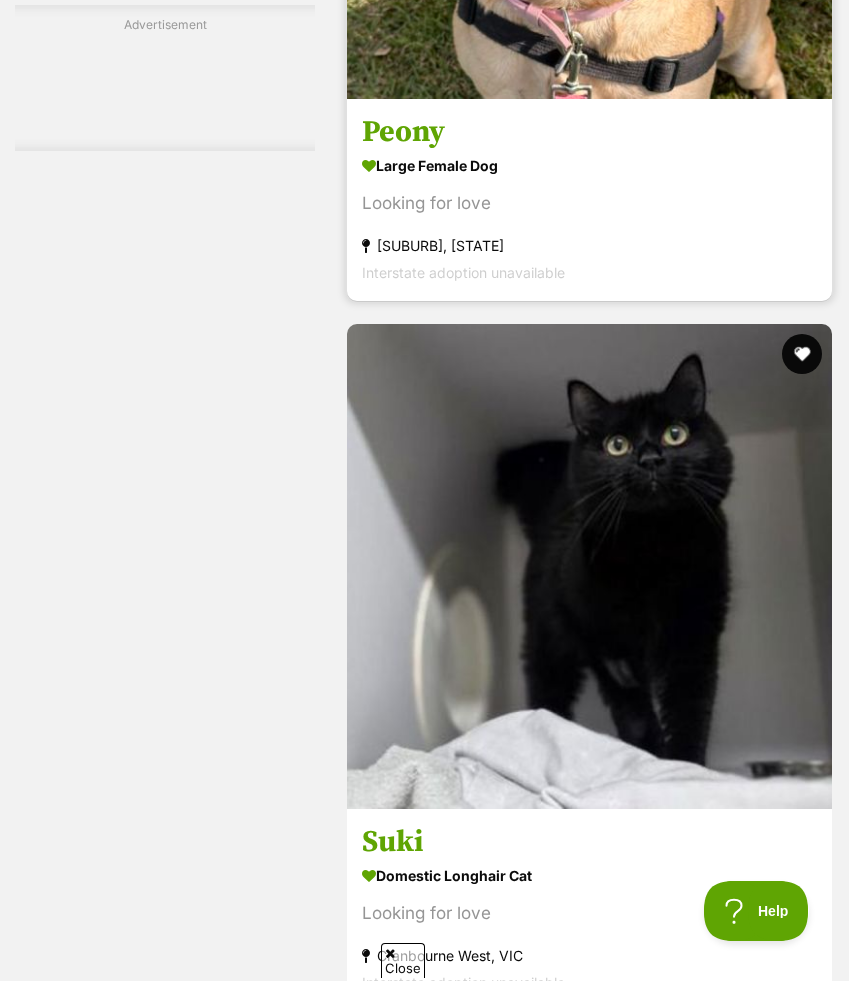 scroll, scrollTop: 7063, scrollLeft: 0, axis: vertical 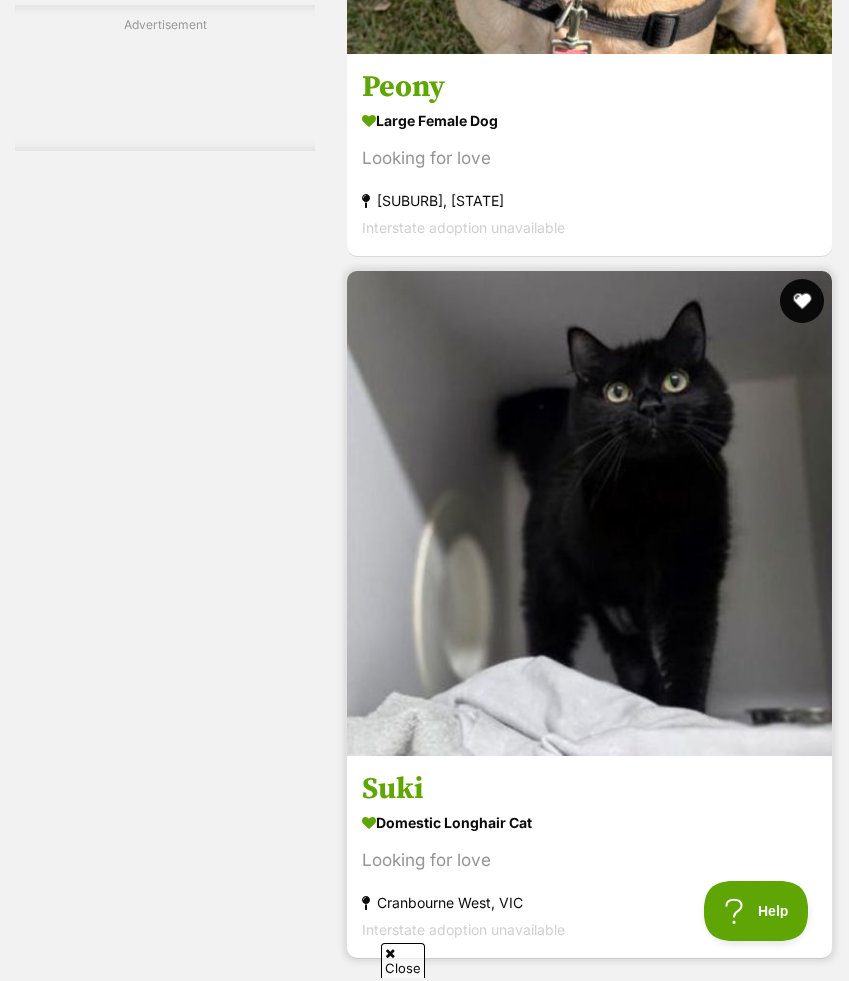 click at bounding box center [802, 301] 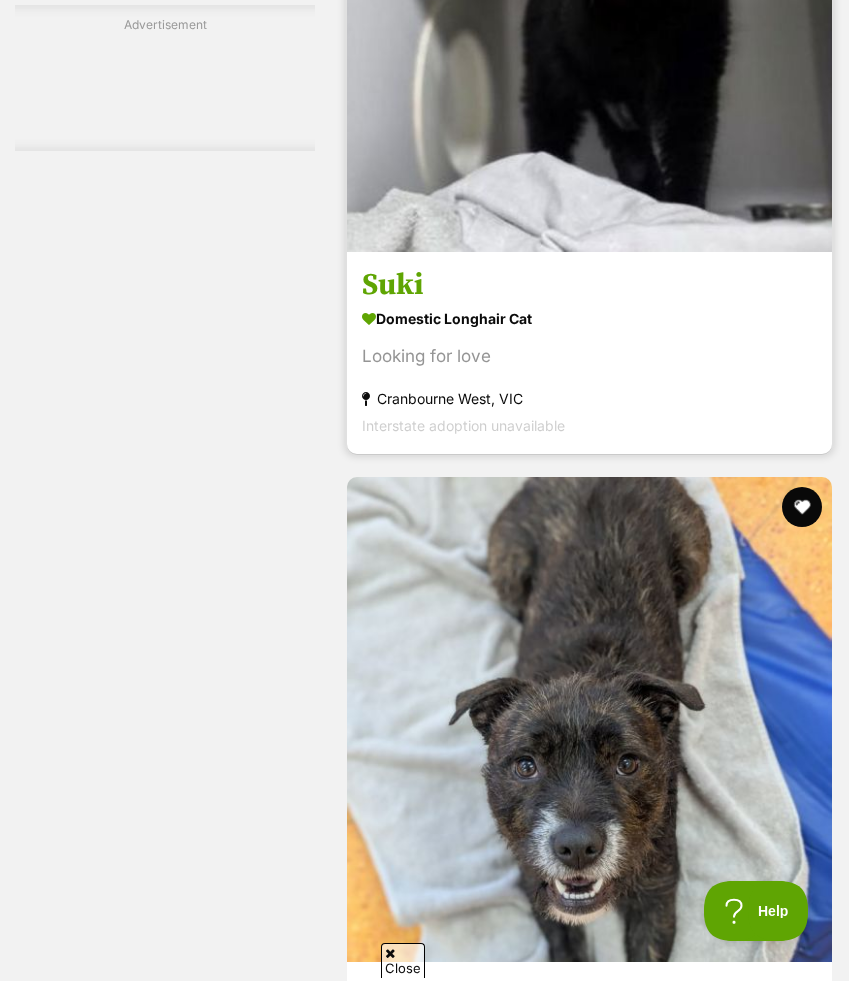 scroll, scrollTop: 7631, scrollLeft: 0, axis: vertical 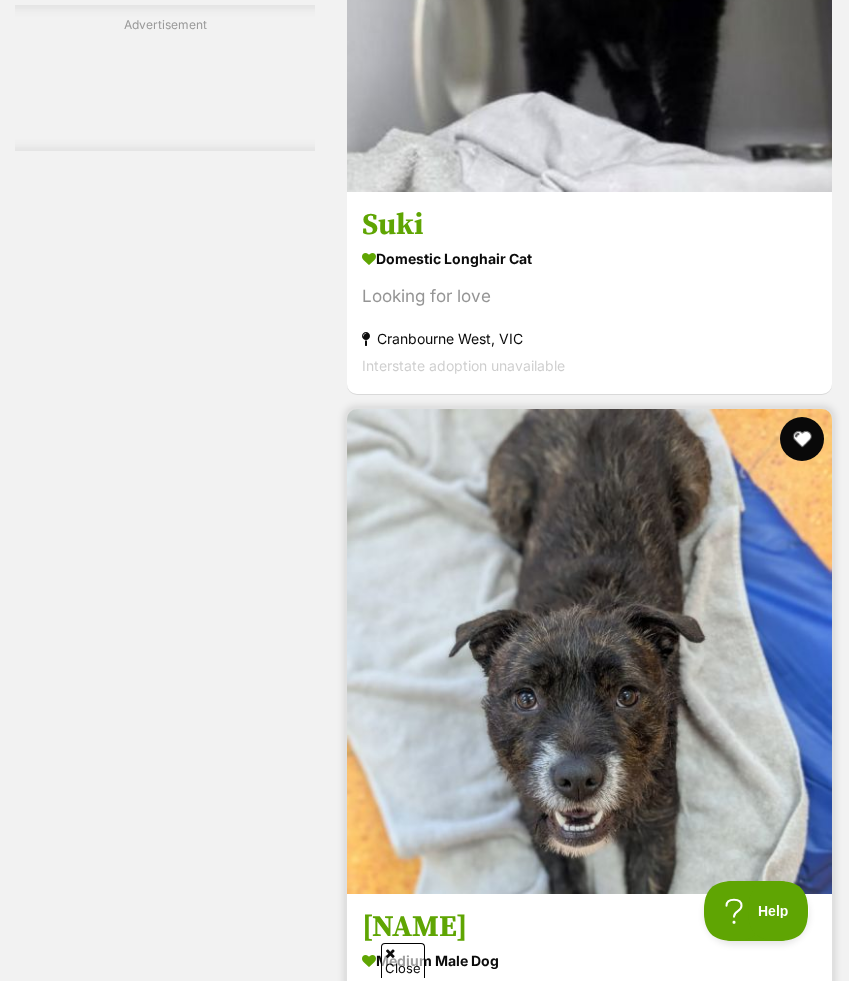 click at bounding box center (802, 439) 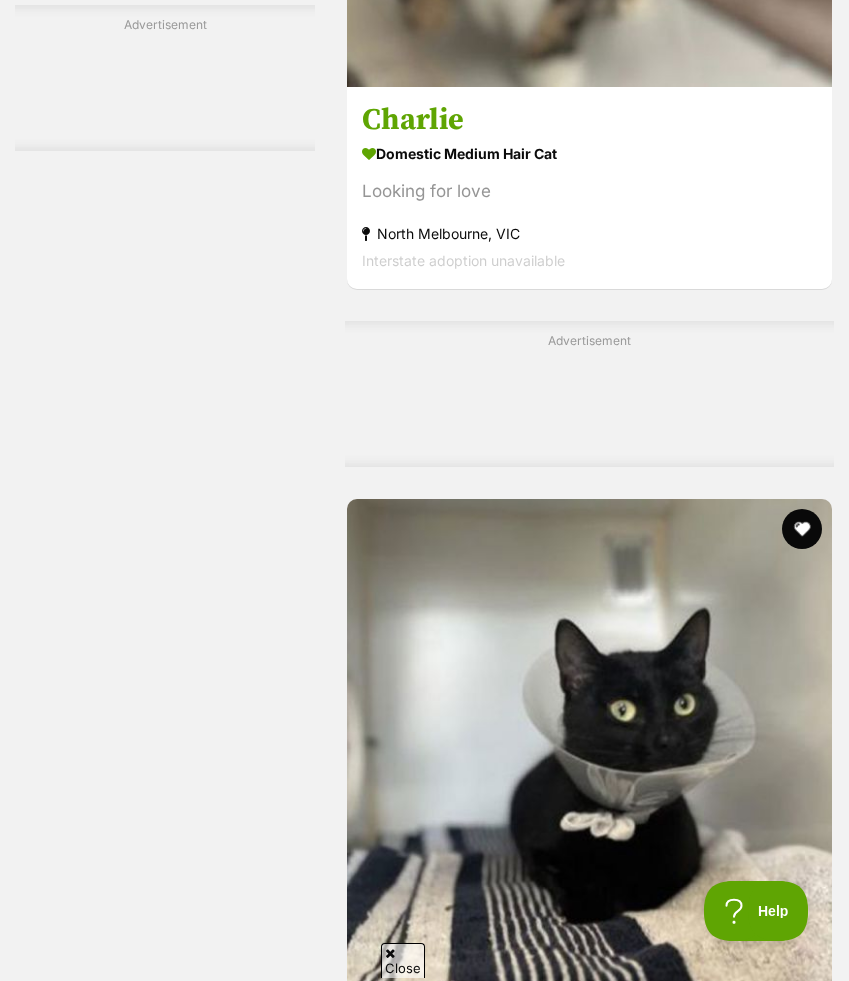 scroll, scrollTop: 9208, scrollLeft: 0, axis: vertical 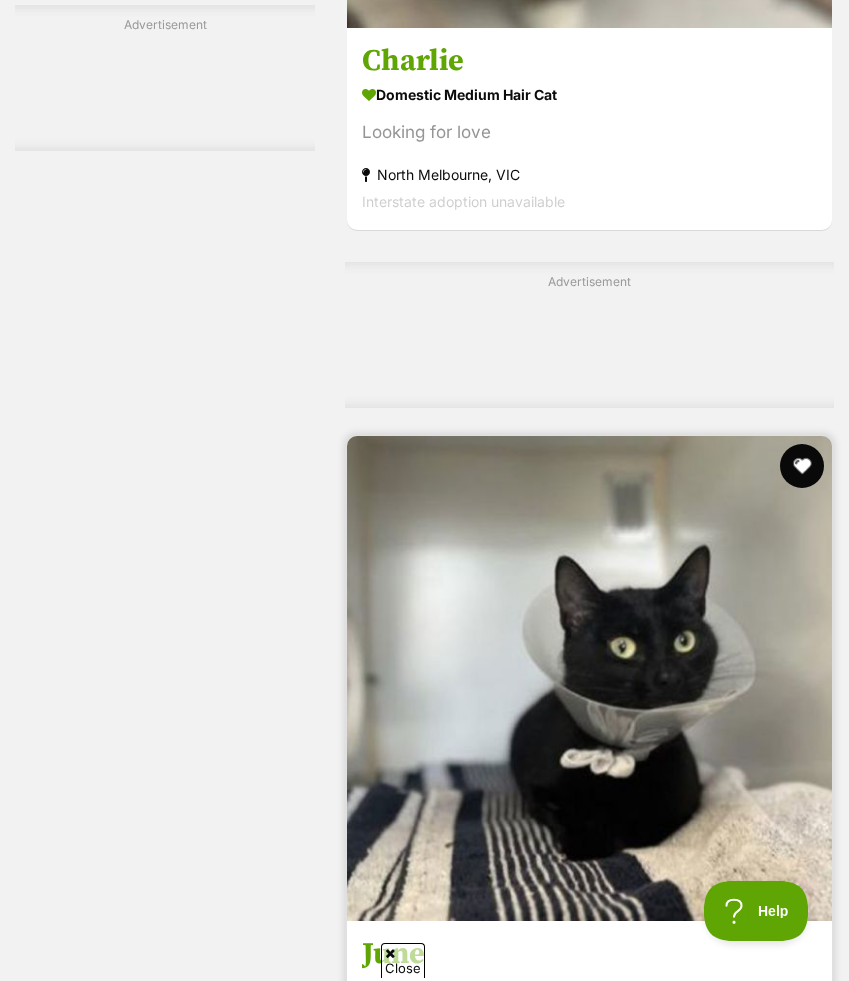 click at bounding box center [802, 466] 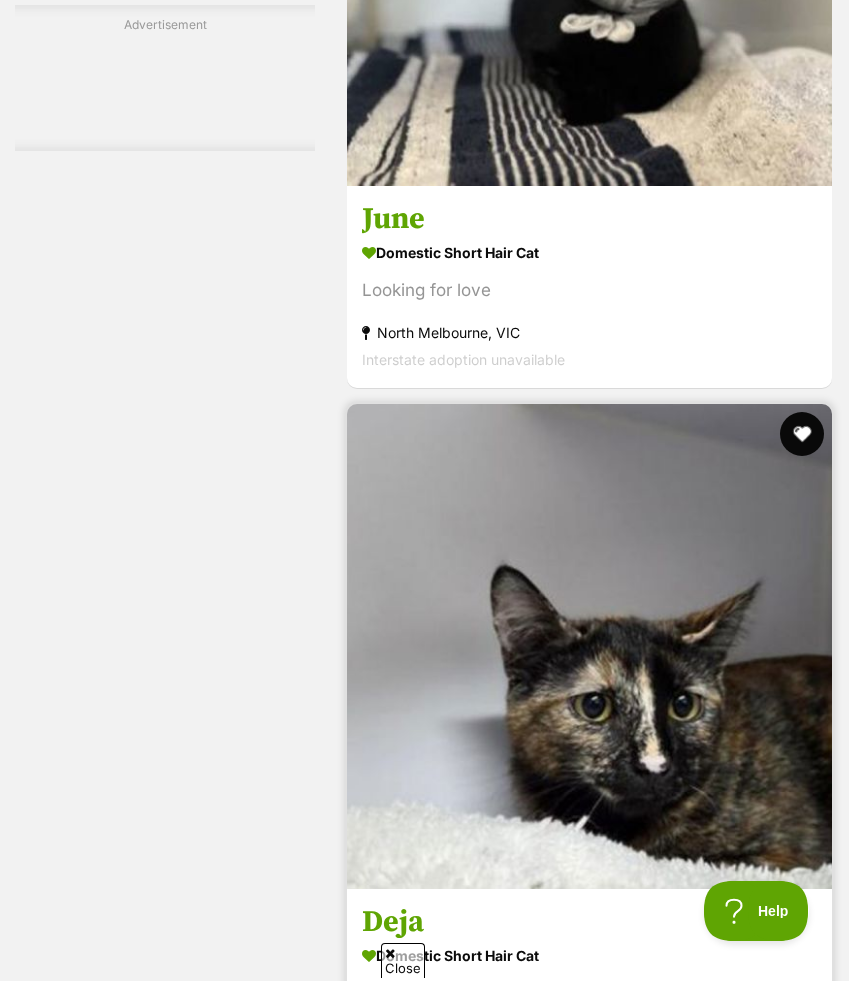click at bounding box center [802, 434] 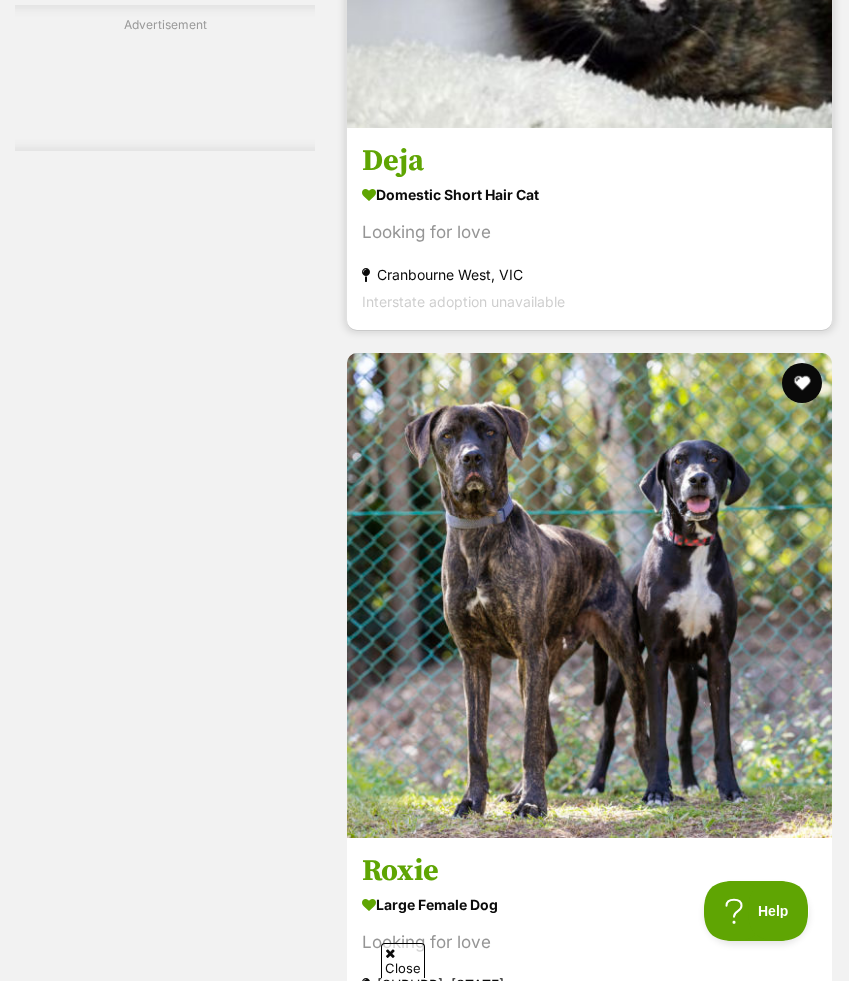 scroll, scrollTop: 10721, scrollLeft: 0, axis: vertical 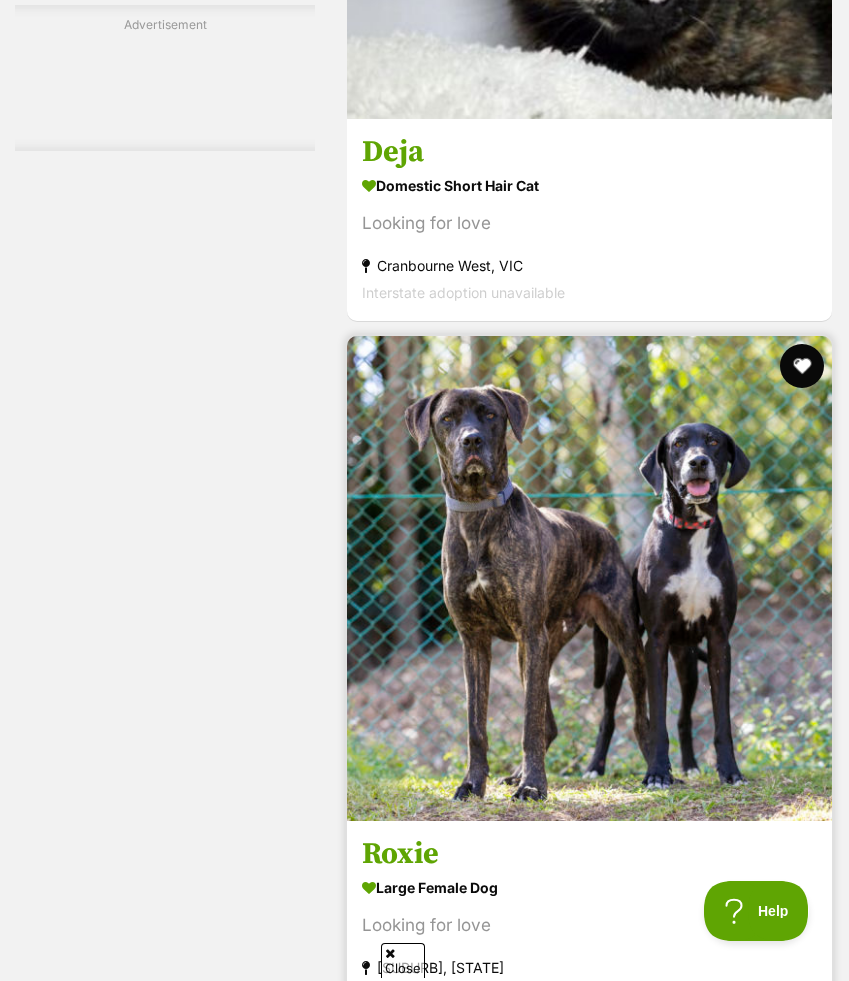 click at bounding box center [802, 366] 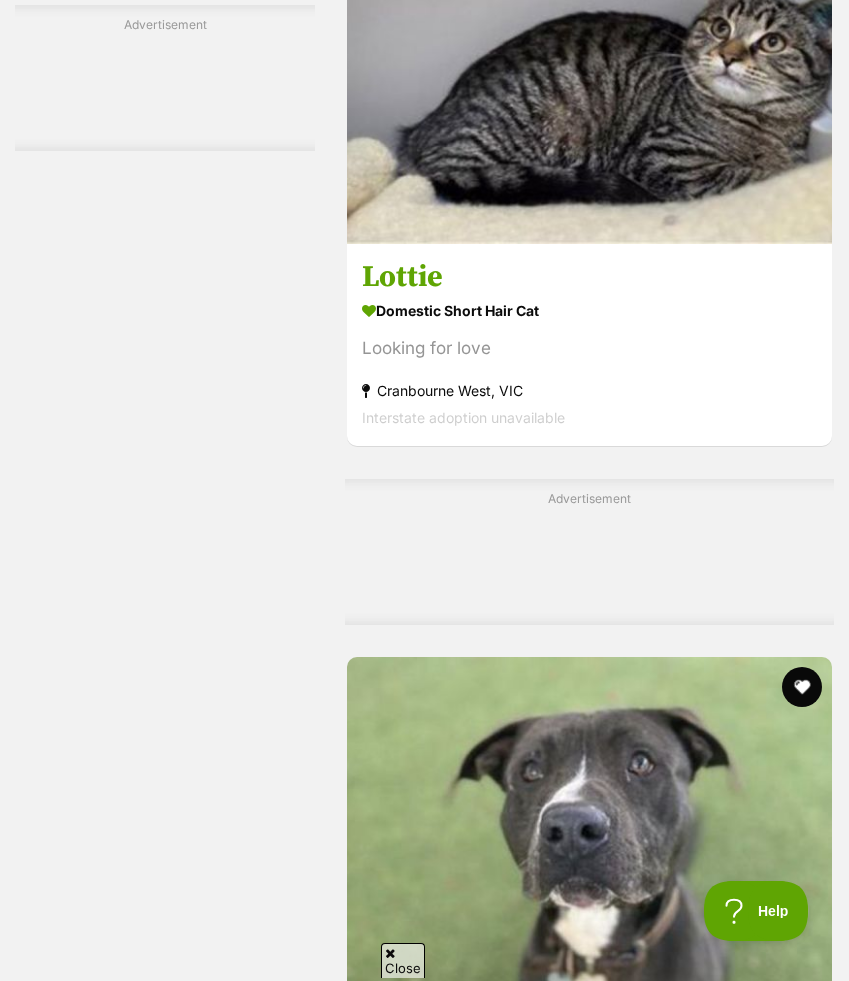 scroll, scrollTop: 13683, scrollLeft: 0, axis: vertical 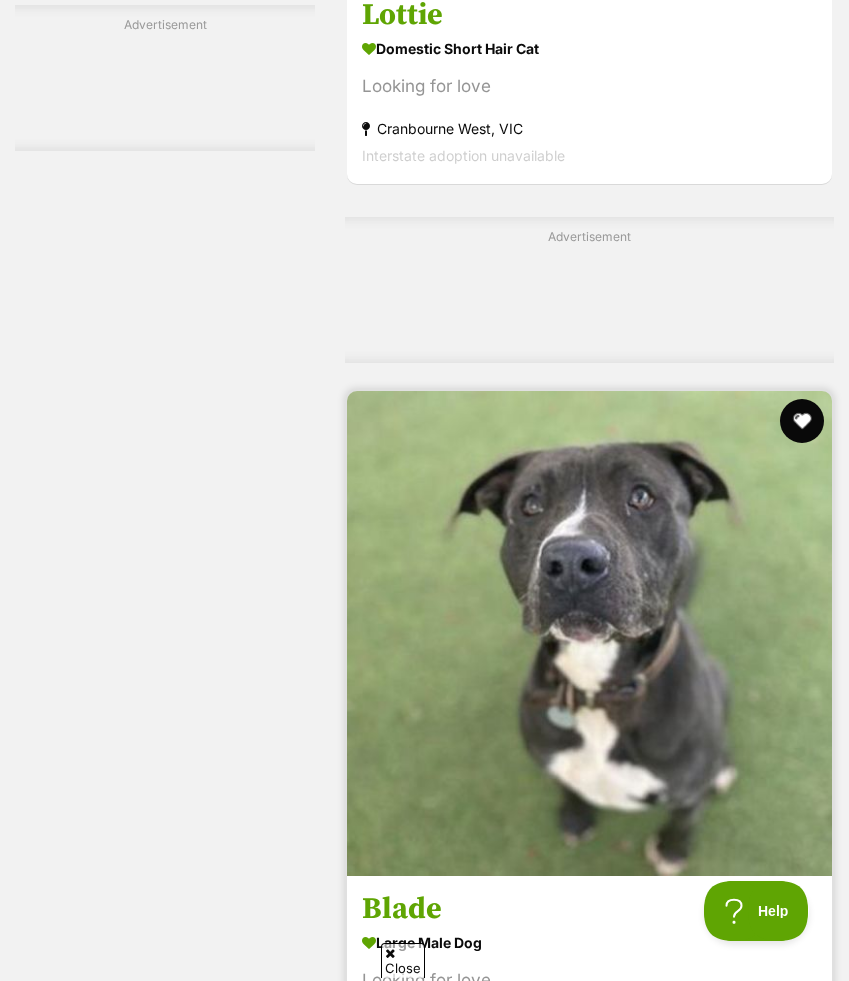 click at bounding box center [802, 421] 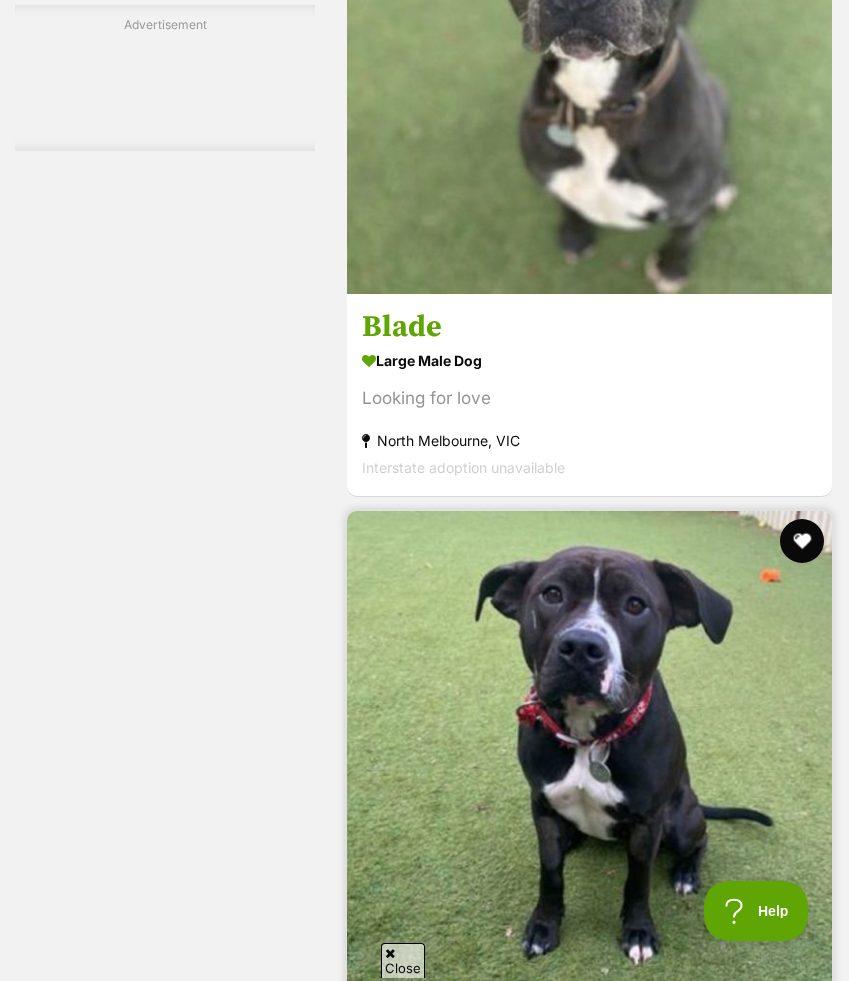 click at bounding box center [802, 541] 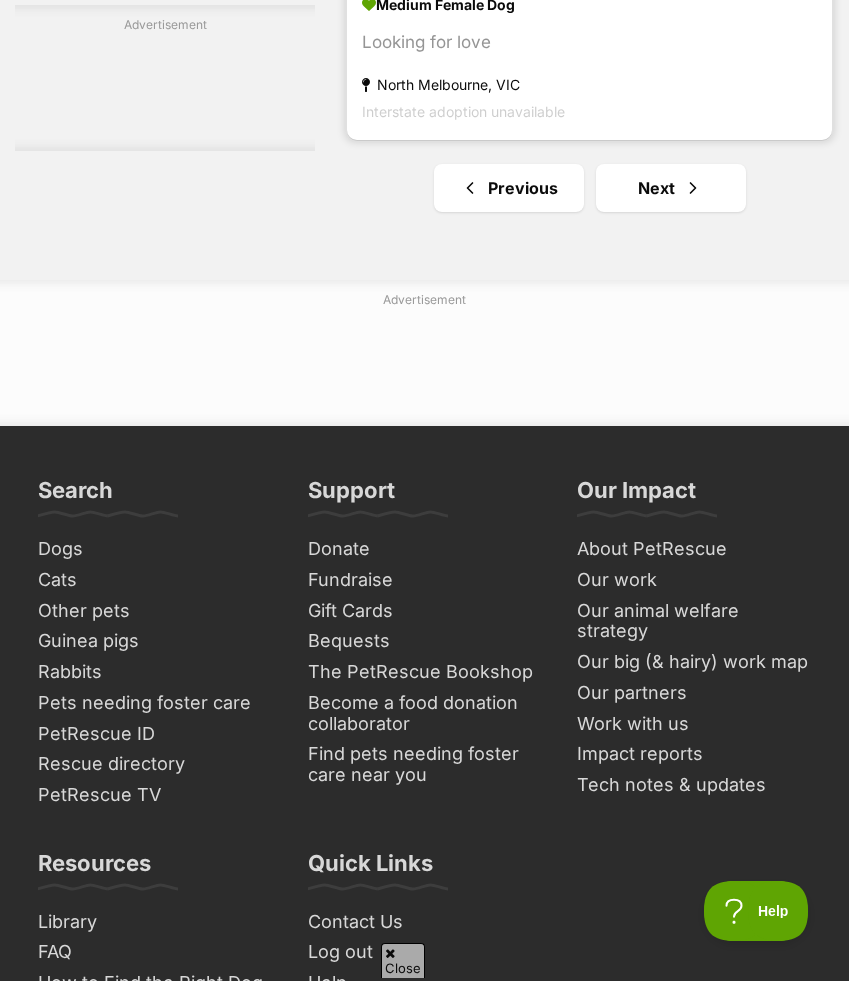 scroll, scrollTop: 15249, scrollLeft: 0, axis: vertical 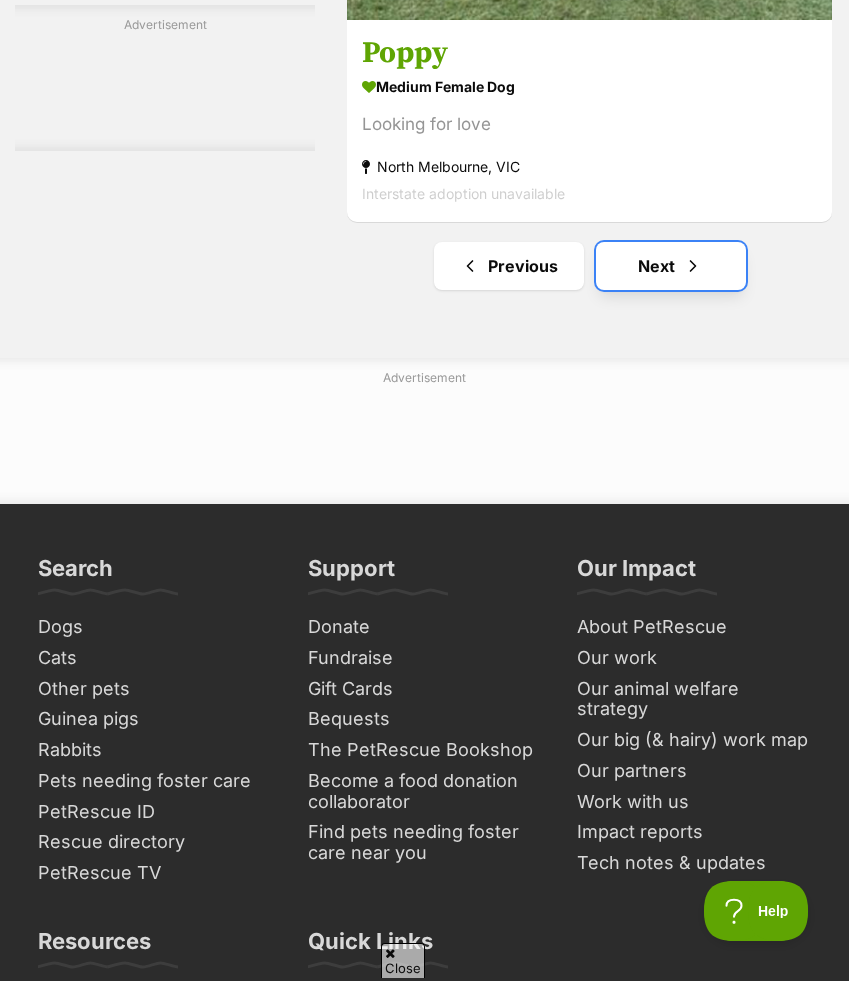 click at bounding box center (693, 266) 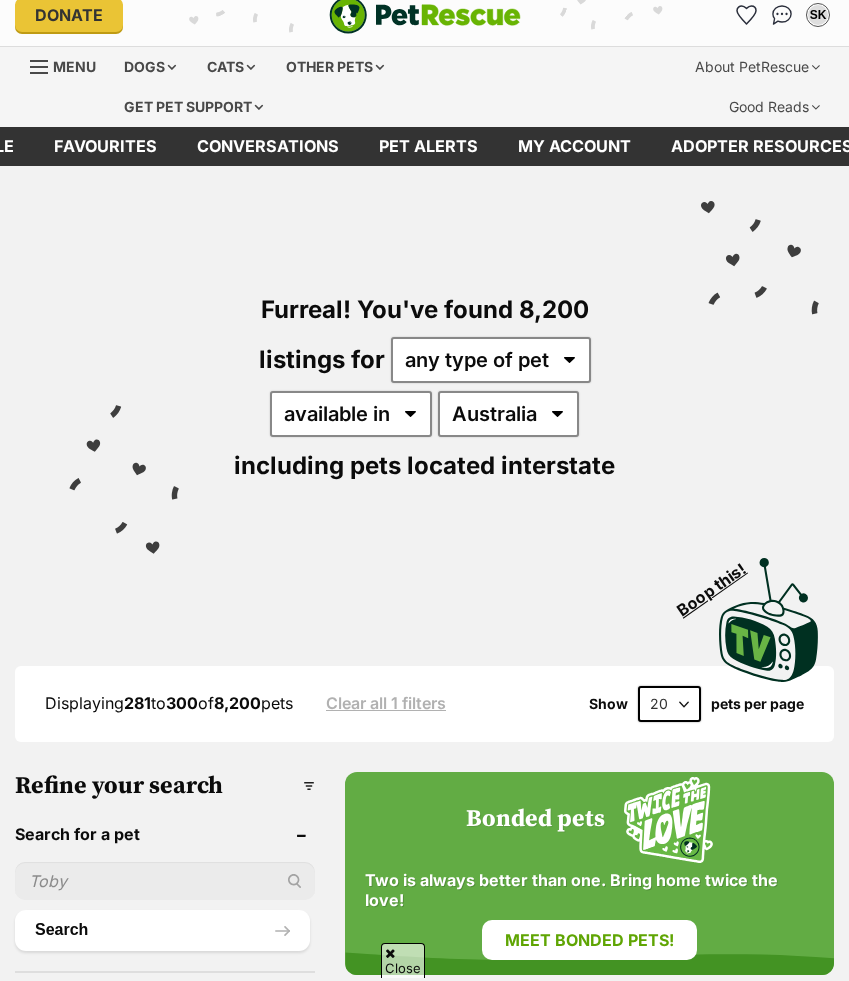 scroll, scrollTop: 0, scrollLeft: 0, axis: both 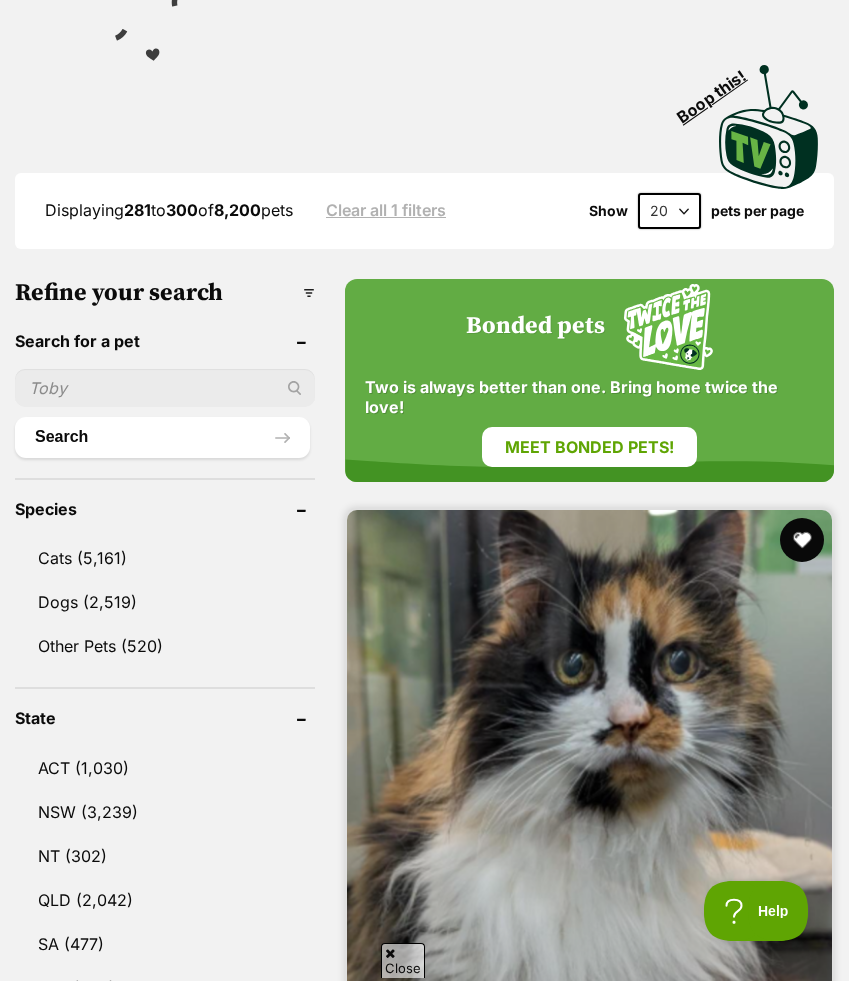 click at bounding box center (802, 540) 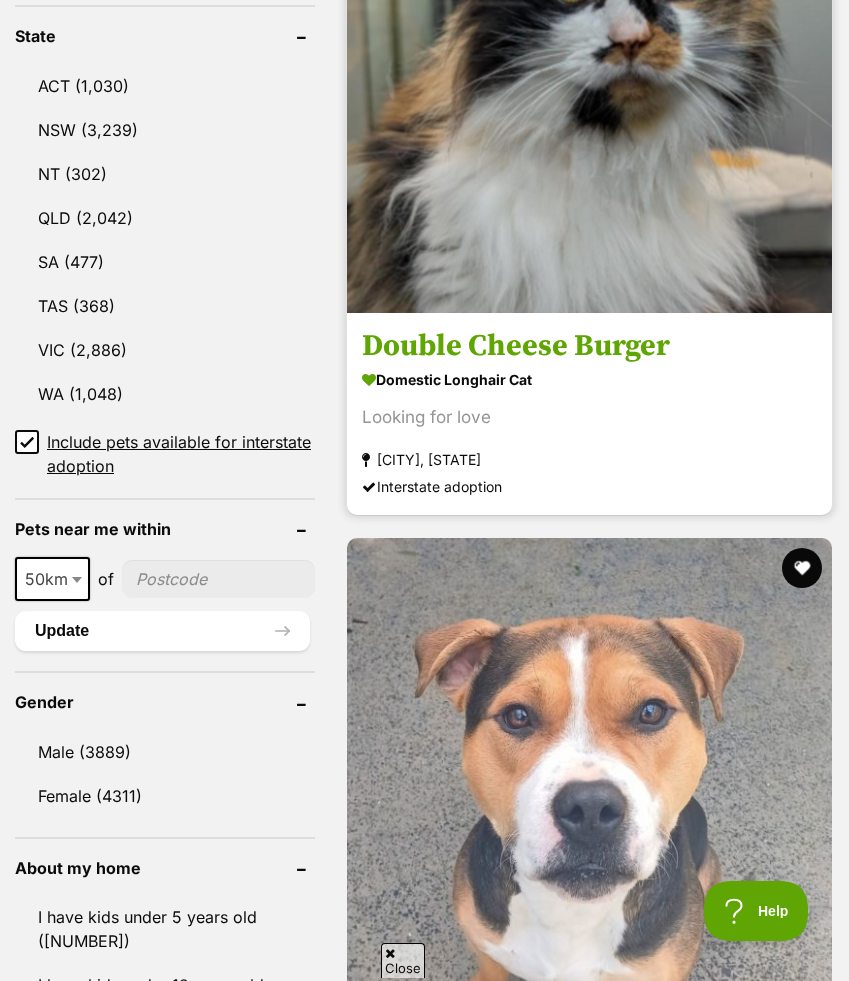 scroll, scrollTop: 1417, scrollLeft: 0, axis: vertical 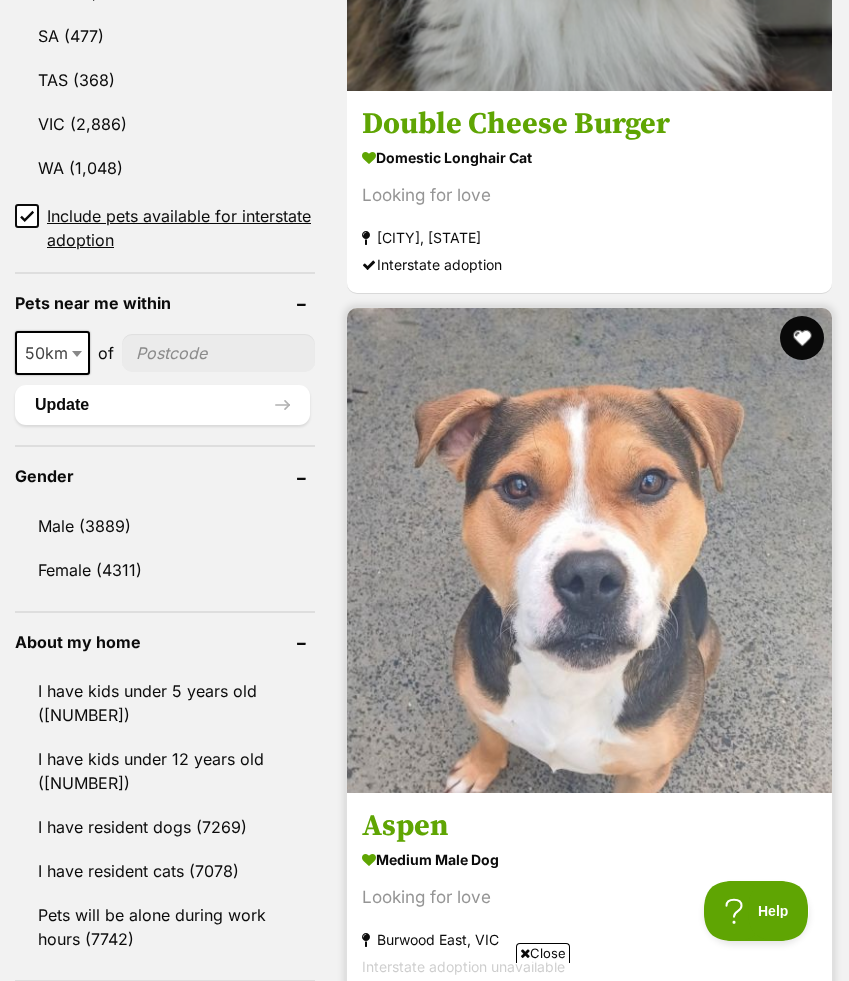 click at bounding box center (802, 338) 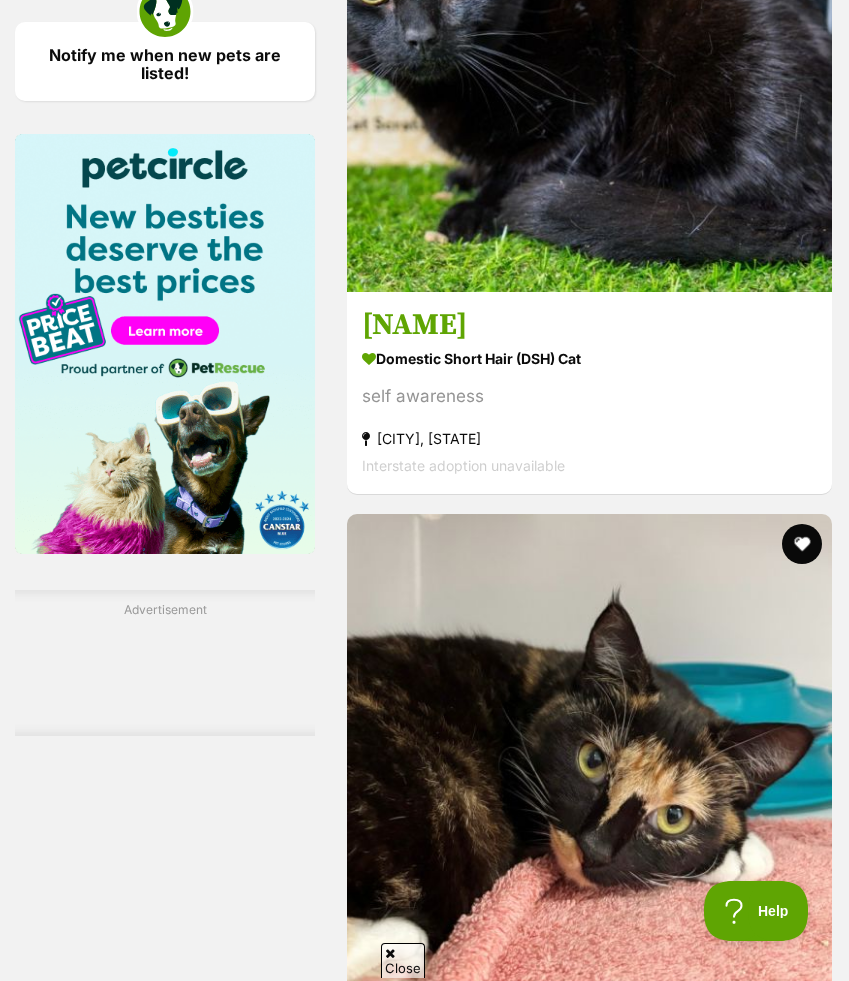 scroll, scrollTop: 2795, scrollLeft: 0, axis: vertical 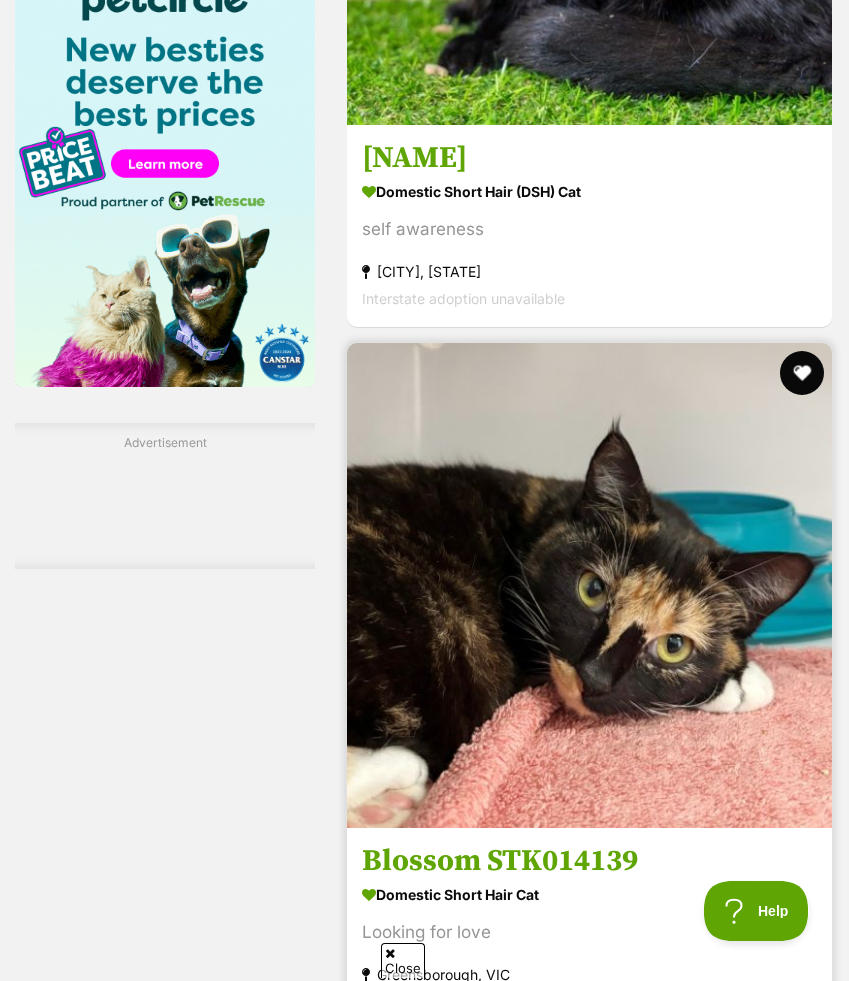 click at bounding box center (802, 373) 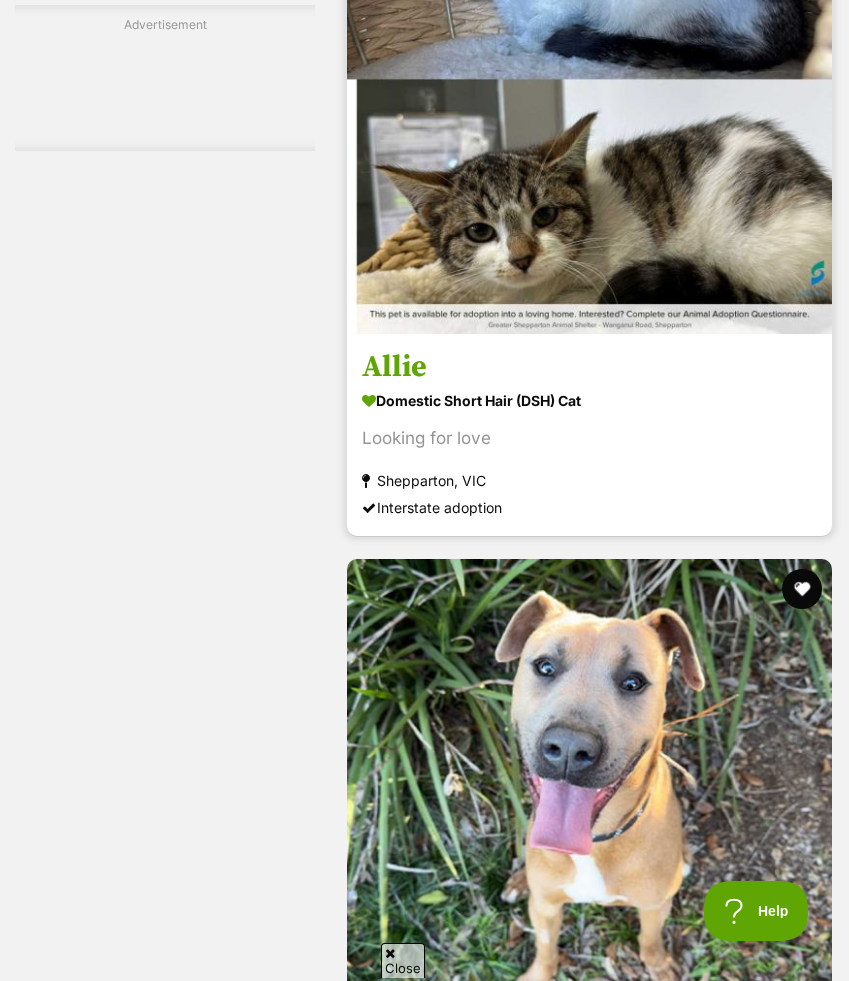 scroll, scrollTop: 7202, scrollLeft: 0, axis: vertical 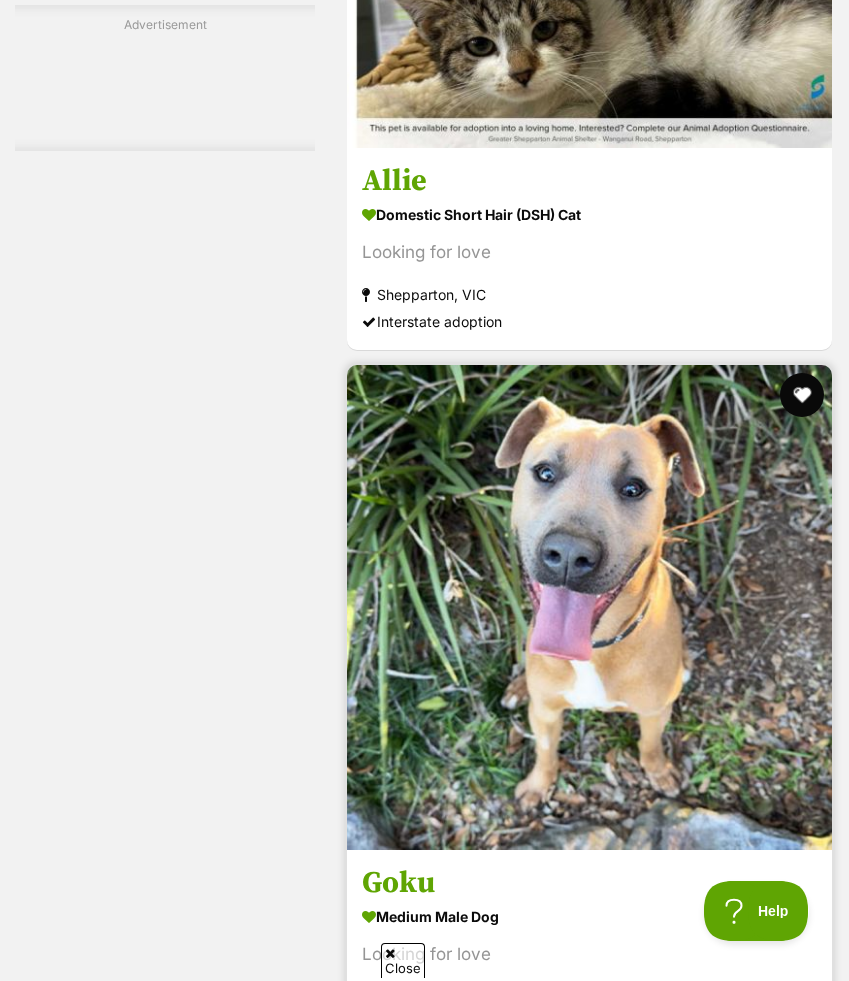 click at bounding box center (802, 395) 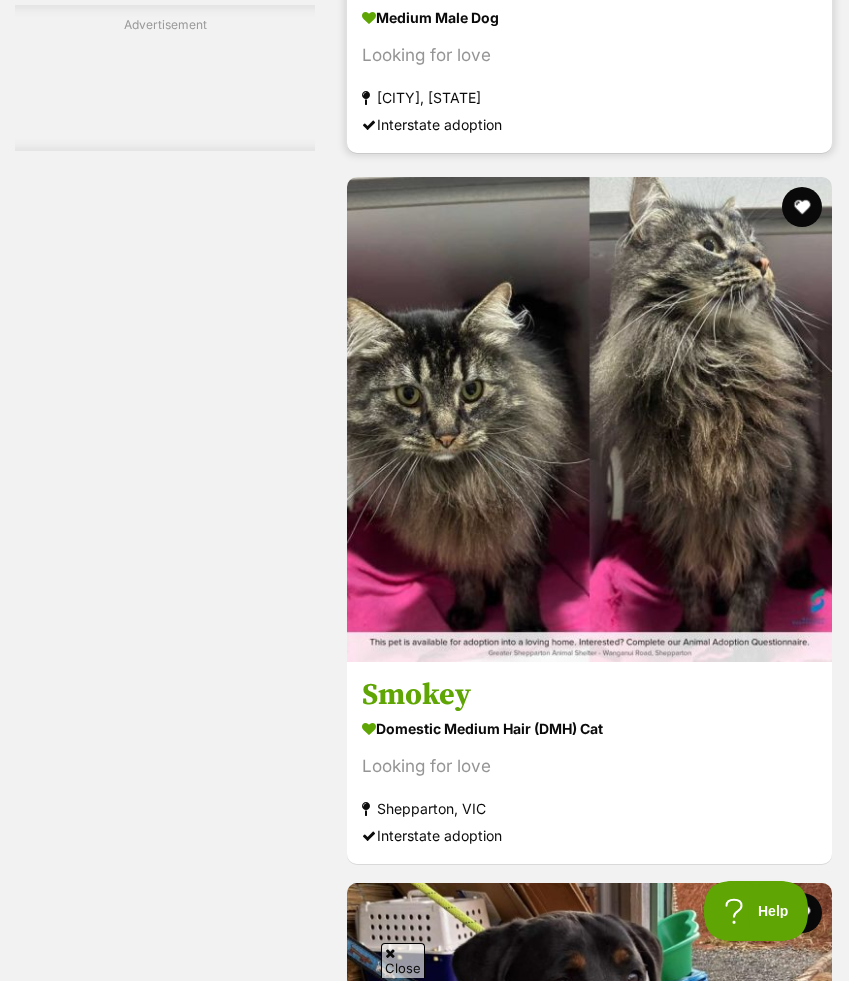 scroll, scrollTop: 8667, scrollLeft: 0, axis: vertical 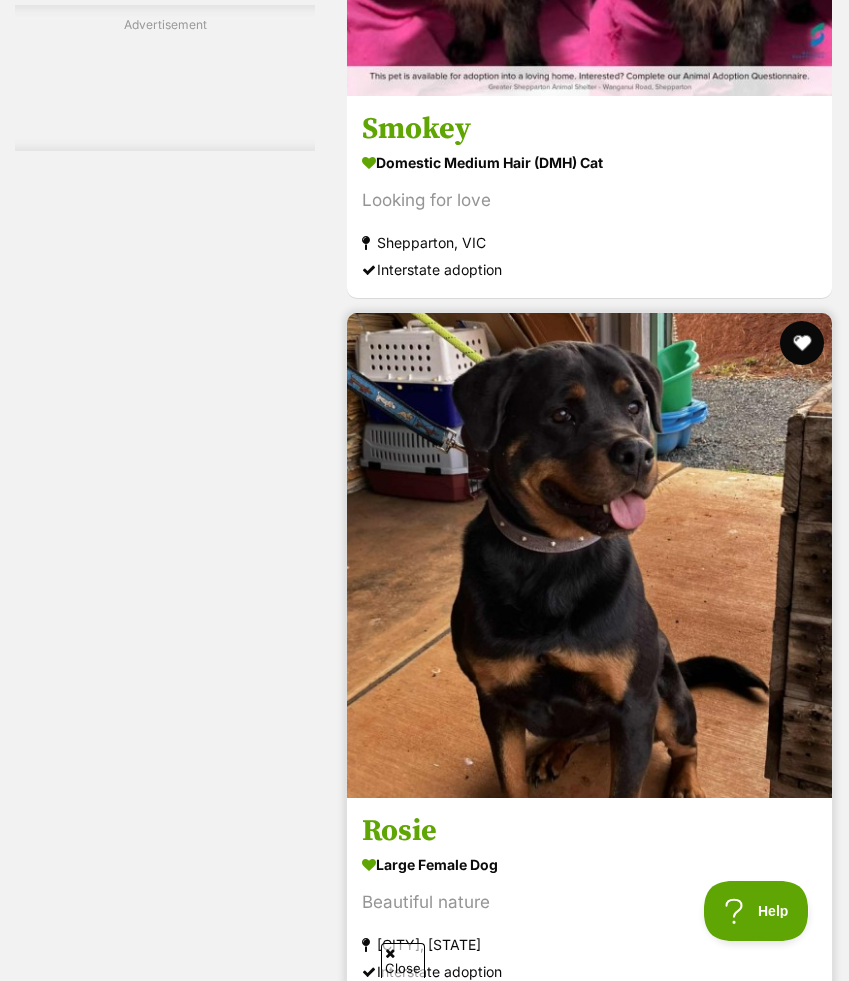 click at bounding box center [802, 343] 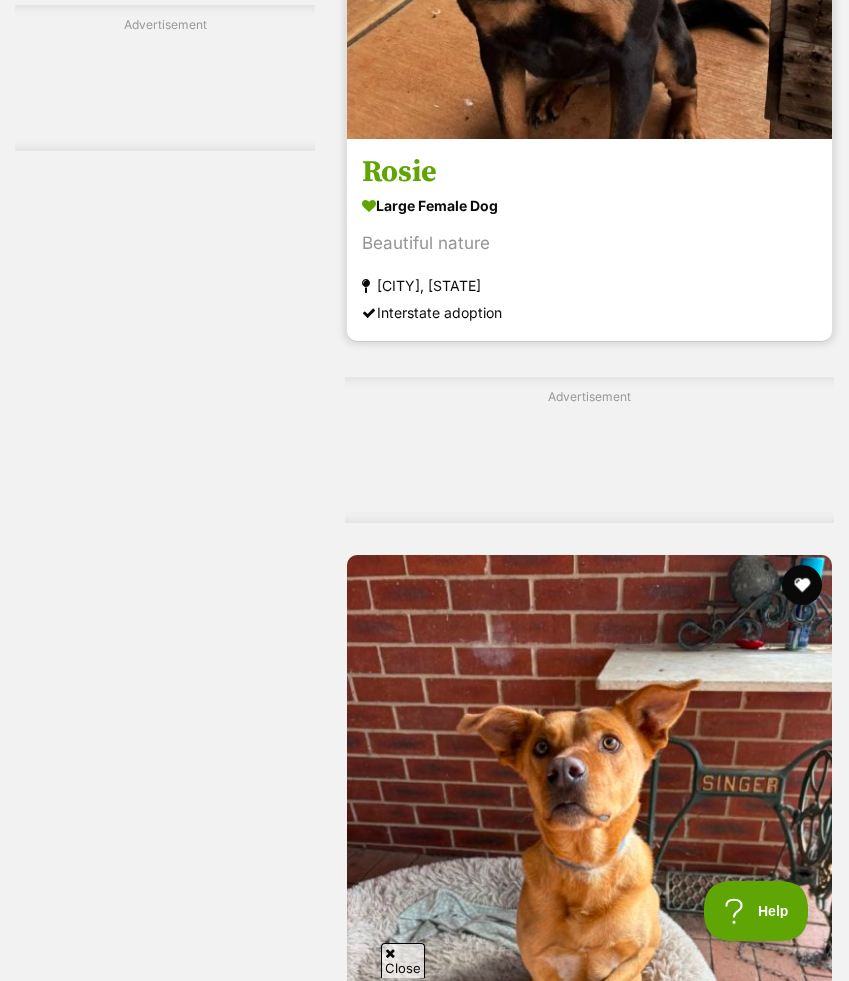 scroll, scrollTop: 9477, scrollLeft: 0, axis: vertical 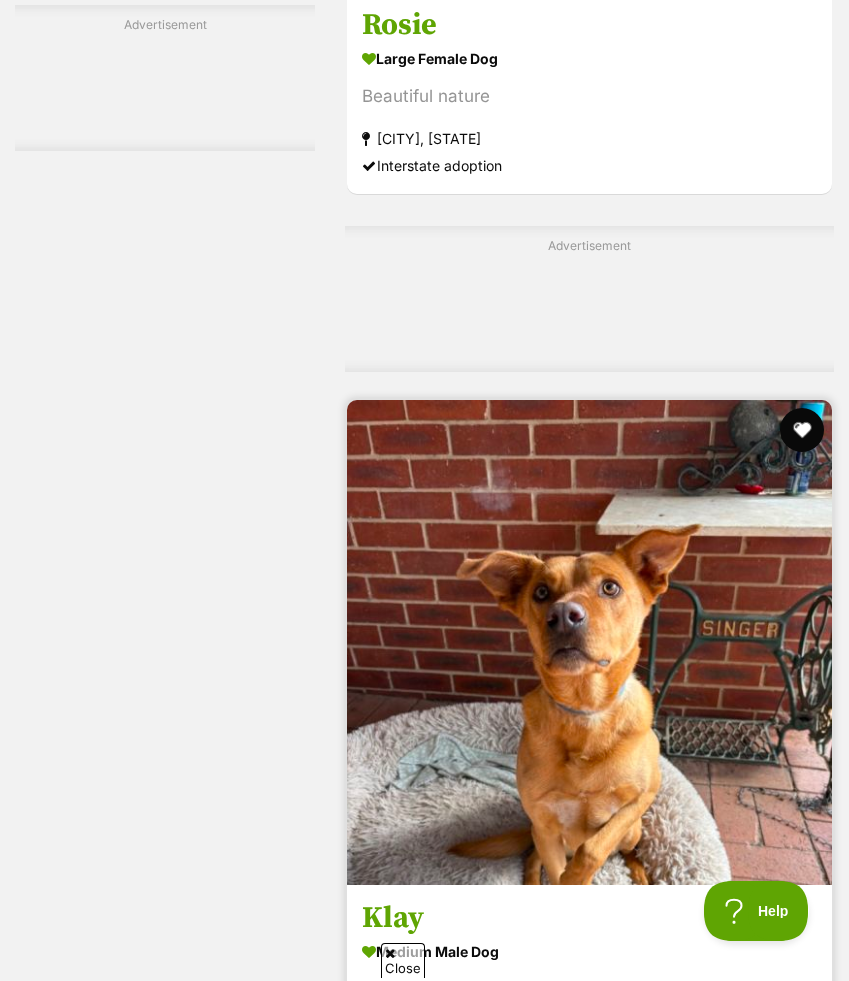 click at bounding box center [802, 430] 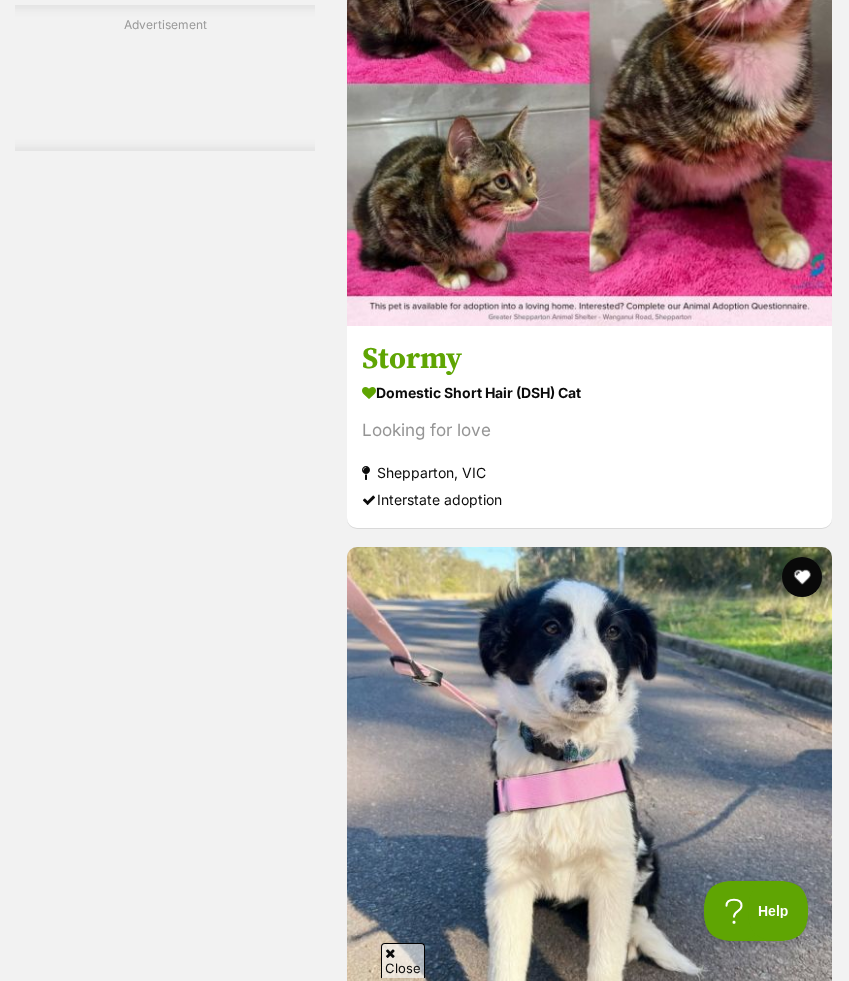 scroll, scrollTop: 10762, scrollLeft: 0, axis: vertical 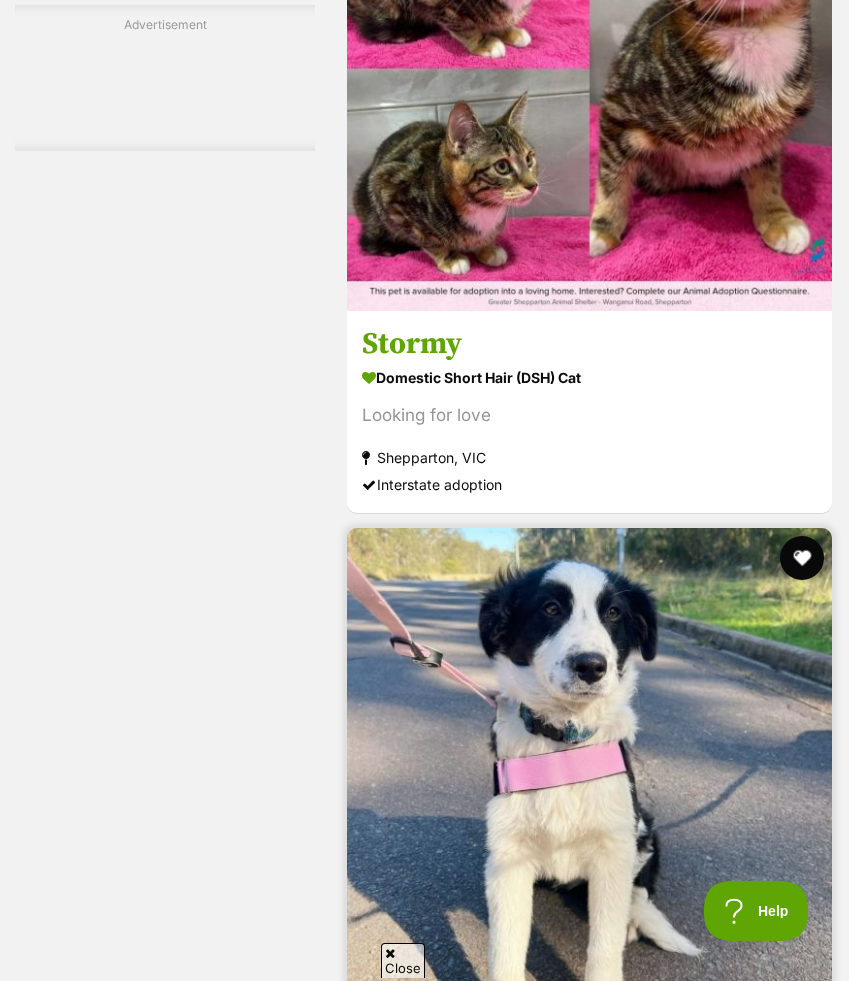 click at bounding box center [802, 558] 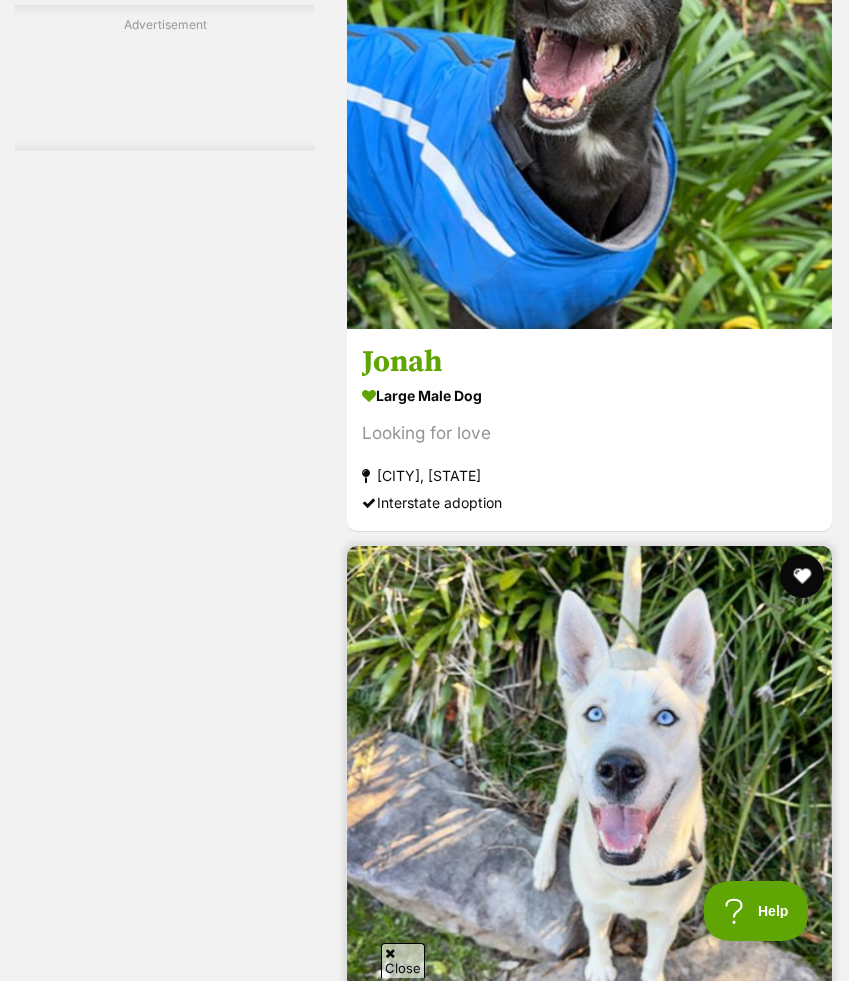 click at bounding box center (802, 576) 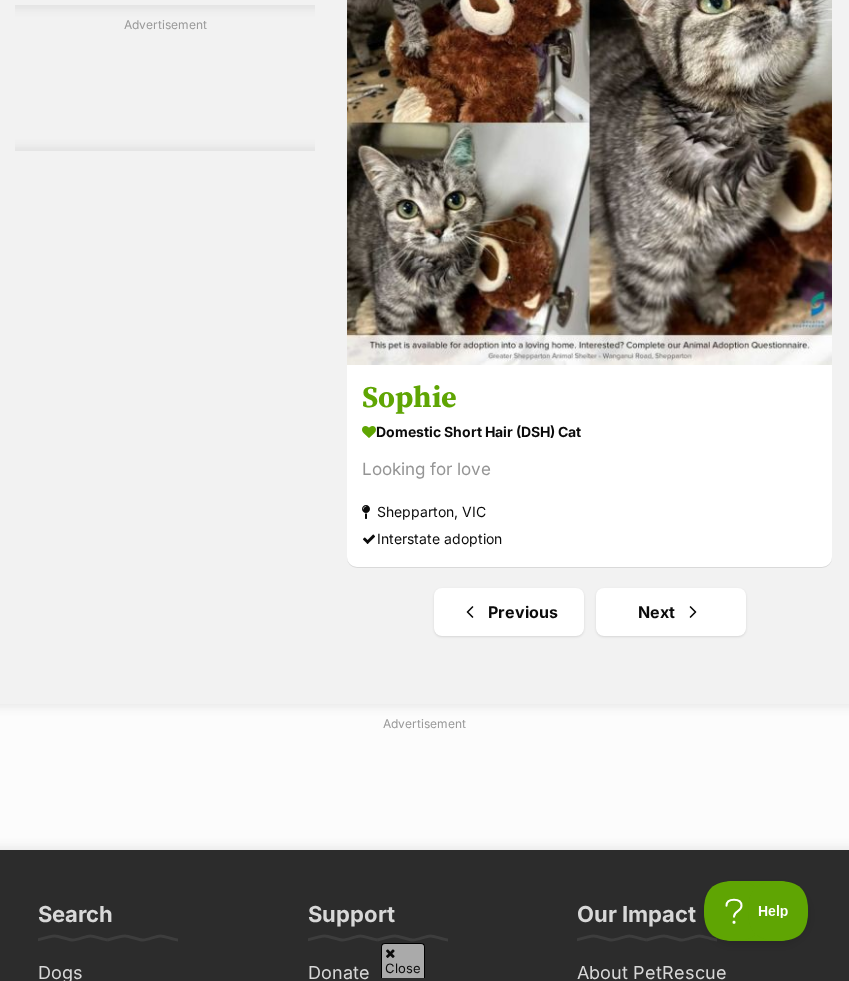 scroll, scrollTop: 15352, scrollLeft: 0, axis: vertical 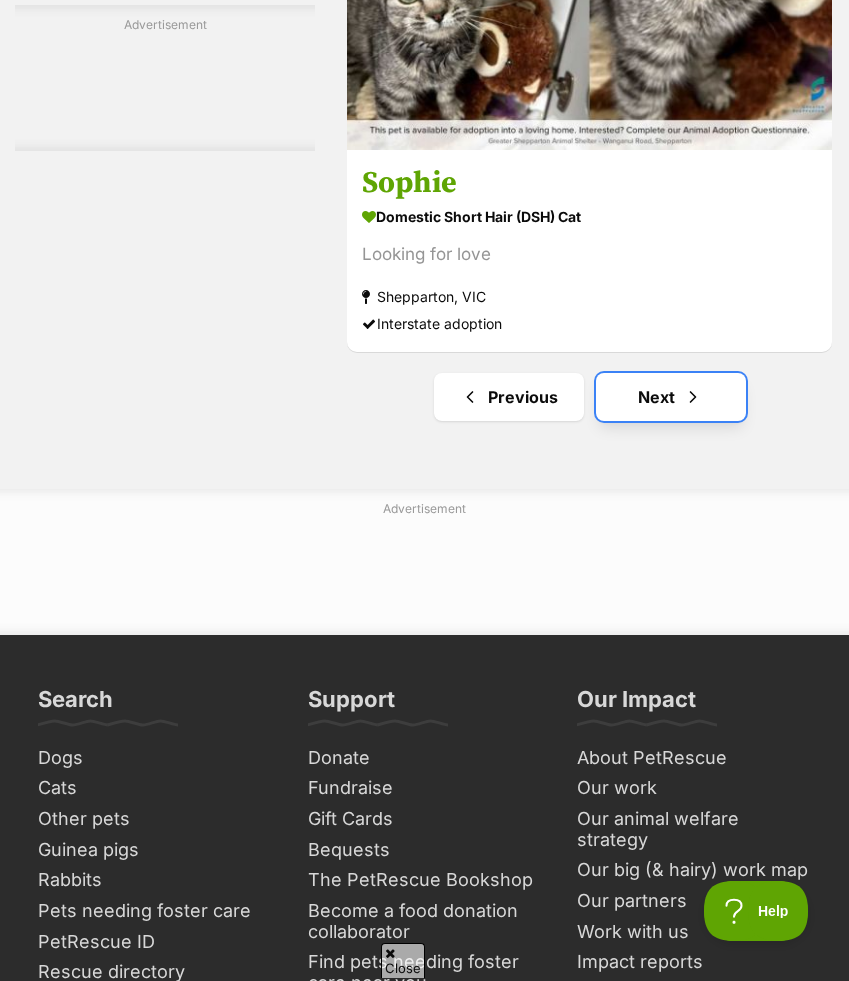 click on "Next" at bounding box center [671, 397] 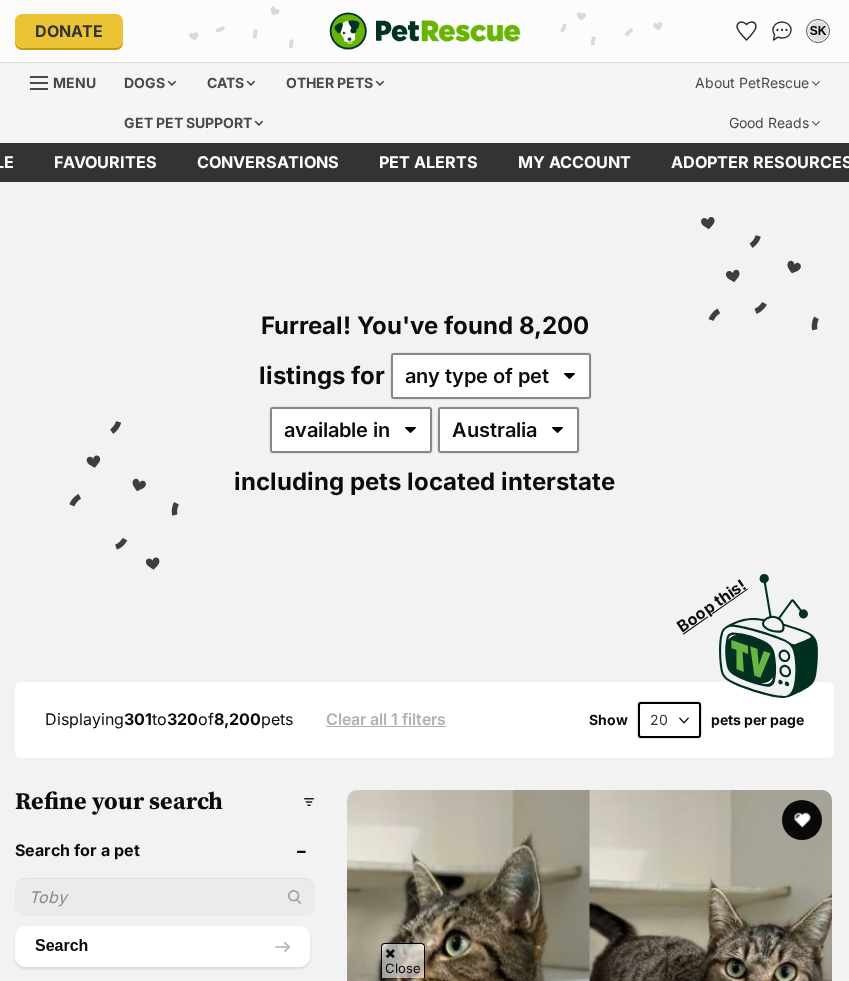 scroll, scrollTop: 1573, scrollLeft: 0, axis: vertical 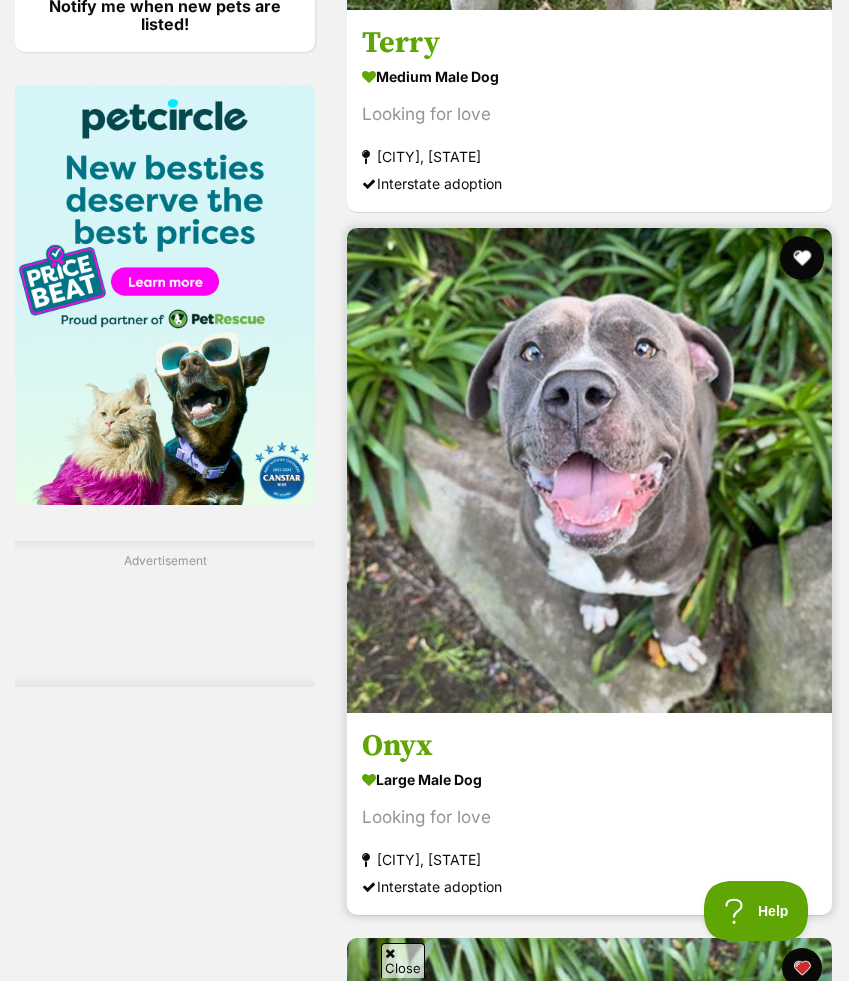click at bounding box center (802, 258) 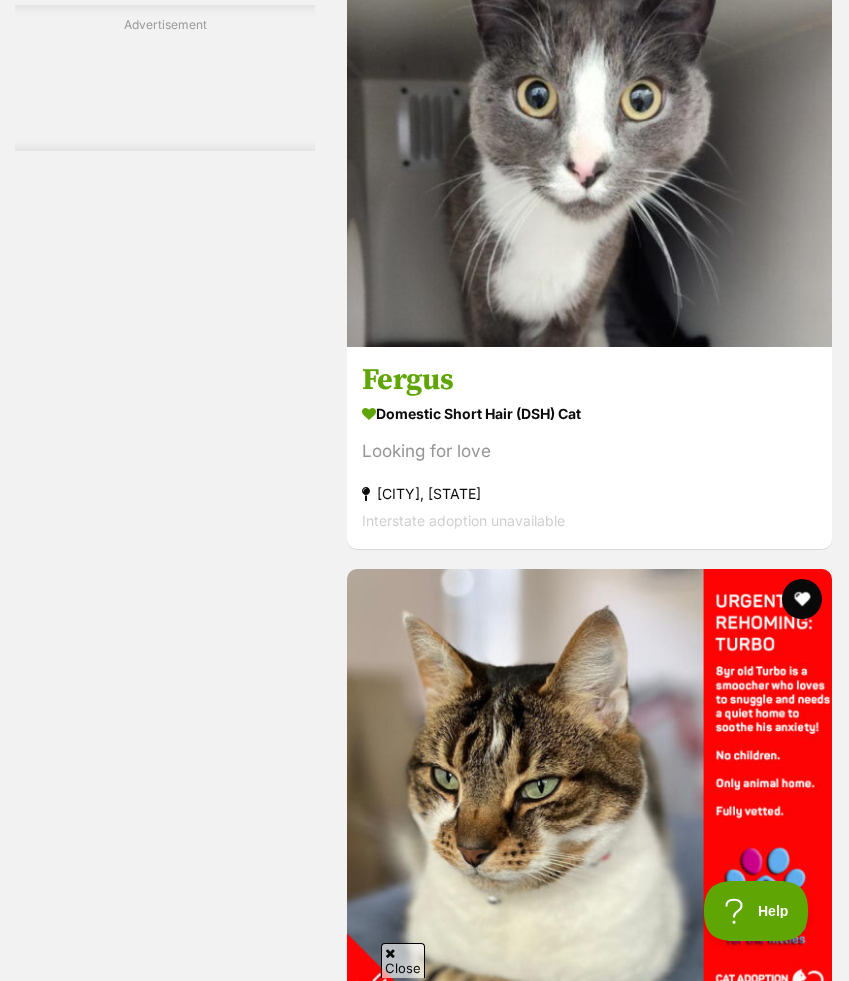 scroll, scrollTop: 7788, scrollLeft: 0, axis: vertical 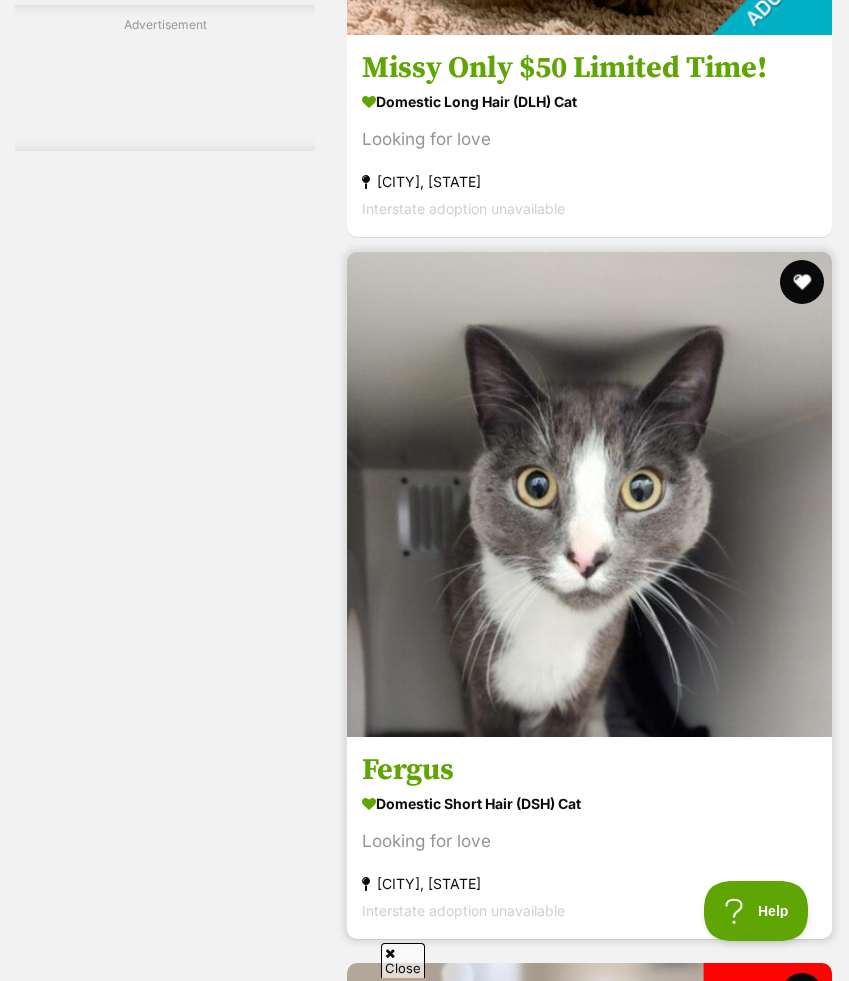 click at bounding box center [802, 282] 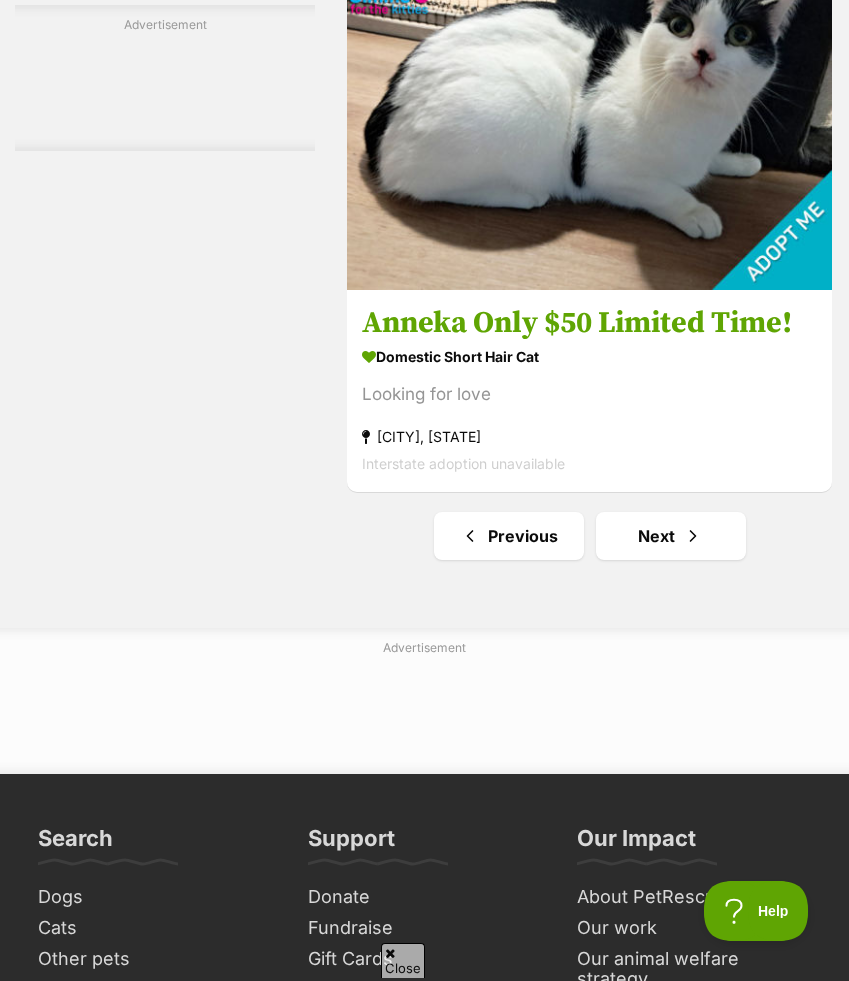 scroll, scrollTop: 15072, scrollLeft: 0, axis: vertical 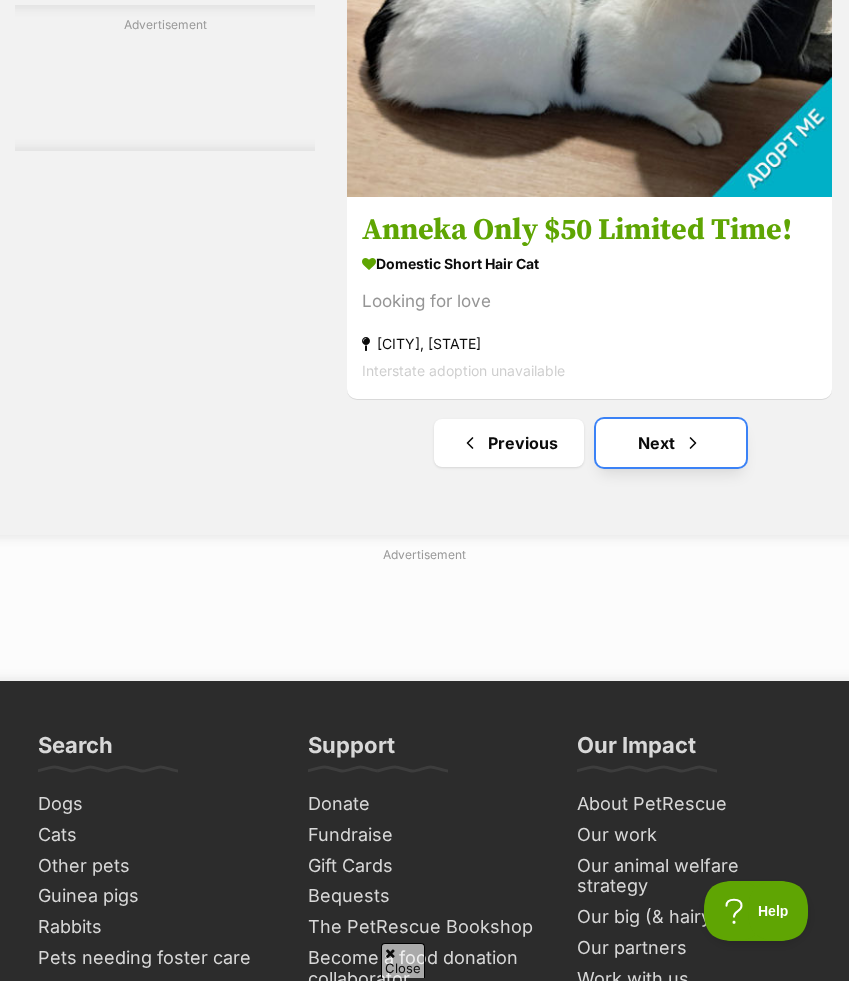 click at bounding box center (693, 443) 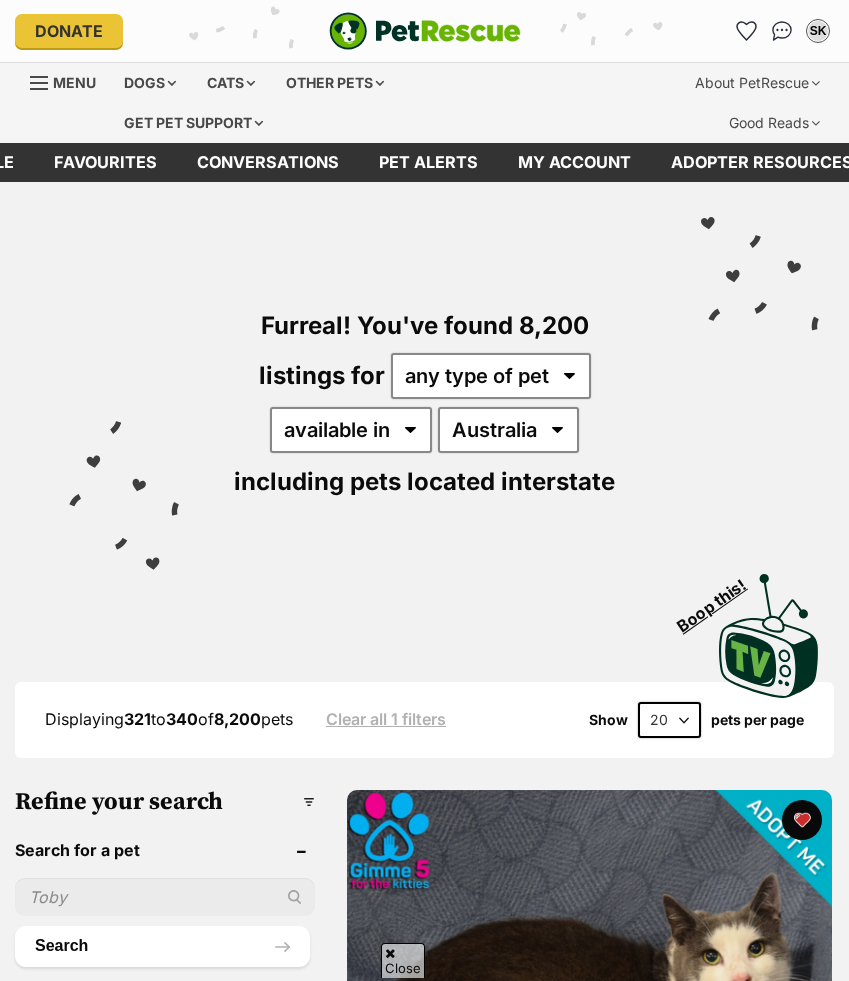 scroll, scrollTop: 957, scrollLeft: 0, axis: vertical 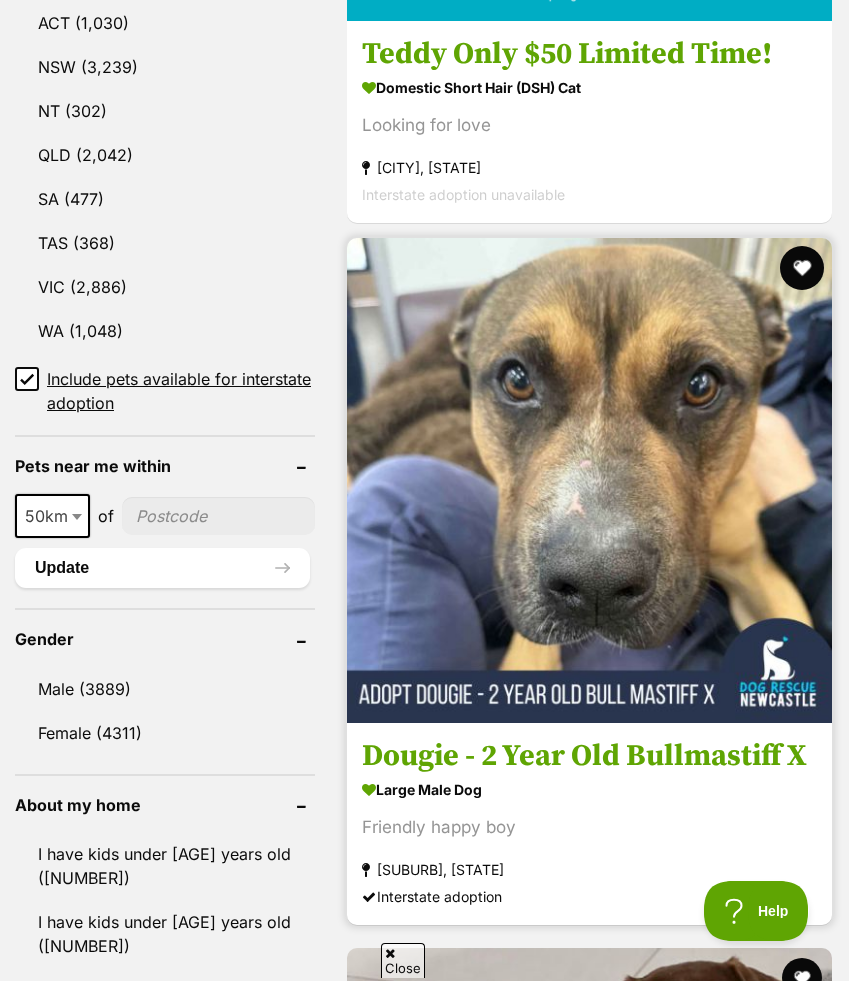 click at bounding box center [802, 268] 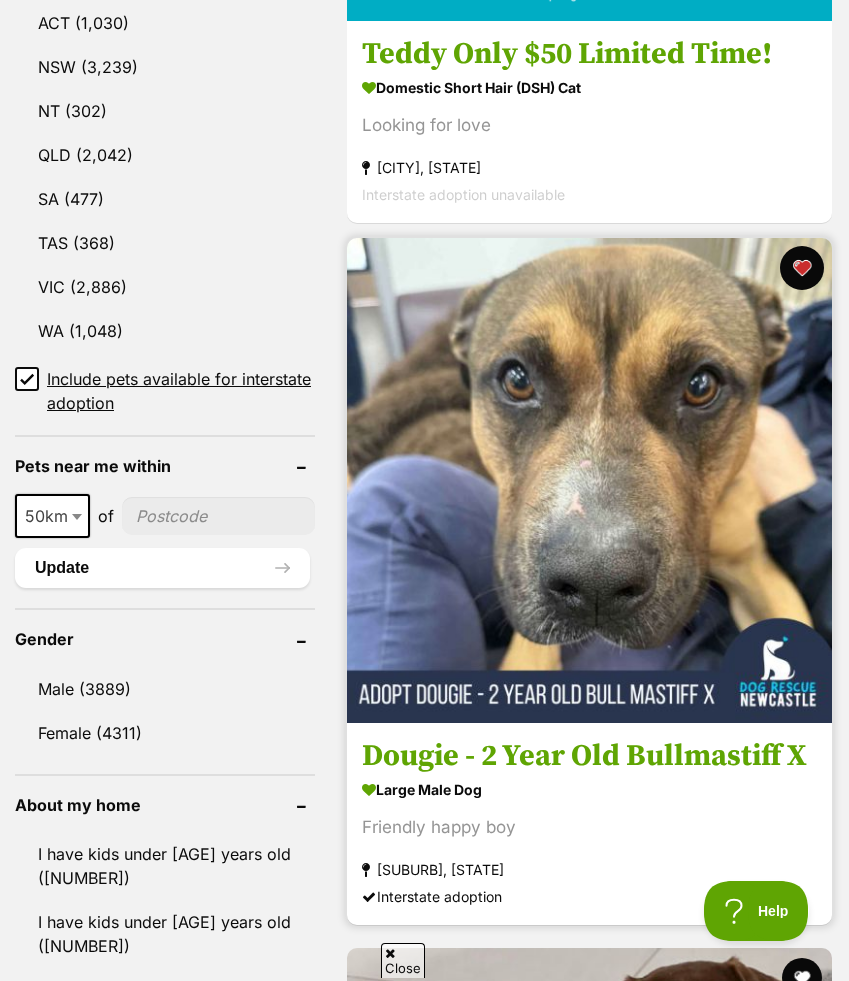 scroll, scrollTop: 1939, scrollLeft: 0, axis: vertical 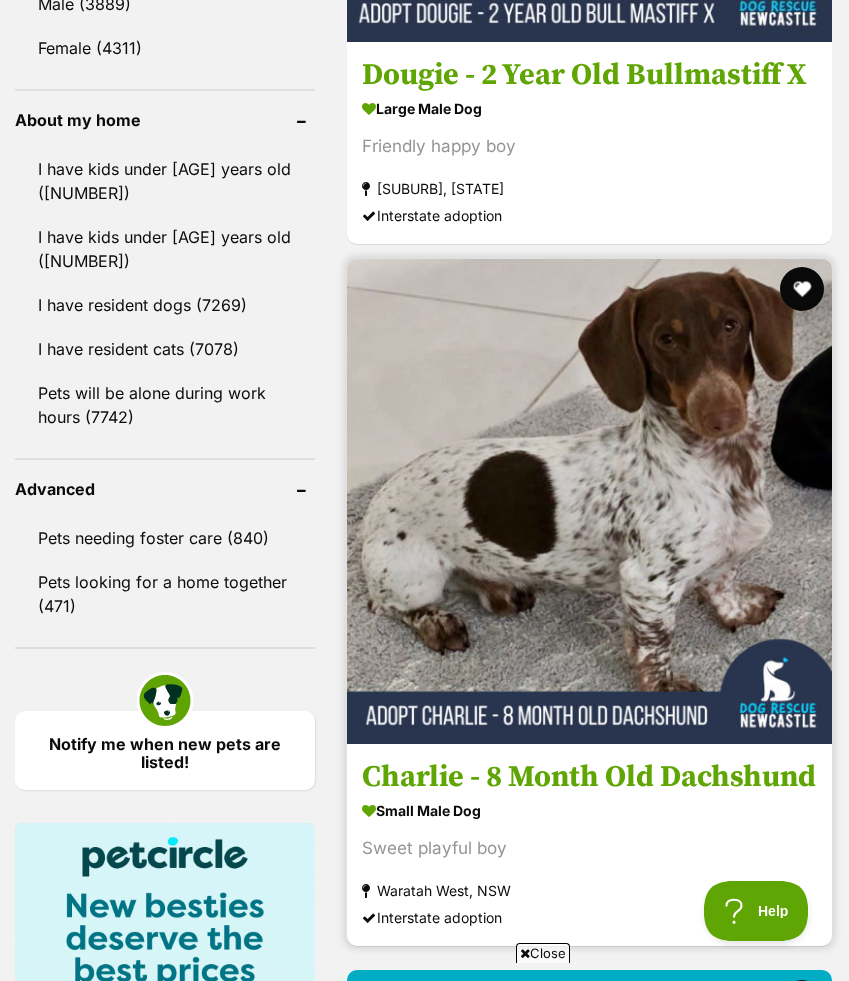 click at bounding box center [802, 289] 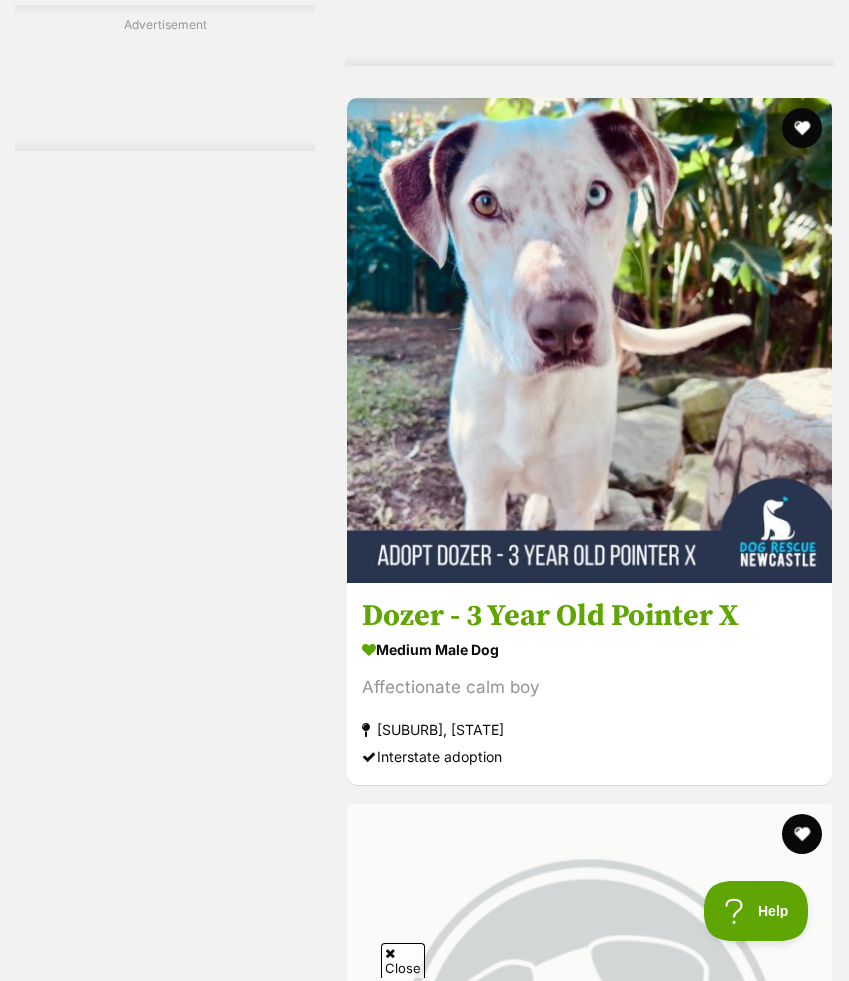 scroll, scrollTop: 5123, scrollLeft: 0, axis: vertical 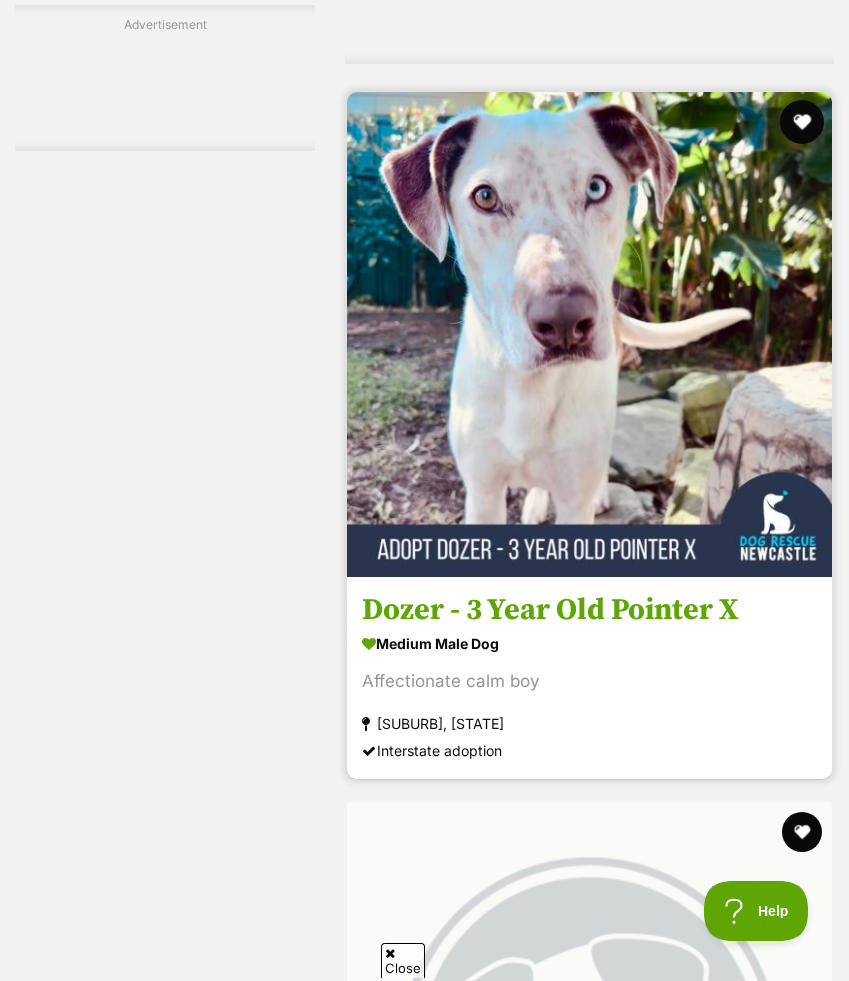click at bounding box center (802, 122) 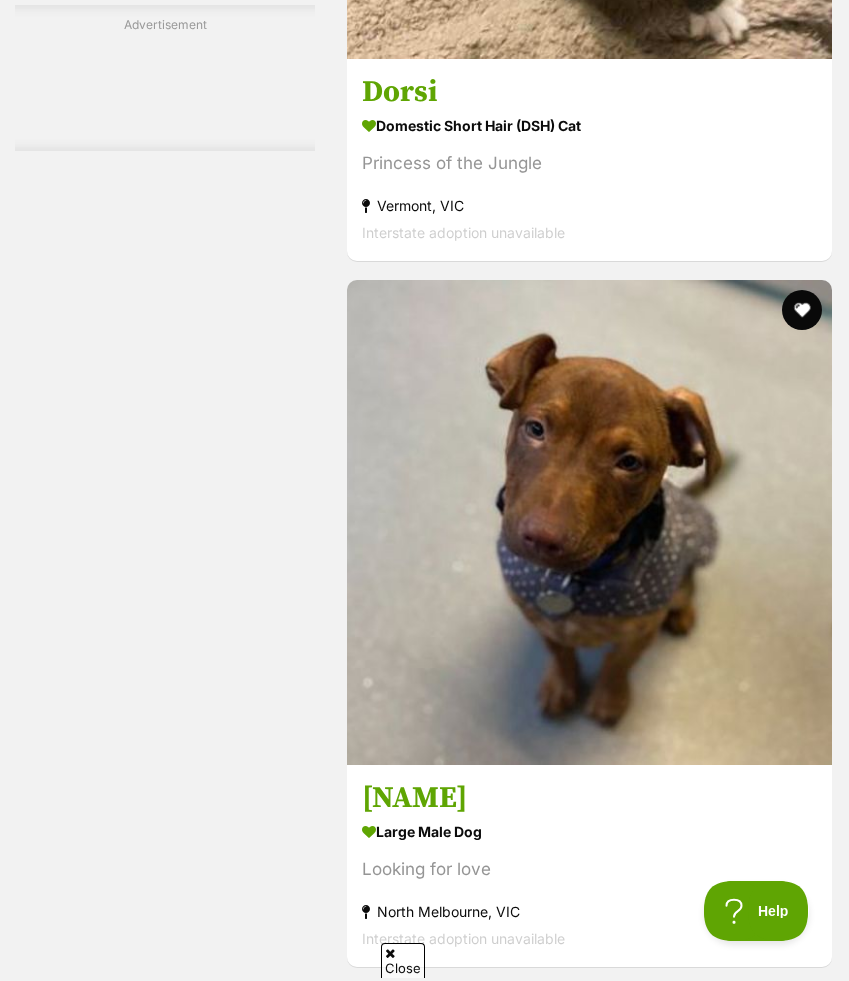 scroll, scrollTop: 7254, scrollLeft: 0, axis: vertical 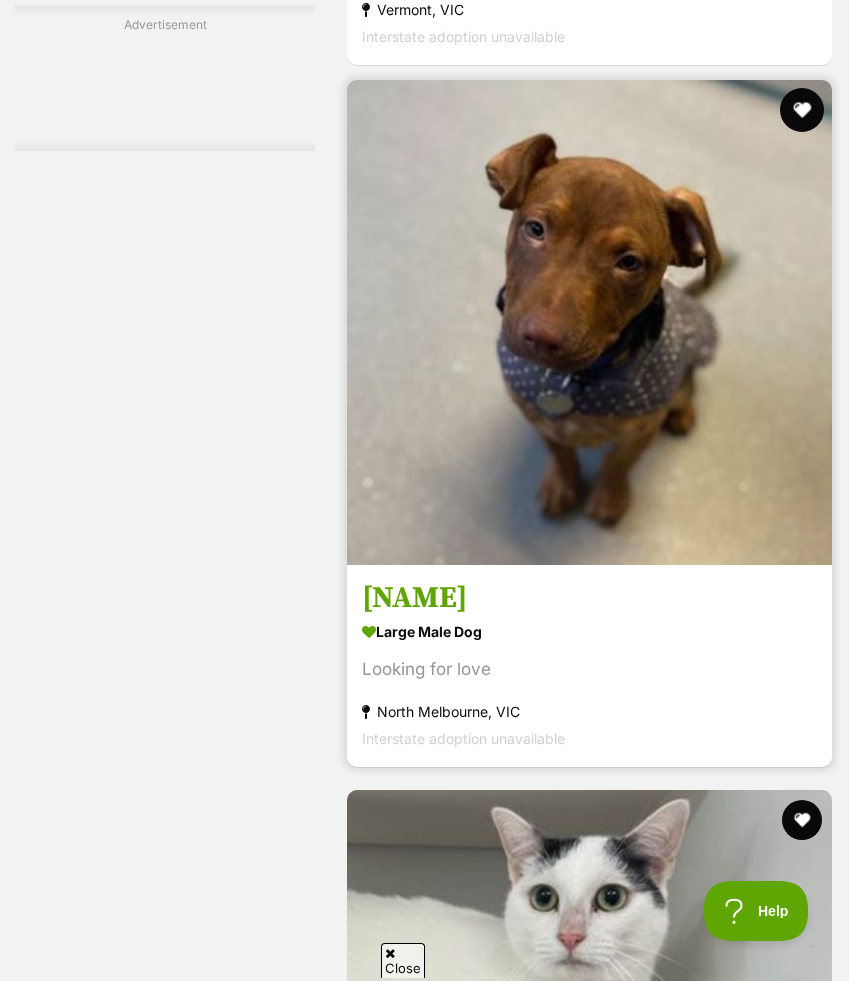 click at bounding box center [802, 110] 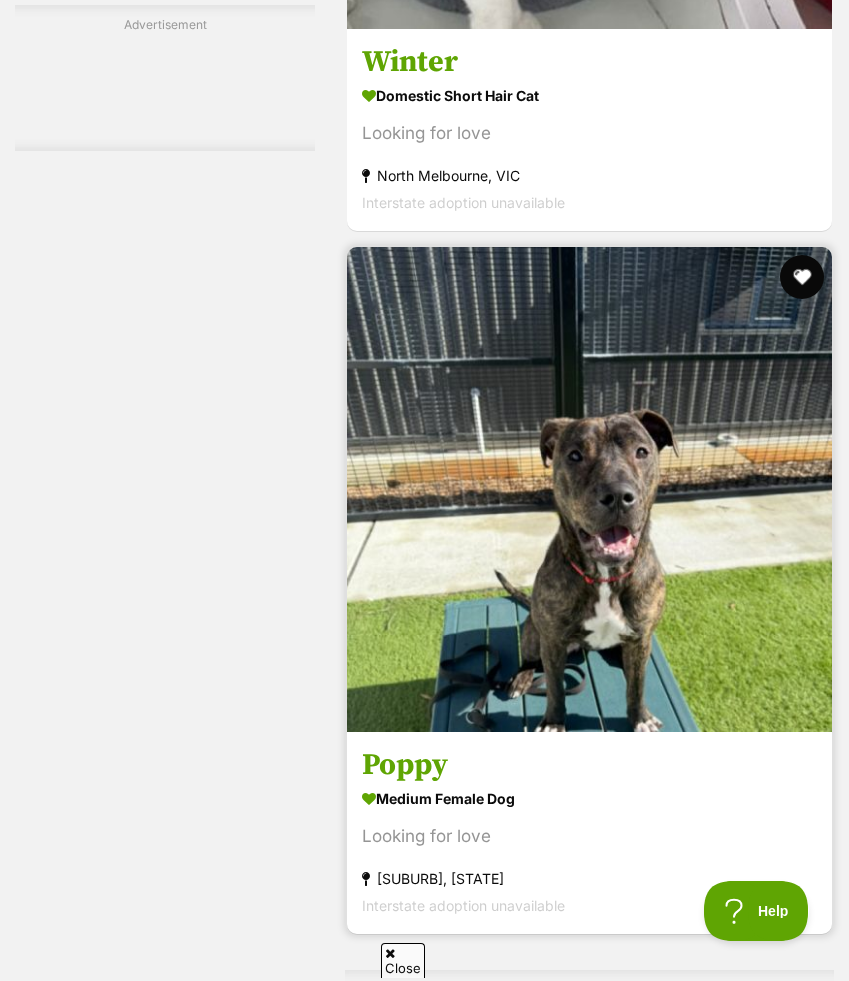 click at bounding box center [802, 277] 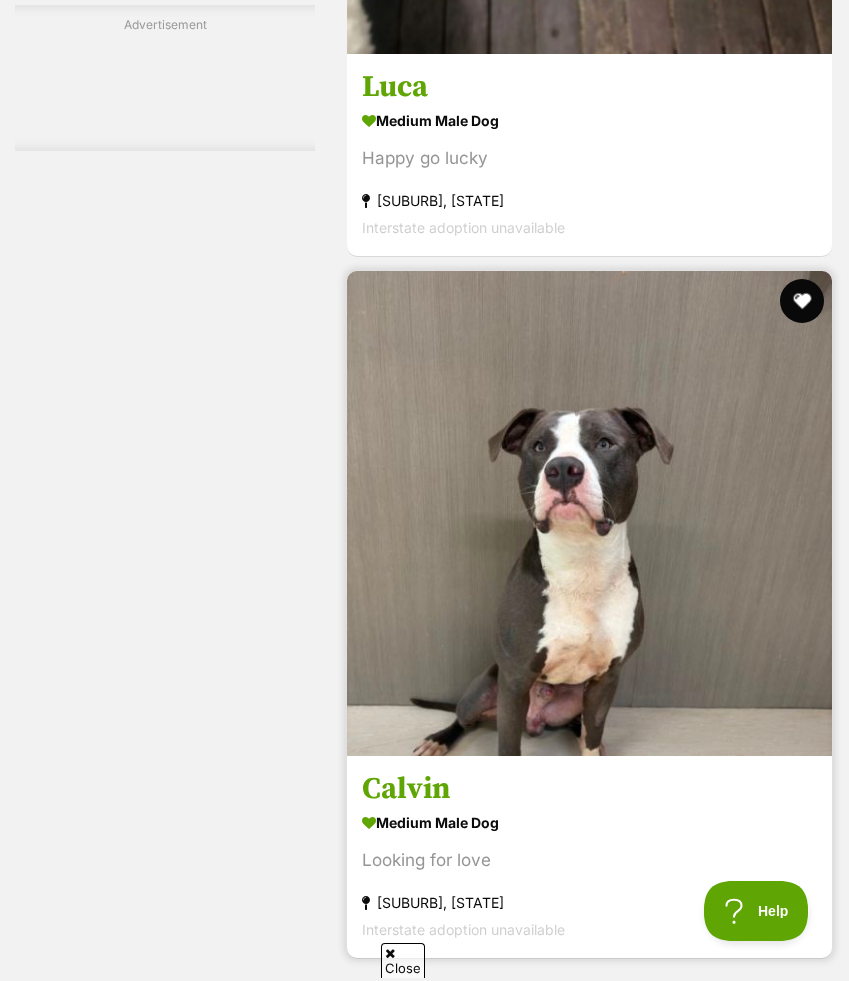click at bounding box center [802, 301] 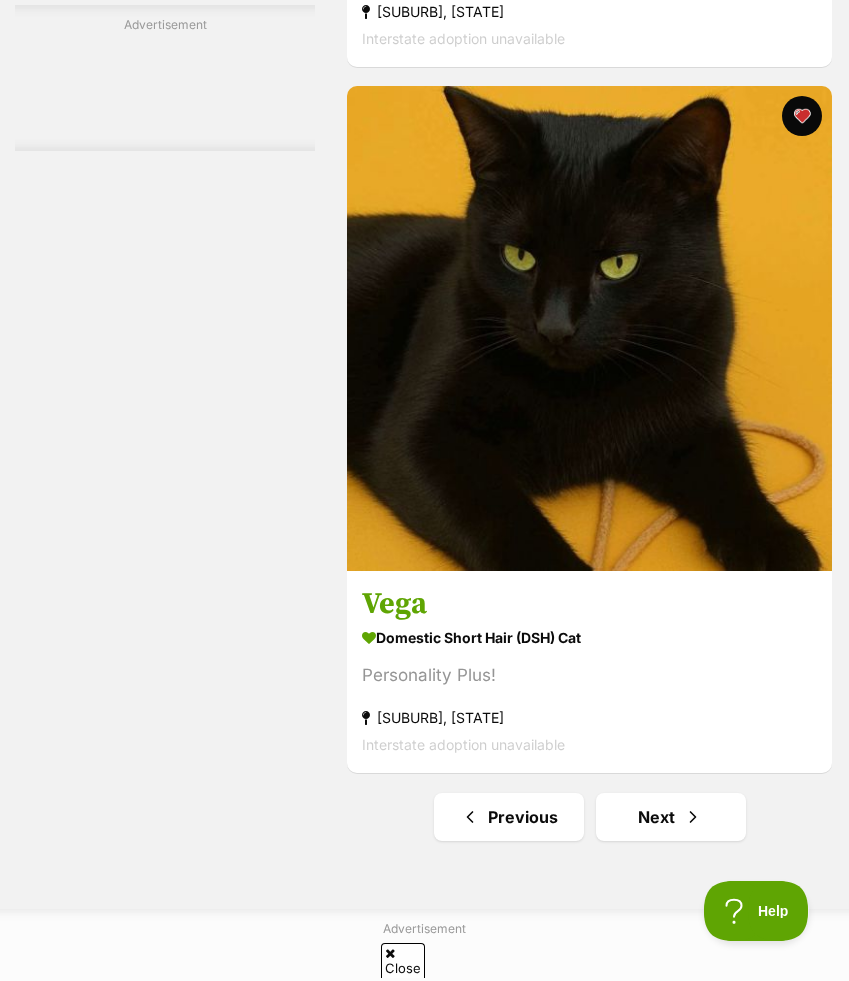 scroll, scrollTop: 14805, scrollLeft: 0, axis: vertical 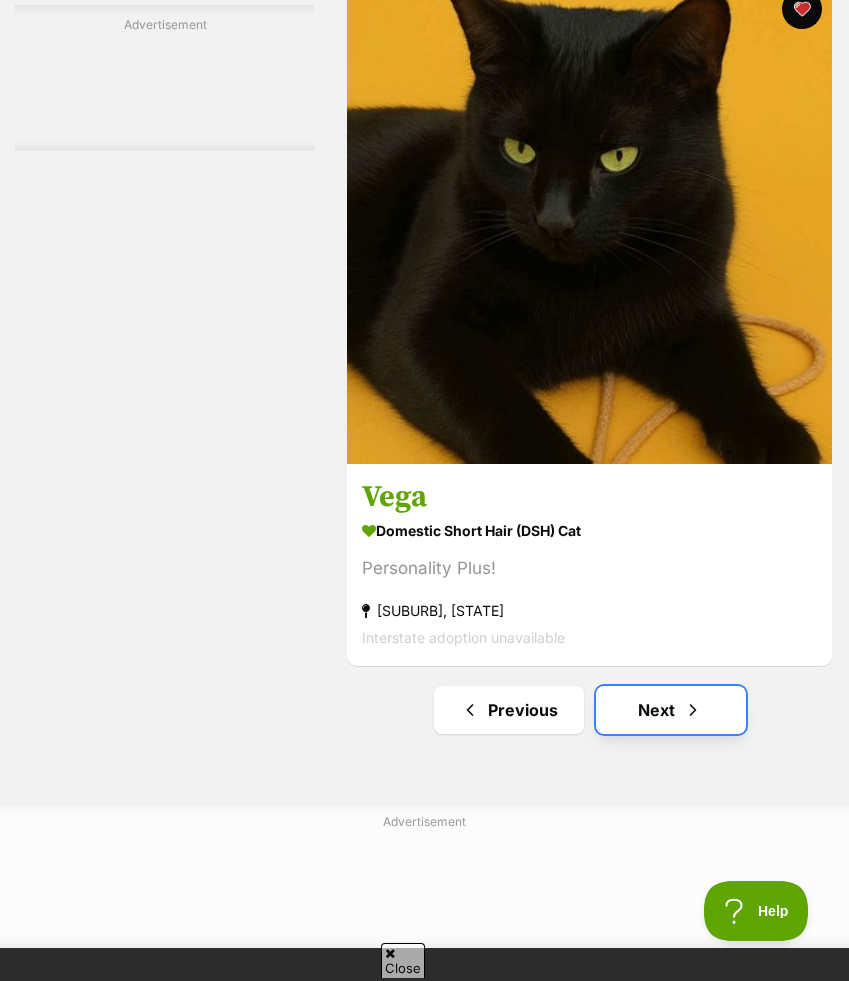 click at bounding box center (693, 710) 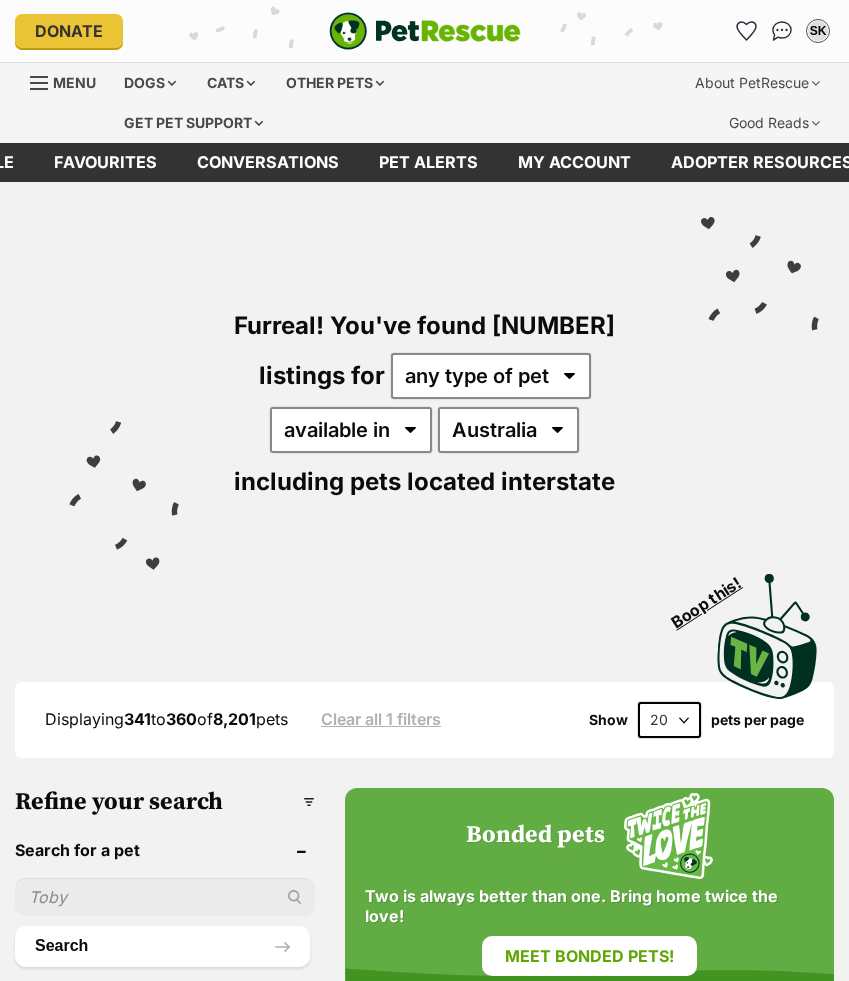 scroll, scrollTop: 0, scrollLeft: 0, axis: both 